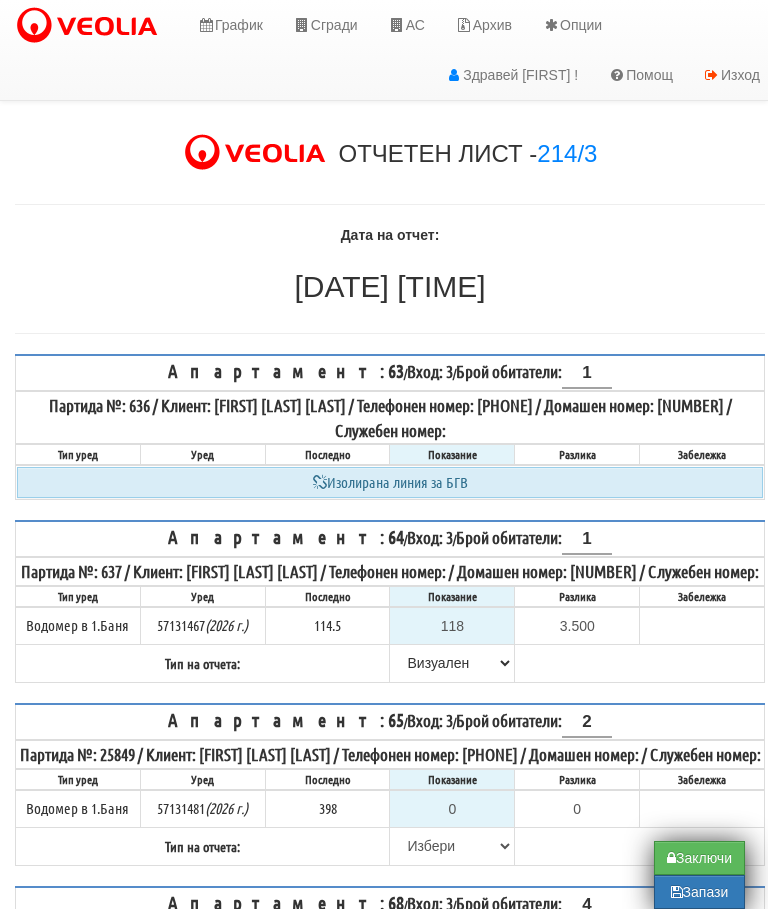 select on "89c75930-9bfd-e511-80be-8d5a1dced85a" 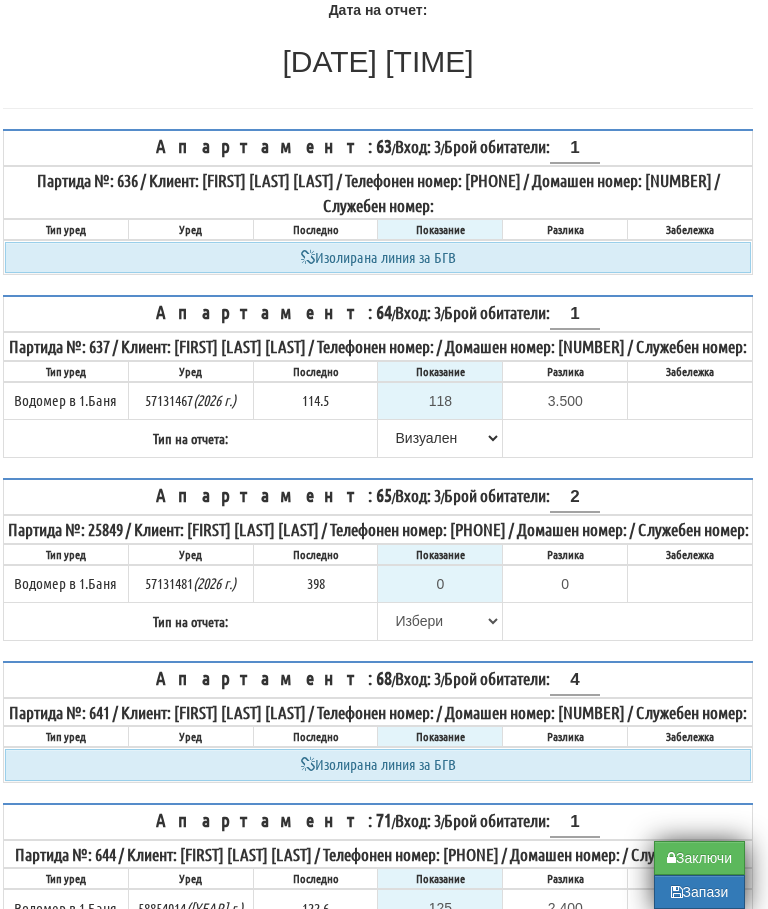 scroll, scrollTop: 225, scrollLeft: 11, axis: both 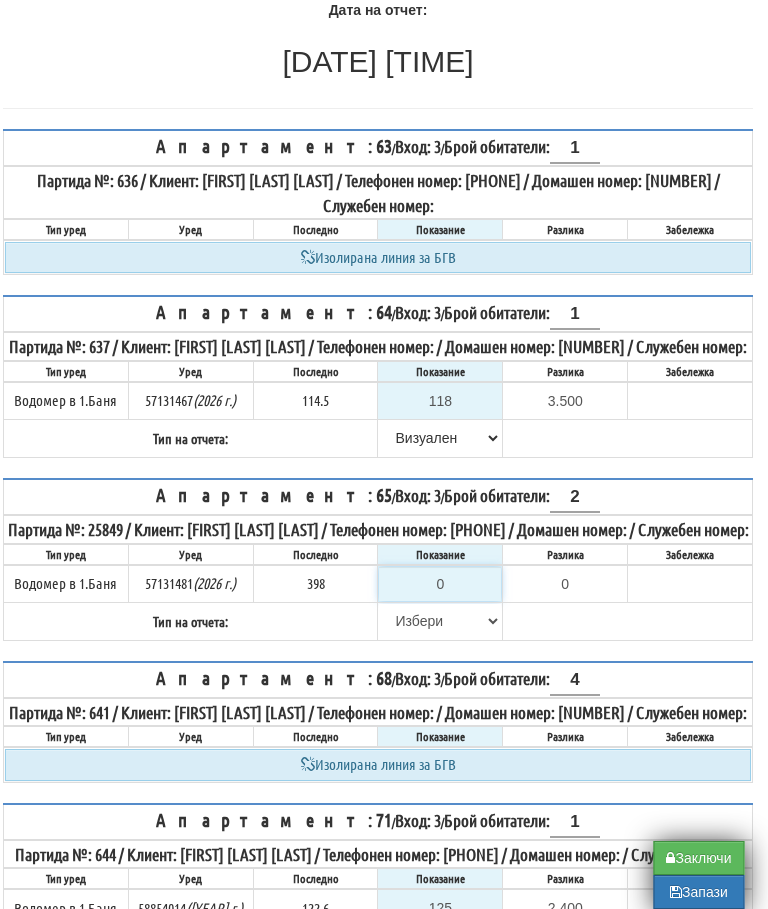 click on "0" at bounding box center [441, 584] 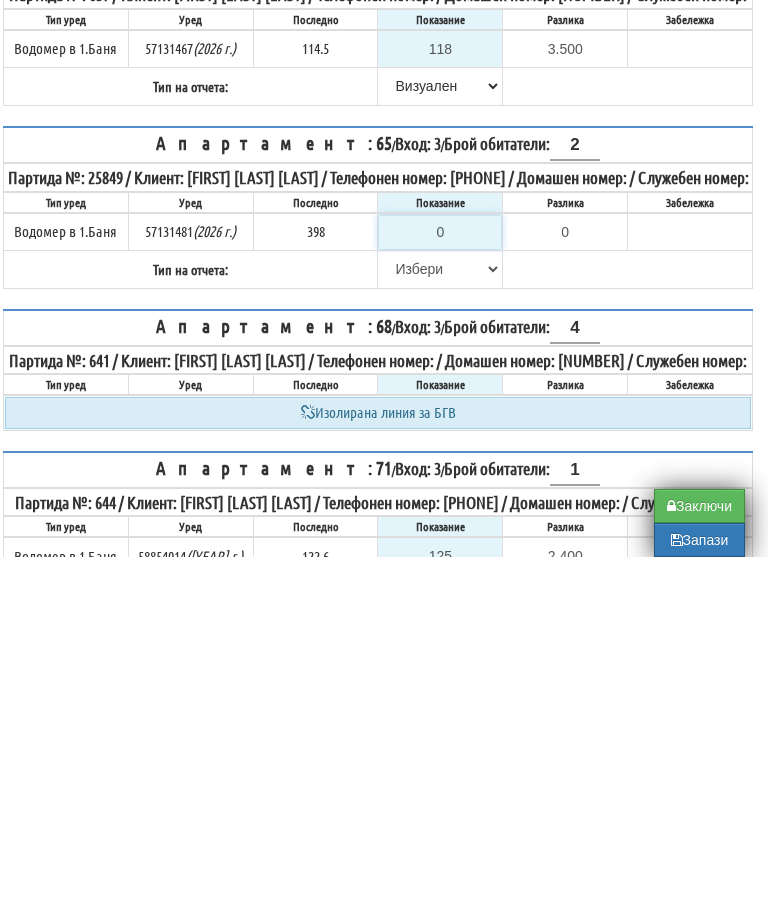 type on "3" 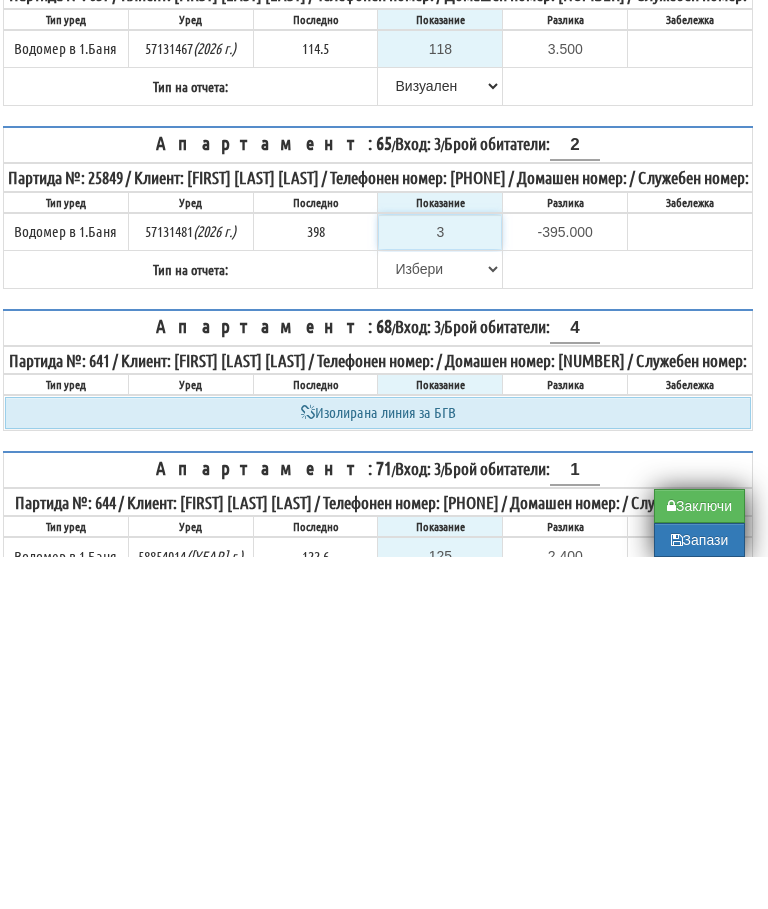 type on "39" 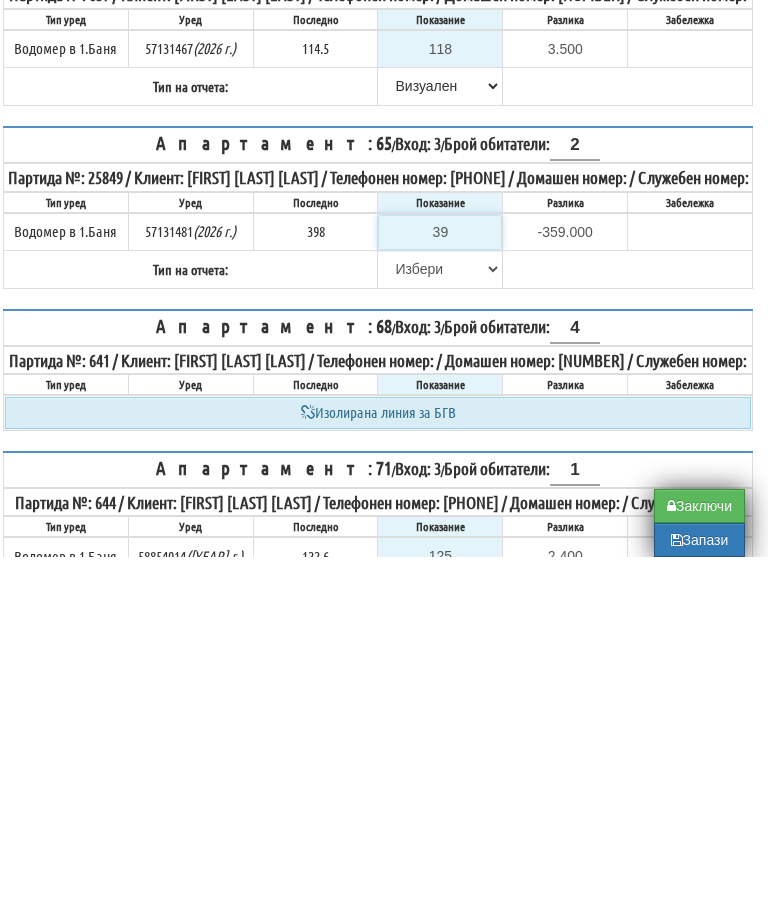 type on "398" 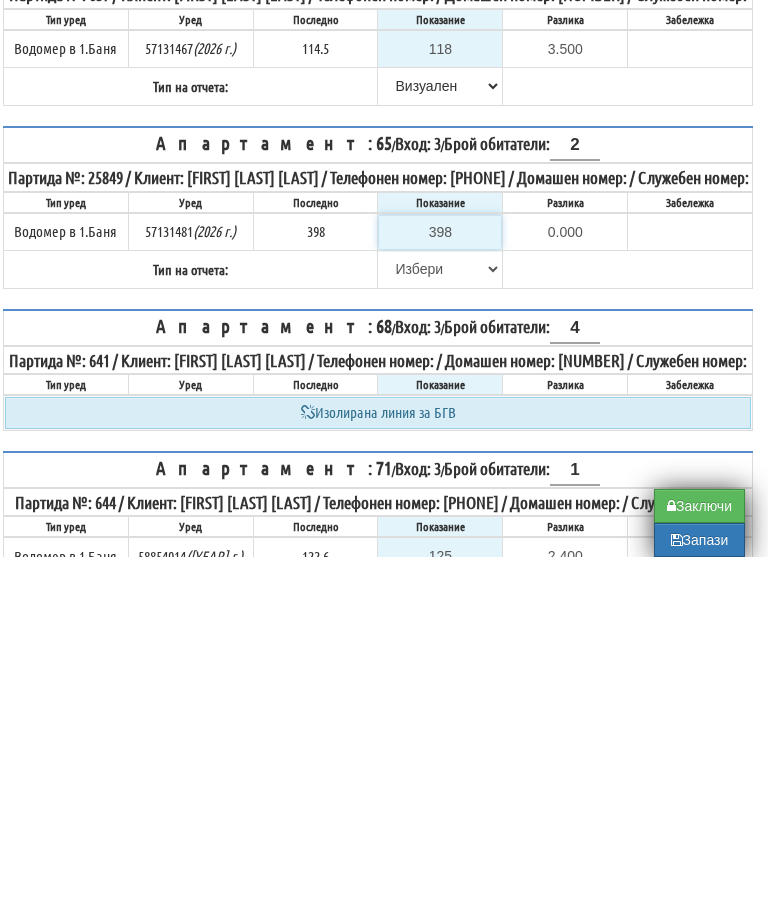 type on "398" 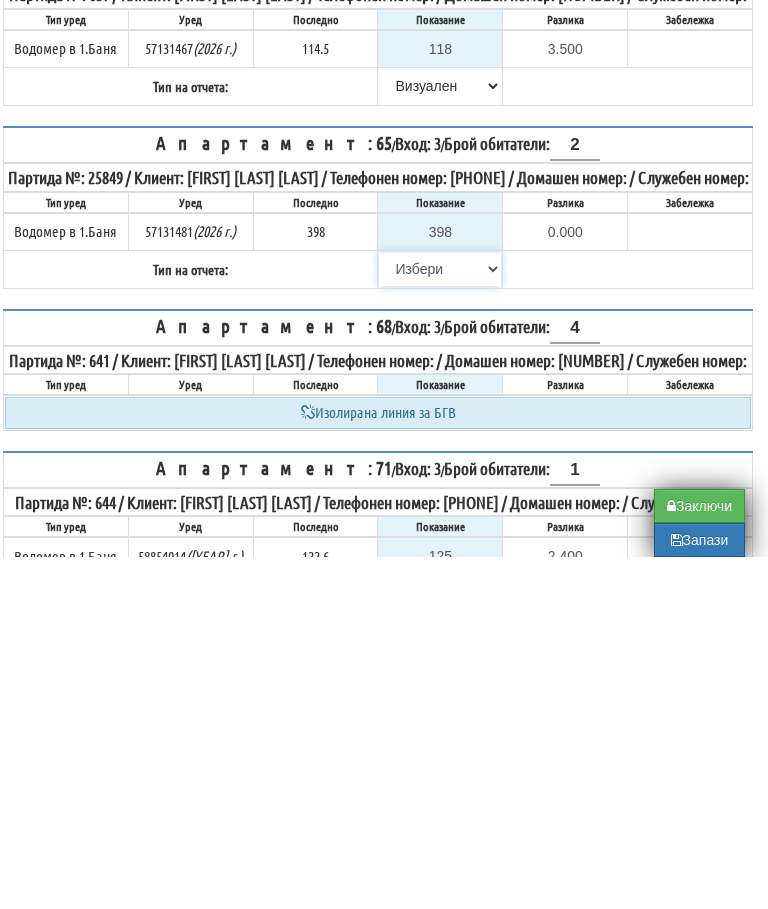 click on "Избери
Визуален
Телефон
Бележка
Неосигурен достъп
Самоотчет
Служебно
Дистанционен" at bounding box center (440, 621) 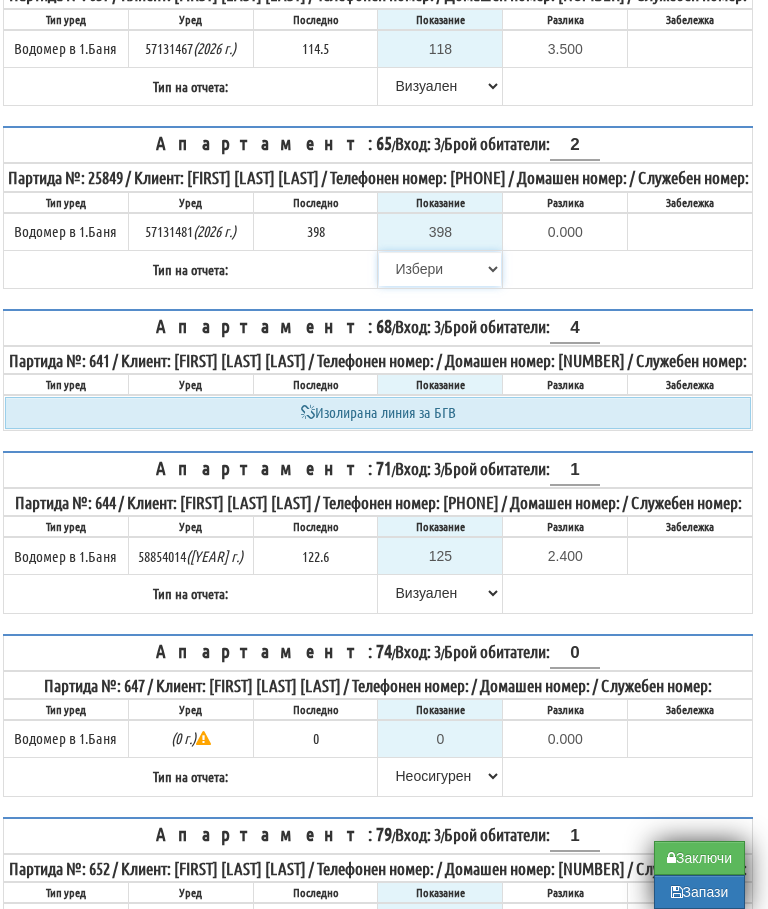 select on "89c75930-9bfd-e511-80be-8d5a1dced85a" 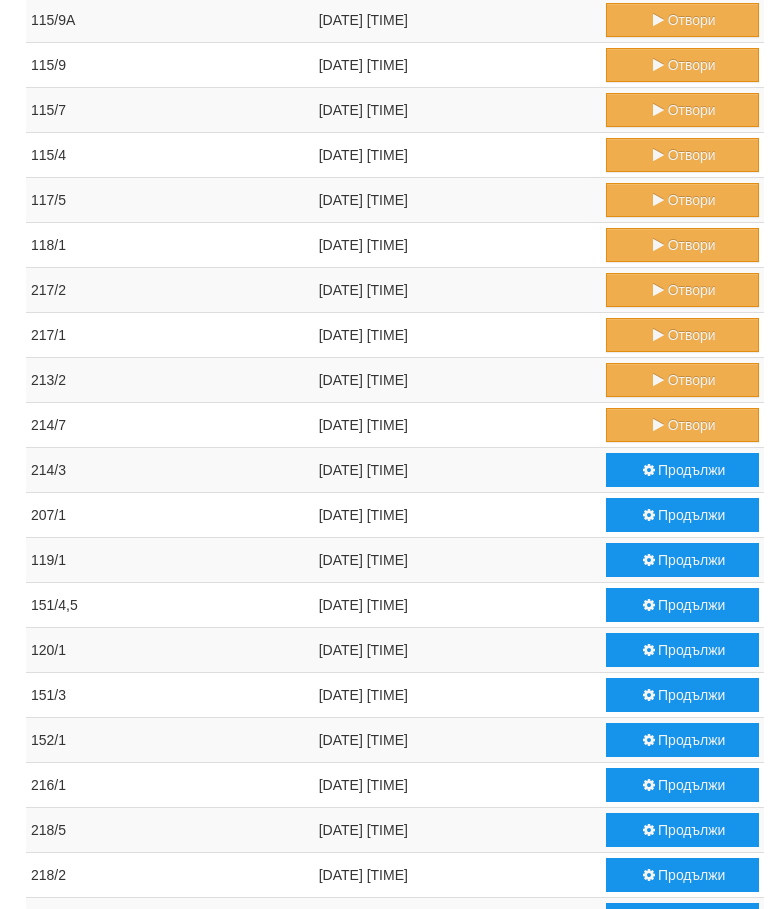 scroll, scrollTop: 375, scrollLeft: 0, axis: vertical 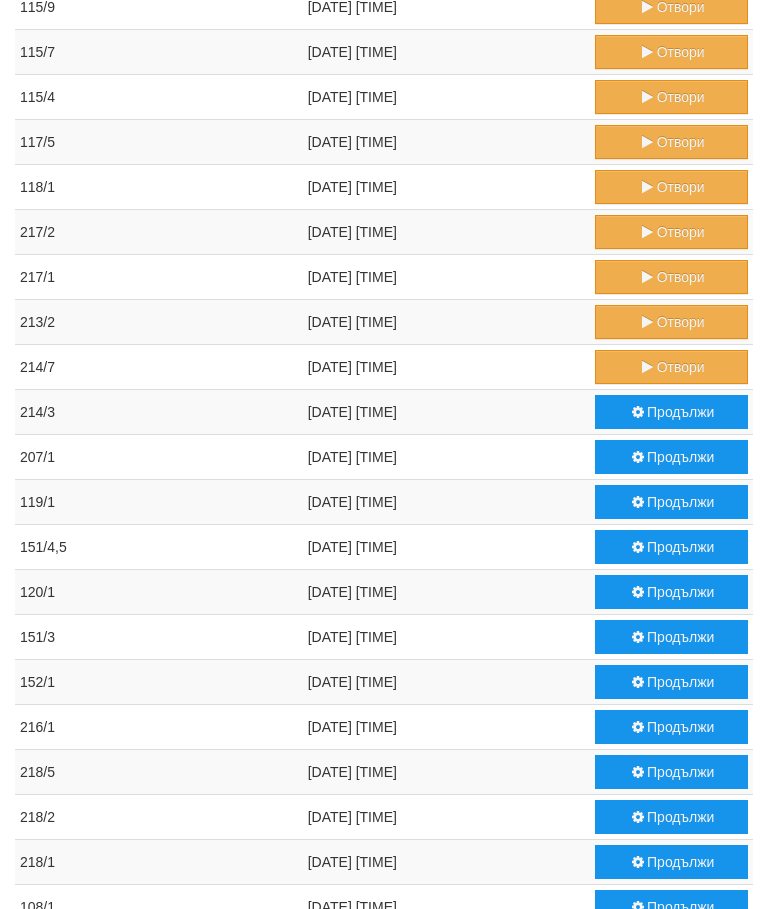 click on "Продължи" at bounding box center (671, 457) 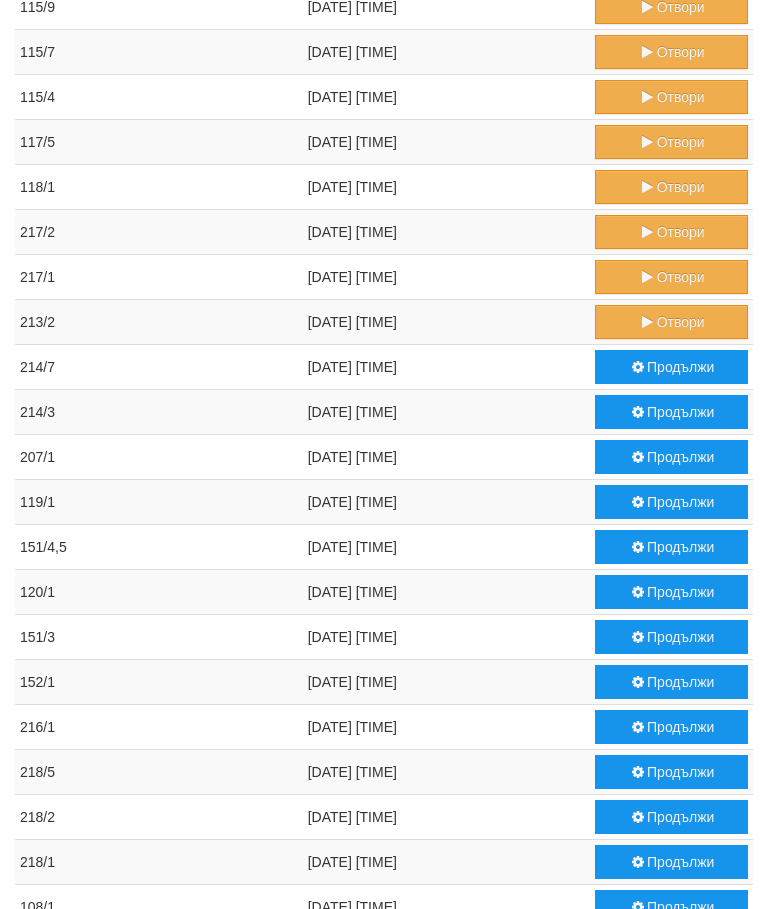 click at bounding box center (648, 322) 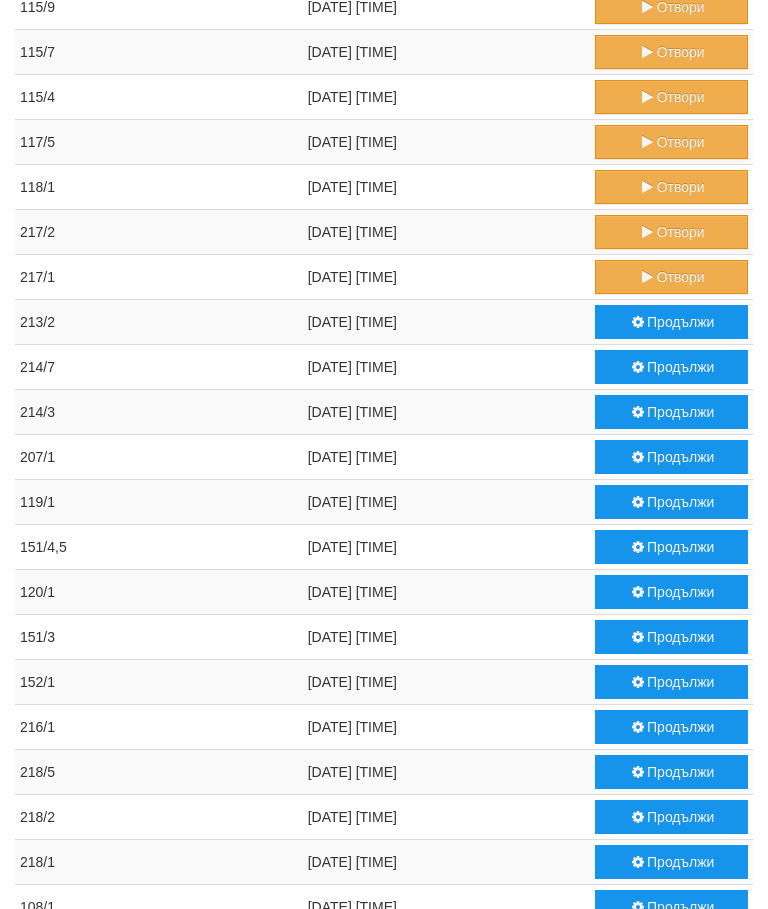 scroll, scrollTop: 0, scrollLeft: 0, axis: both 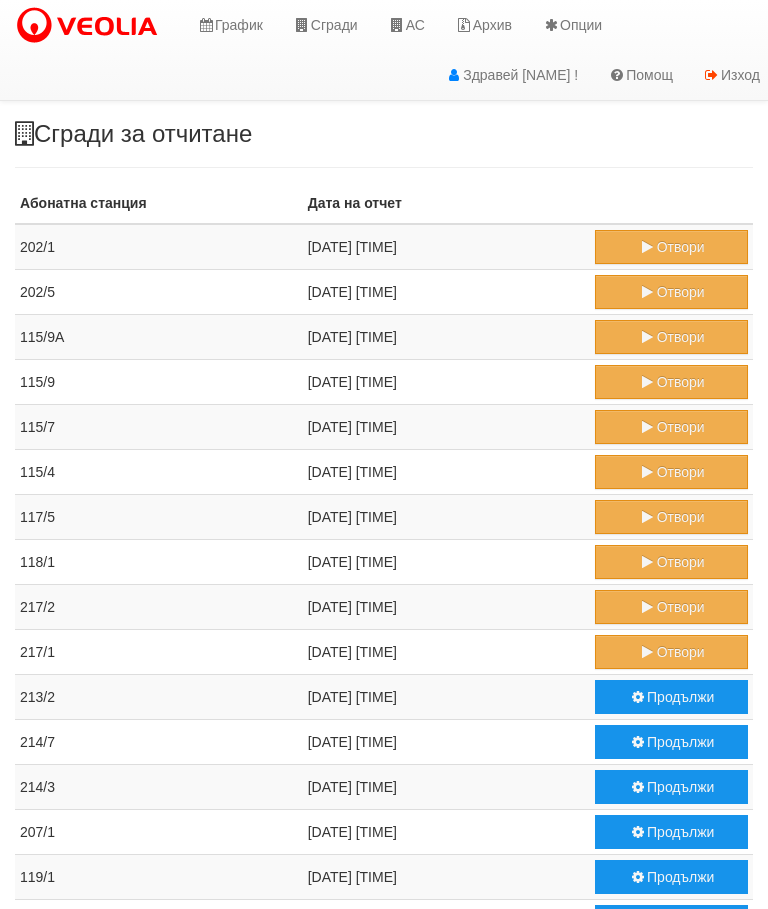 click at bounding box center [648, 607] 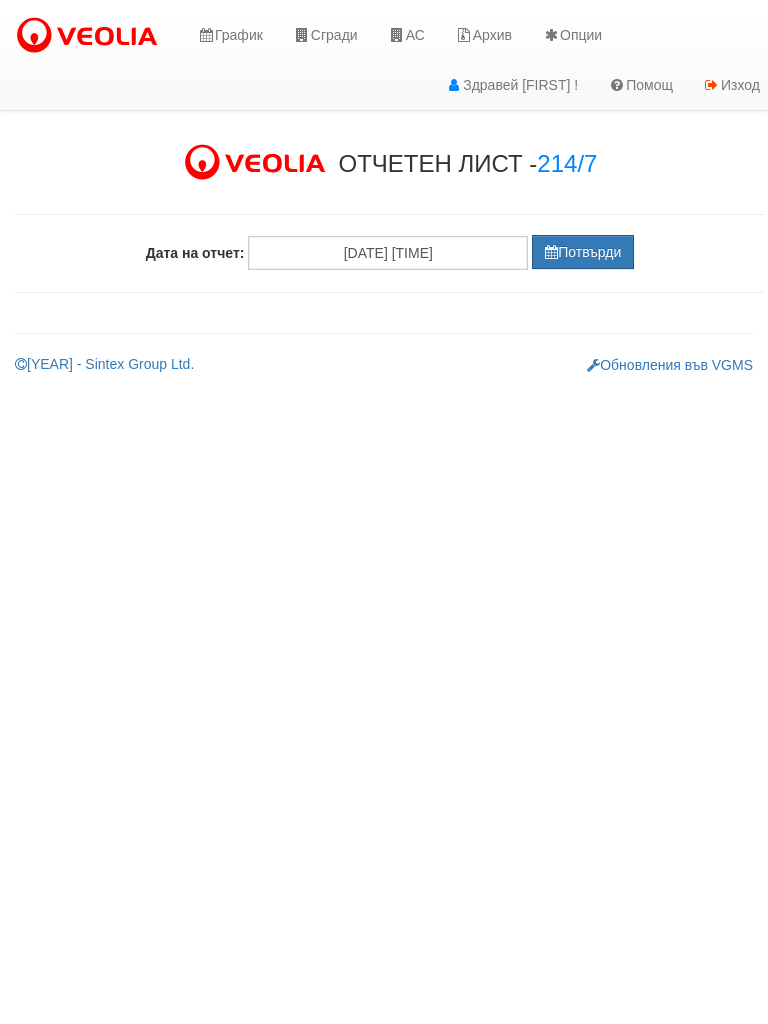 scroll, scrollTop: 0, scrollLeft: 0, axis: both 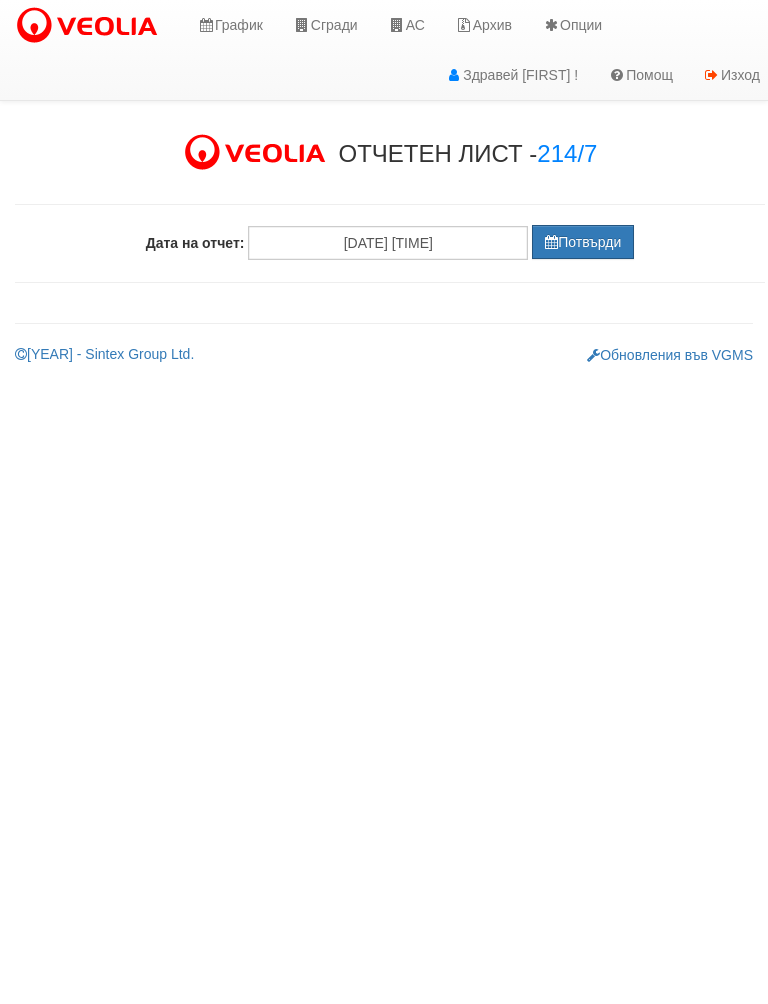 click on "Потвърди" at bounding box center [583, 242] 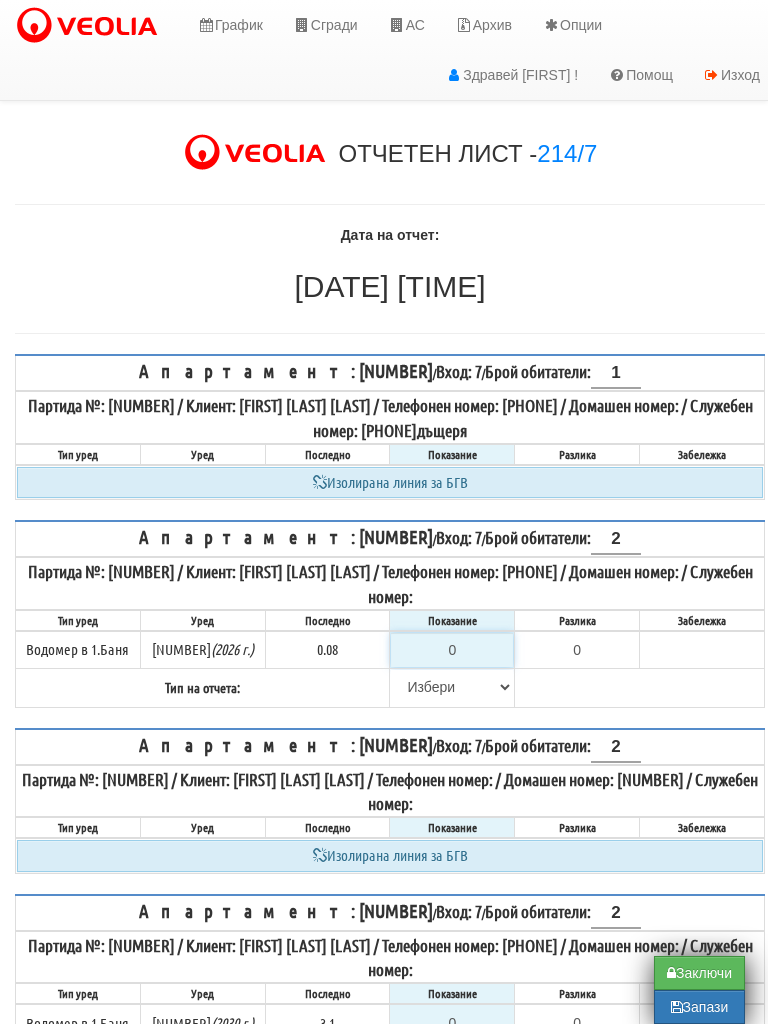 click on "0" at bounding box center (452, 650) 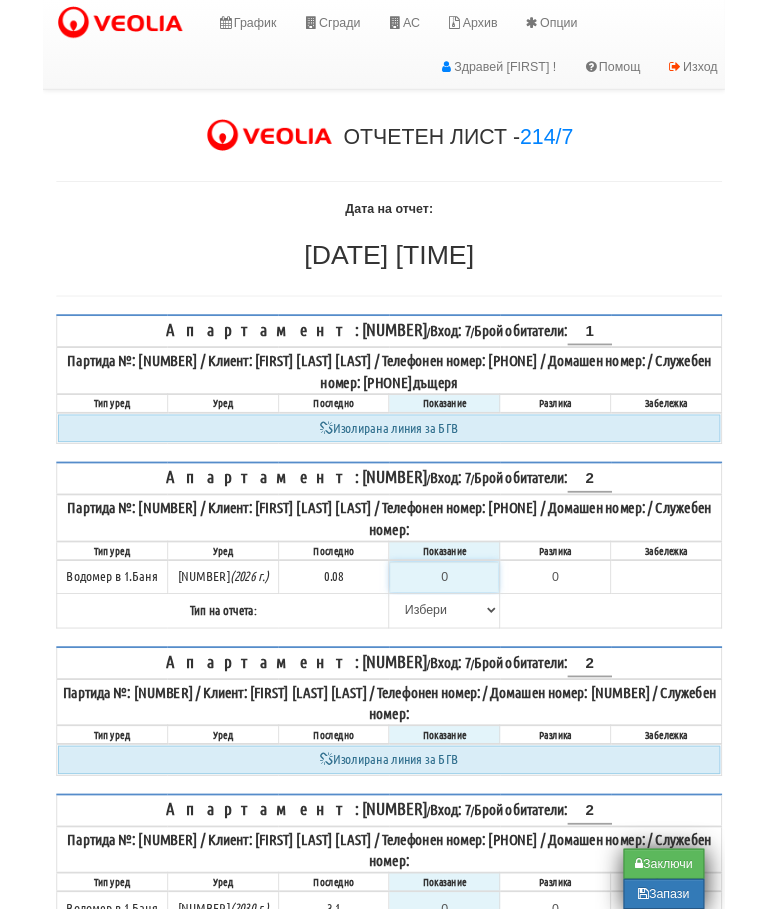 scroll, scrollTop: 9, scrollLeft: 12, axis: both 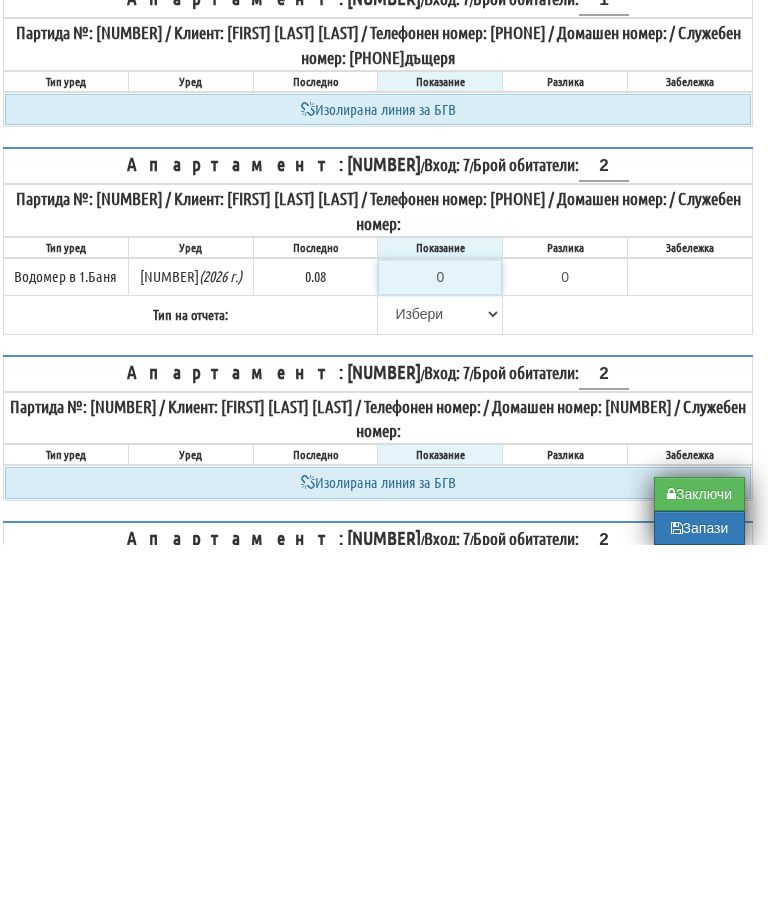 type on "-0.080" 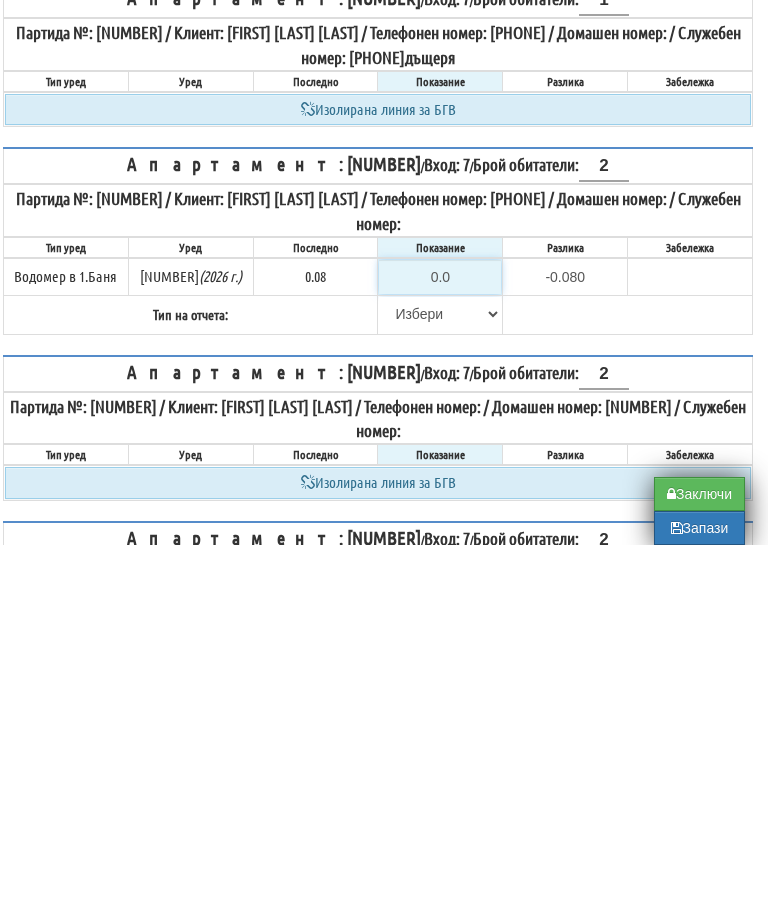 type on "0.08" 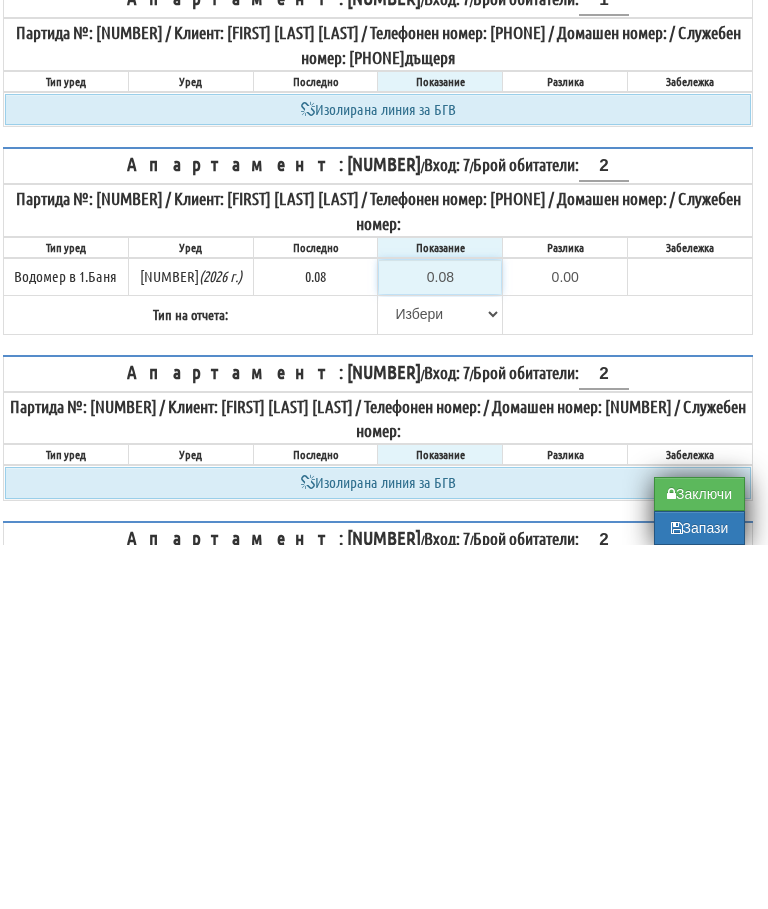 type on "0.08" 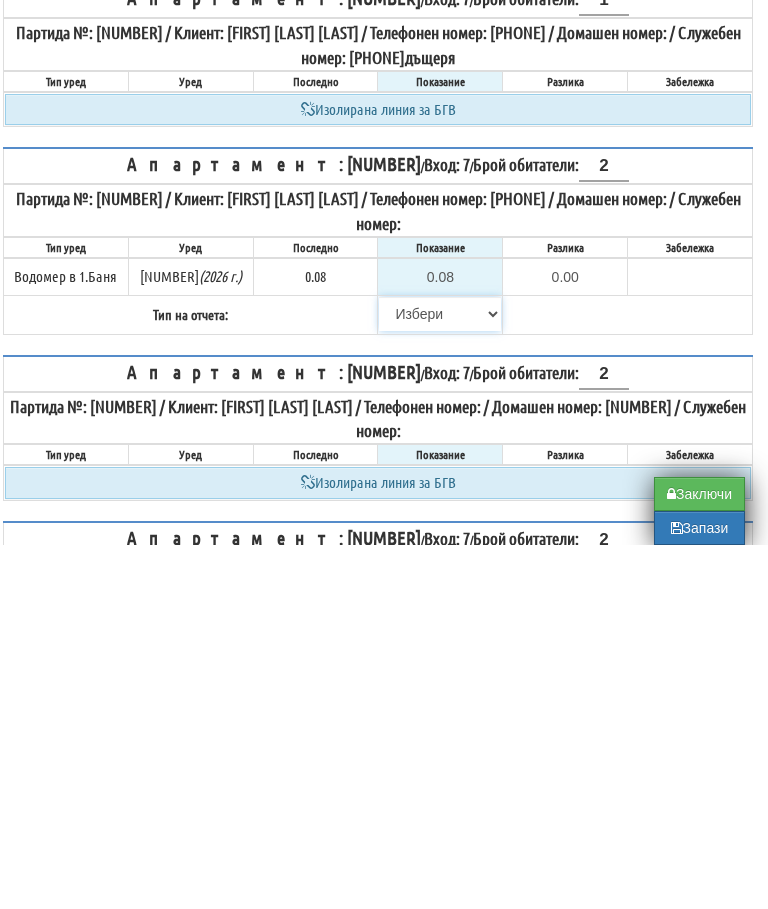 click on "Избери
Визуален
Телефон
Бележка
Неосигурен достъп
Самоотчет
Служебно
Дистанционен" at bounding box center (440, 678) 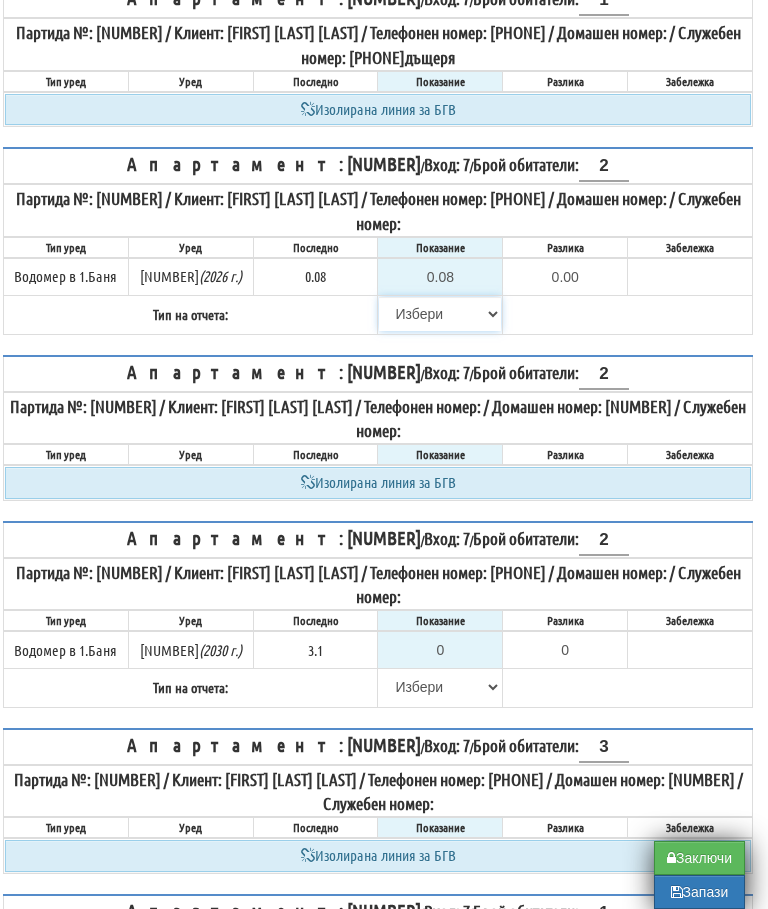 select on "8bc75930-9bfd-e511-80be-8d5a1dced85a" 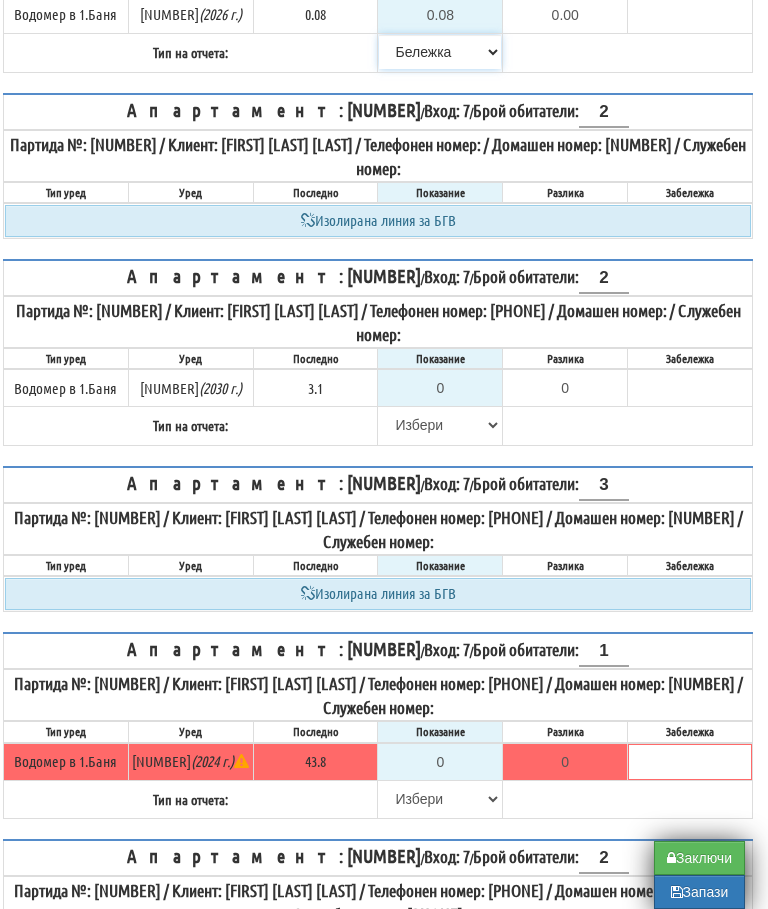 scroll, scrollTop: 632, scrollLeft: 12, axis: both 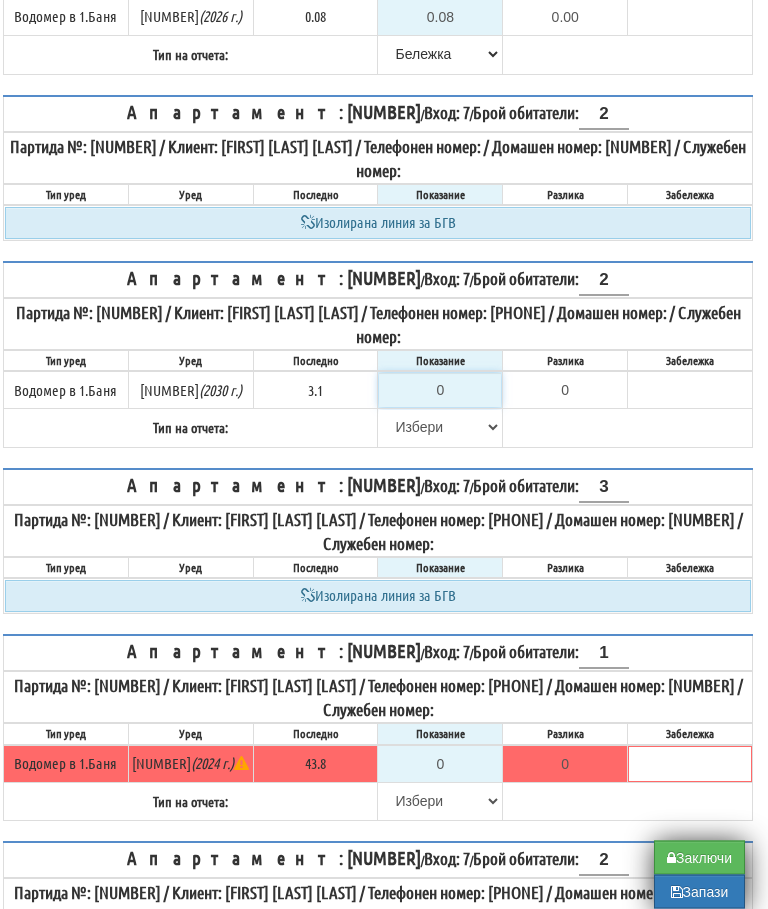 click on "0" at bounding box center [440, 391] 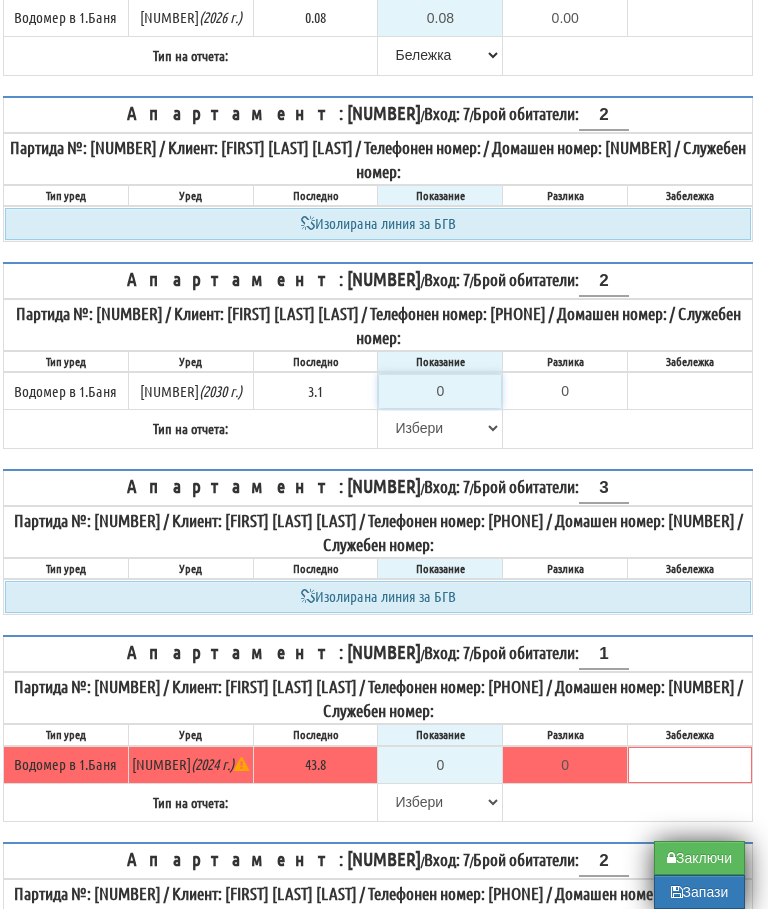 type on "3" 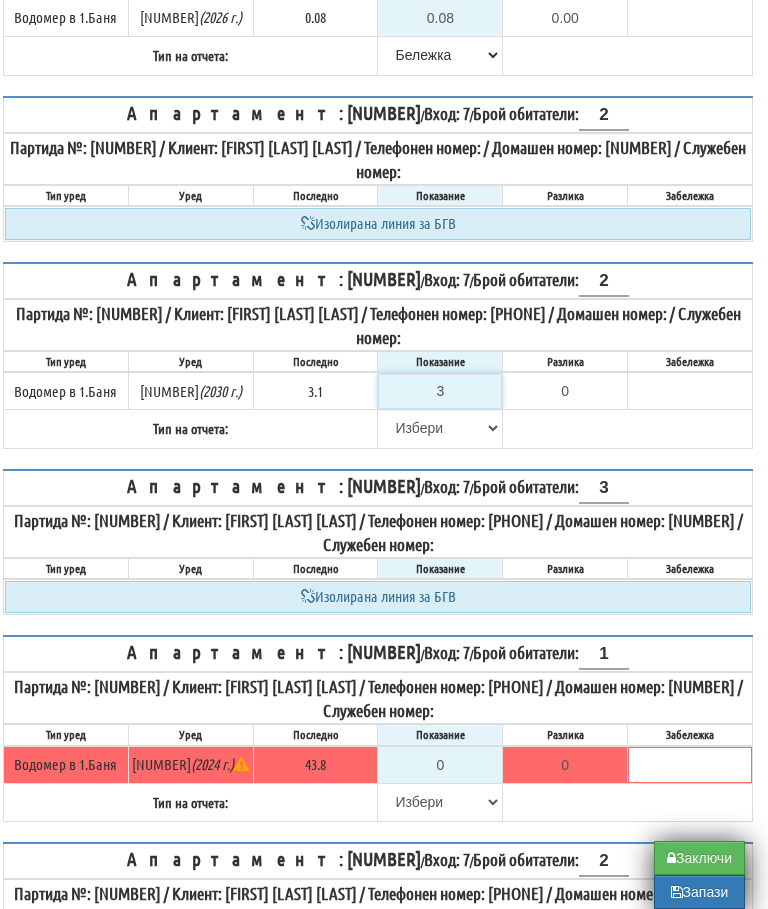 type on "-0.100" 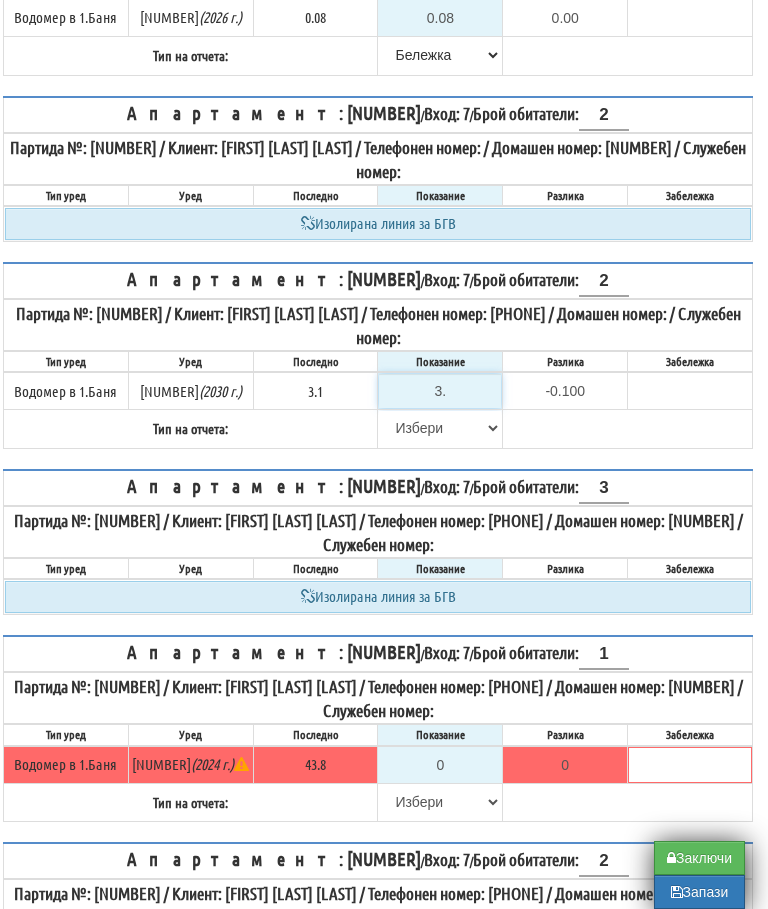 type on "3.1" 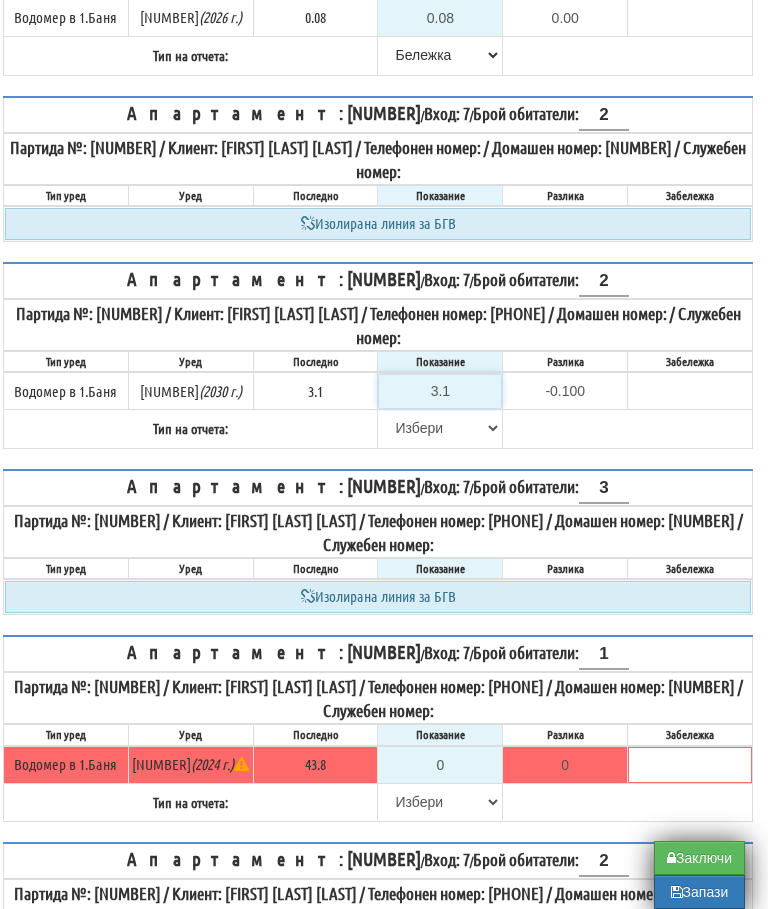 type on "0.0" 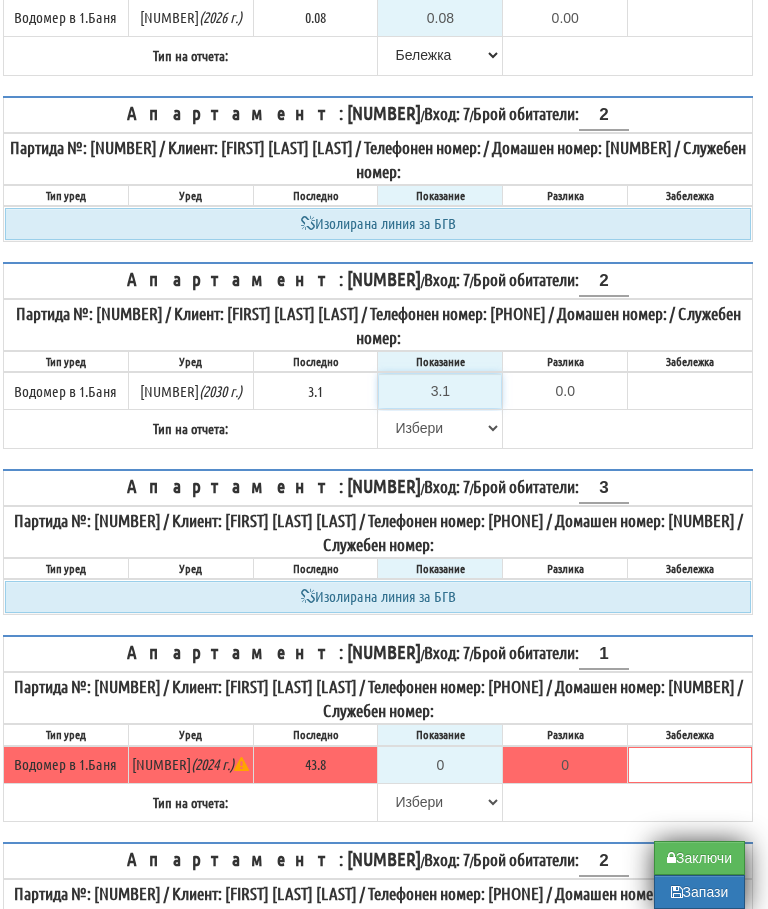 type on "3.1" 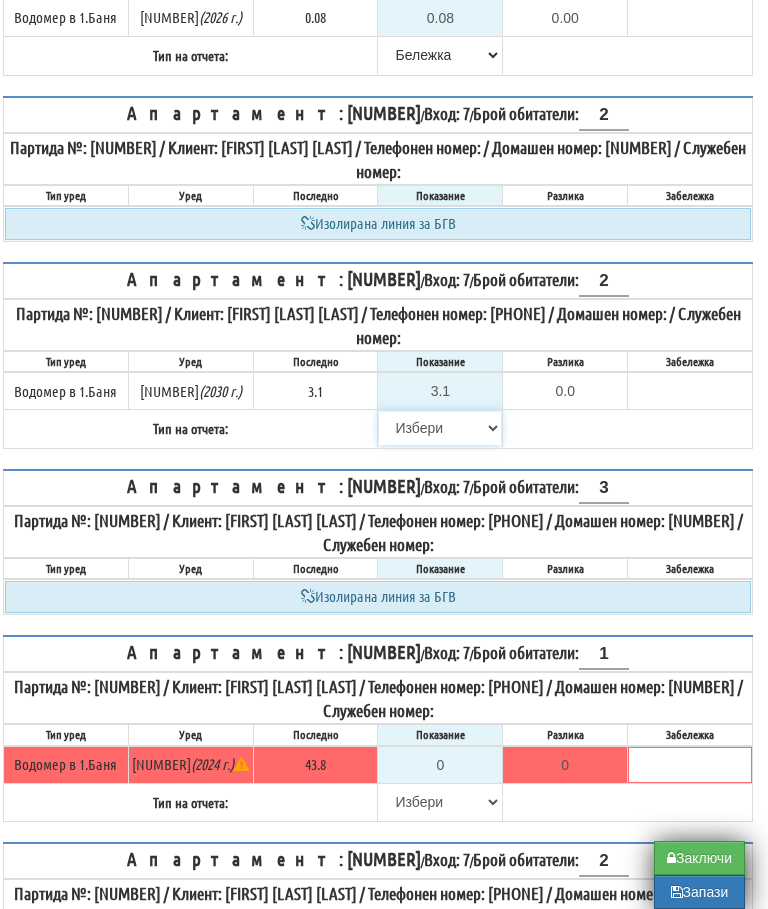 click on "Избери
Визуален
Телефон
Бележка
Неосигурен достъп
Самоотчет
Служебно
Дистанционен" at bounding box center [440, 428] 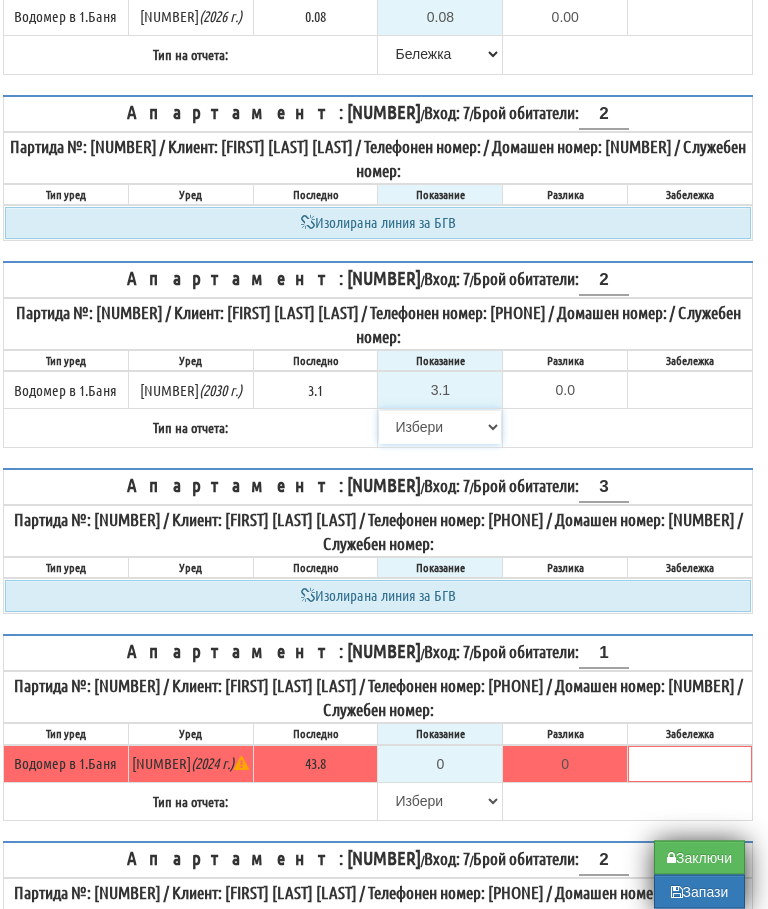 select on "89c75930-9bfd-e511-80be-8d5a1dced85a" 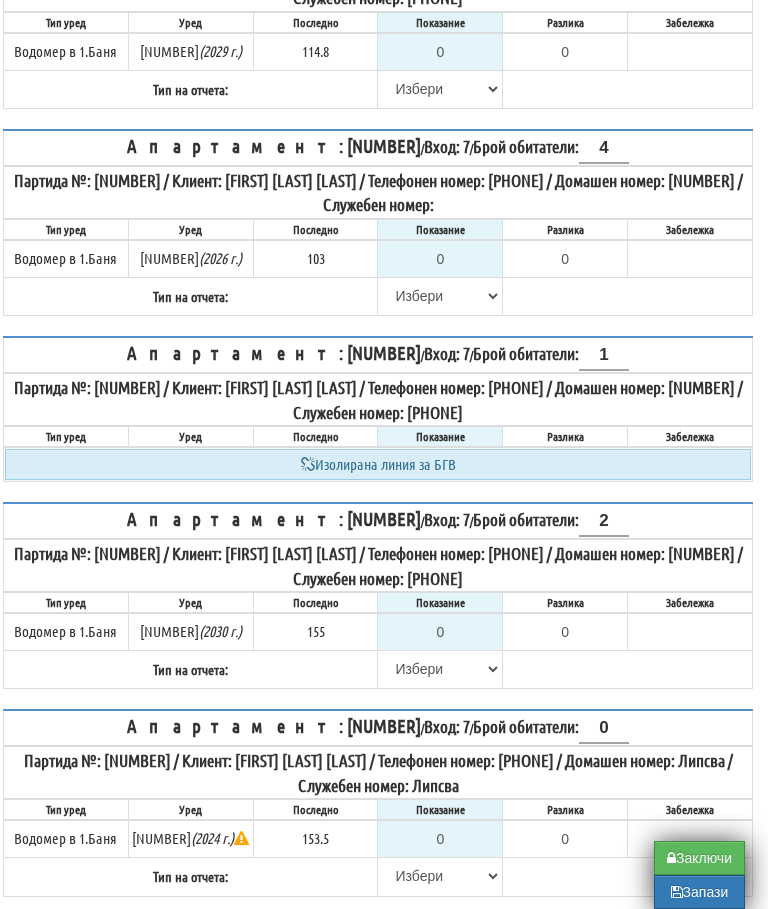 scroll, scrollTop: 1758, scrollLeft: 12, axis: both 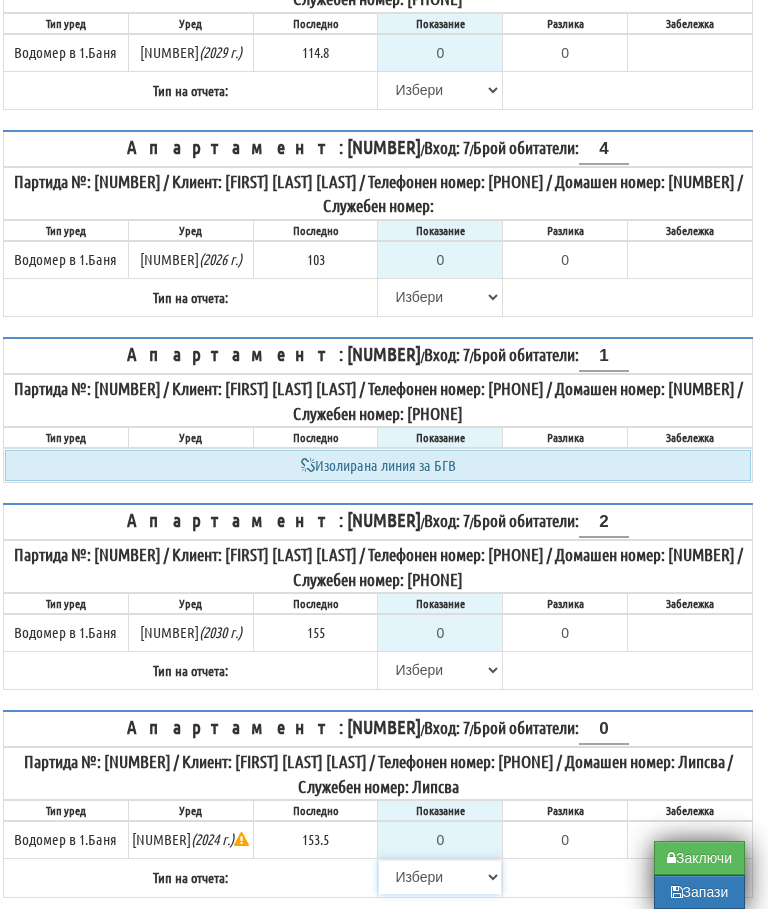 click on "Избери
Визуален
Телефон
Бележка
Неосигурен достъп
Самоотчет
Служебно
Дистанционен" at bounding box center (440, 877) 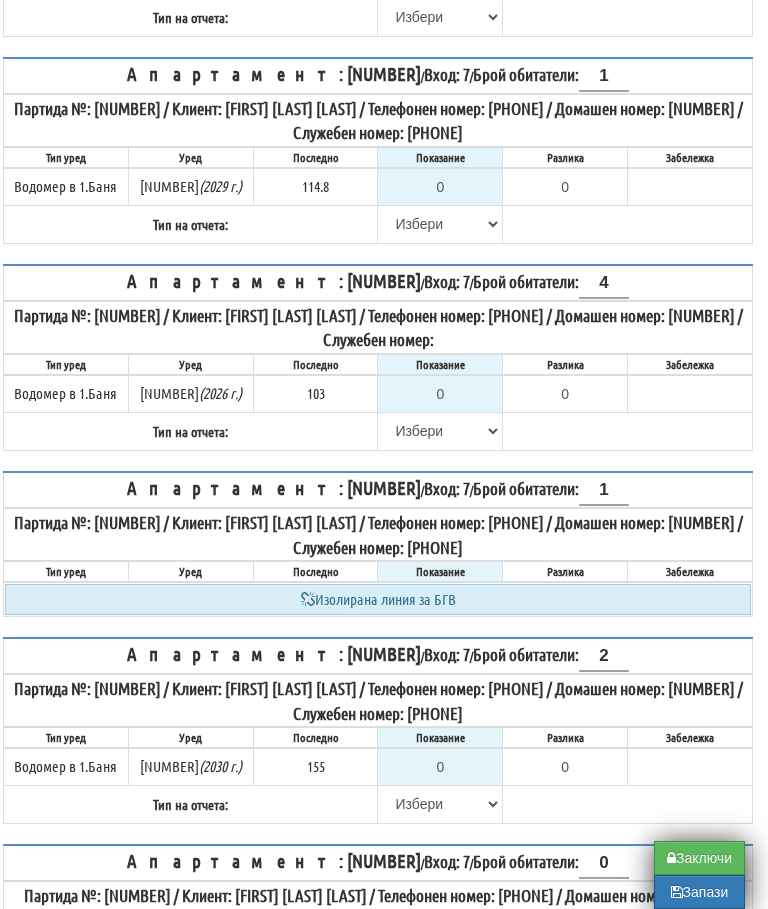 scroll, scrollTop: 1623, scrollLeft: 12, axis: both 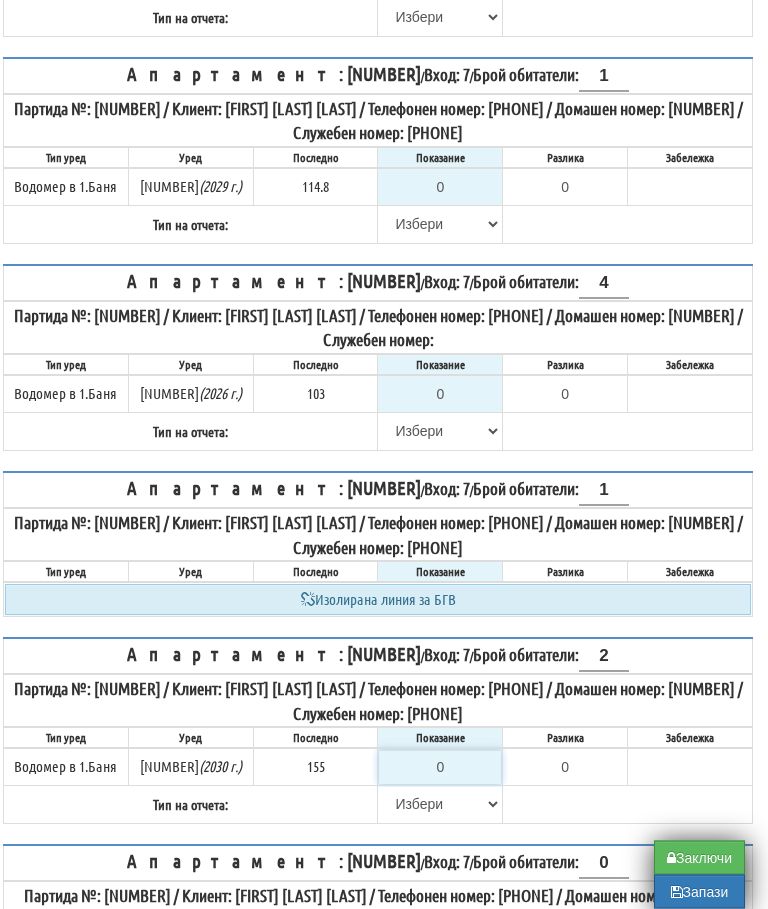 click on "0" at bounding box center (440, 768) 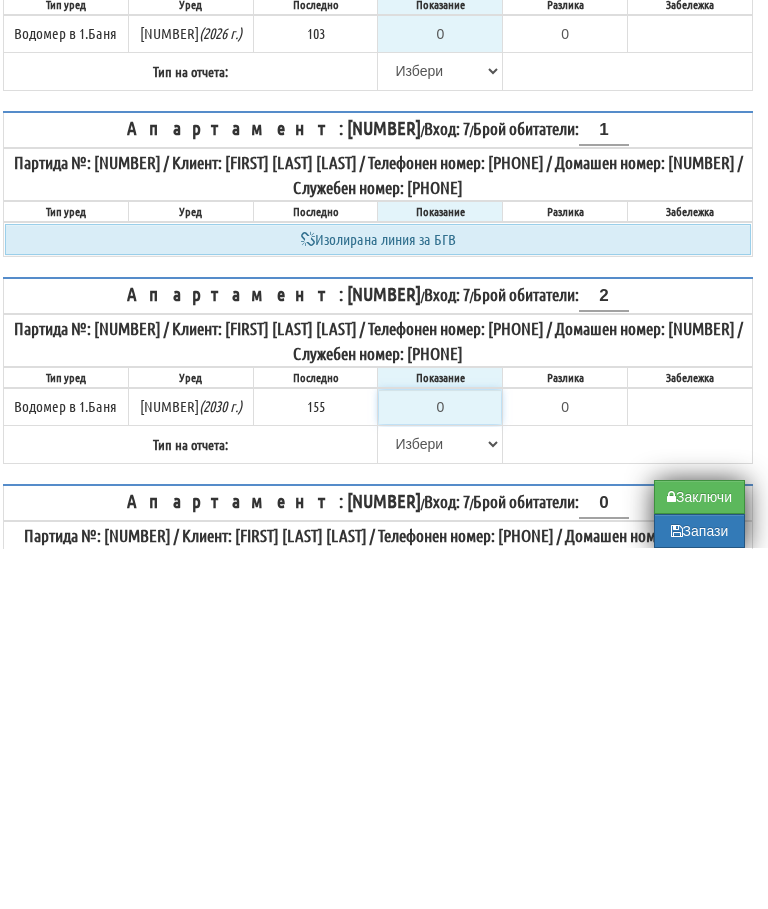 scroll, scrollTop: 1722, scrollLeft: 12, axis: both 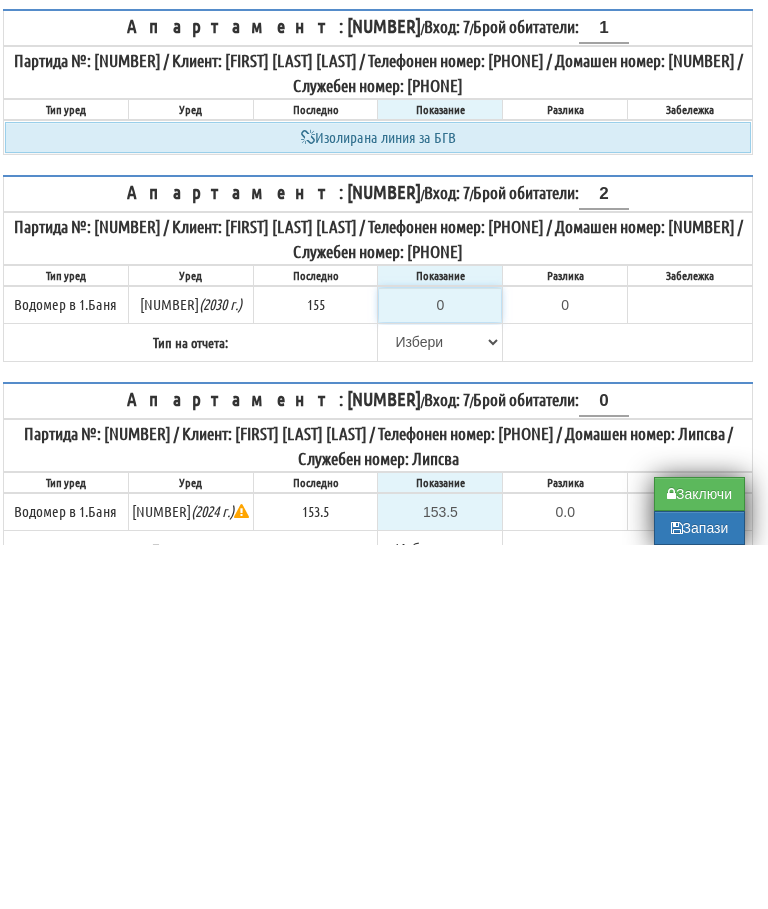 type on "1" 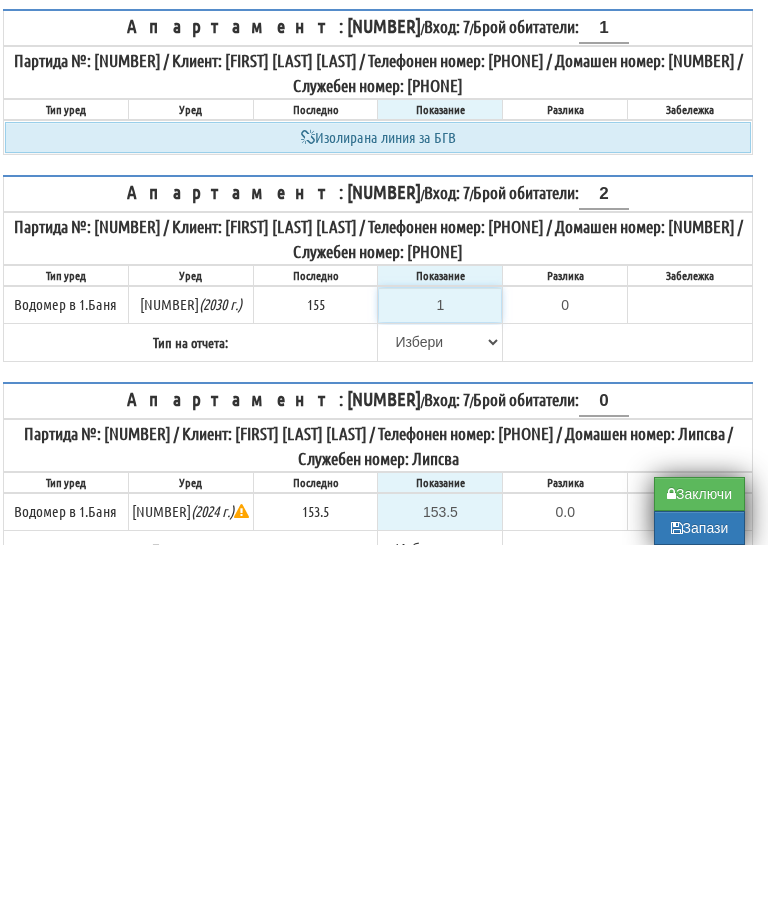 type on "-154.000" 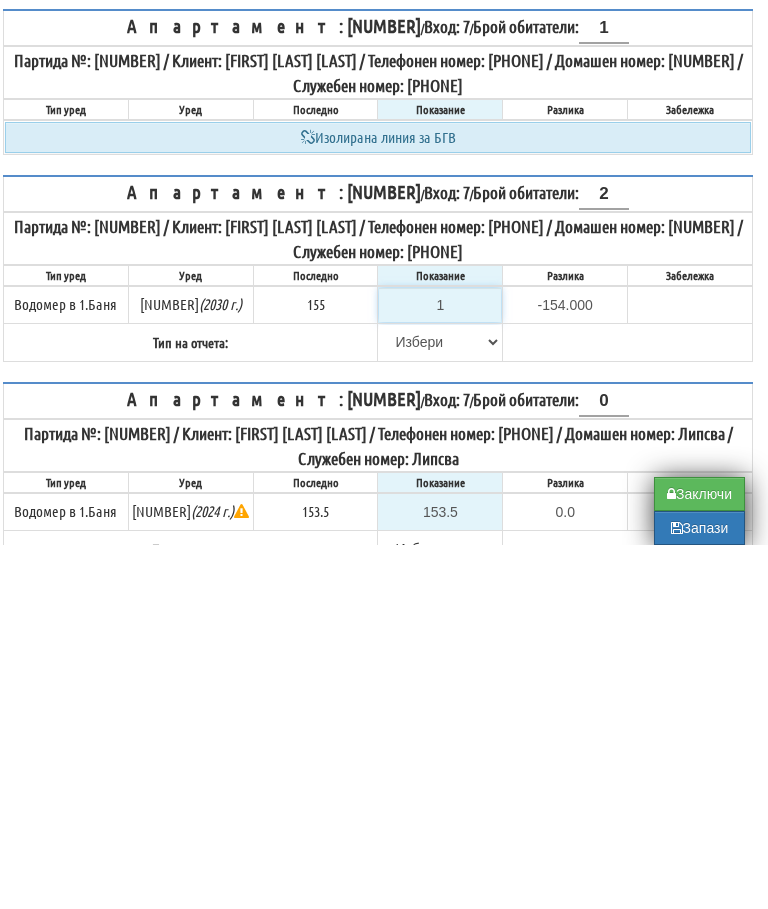 type on "15" 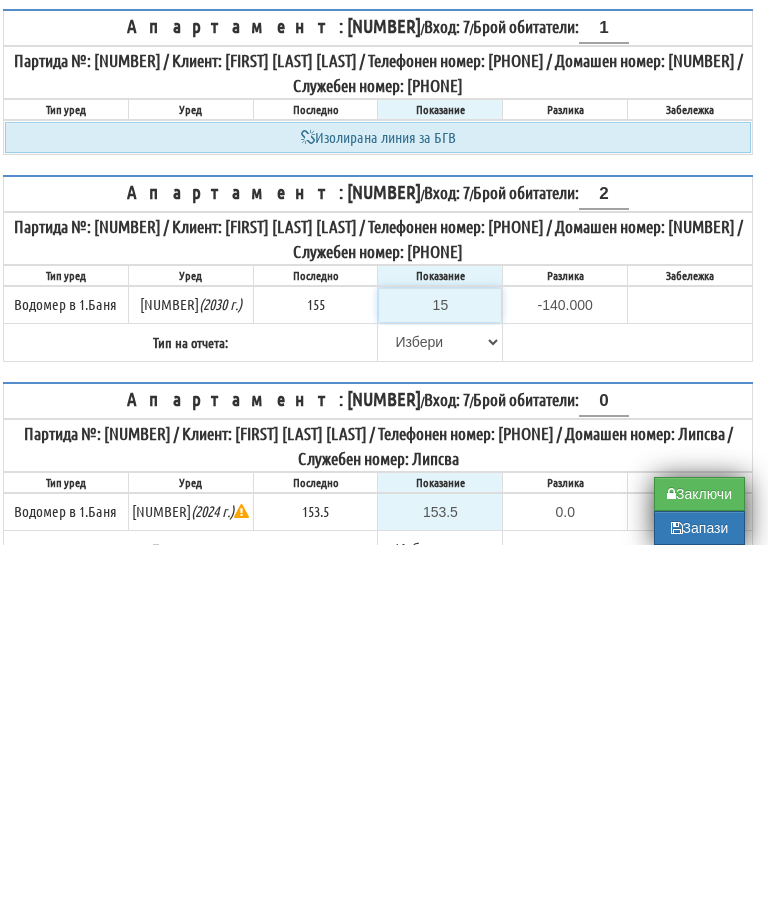 type on "156" 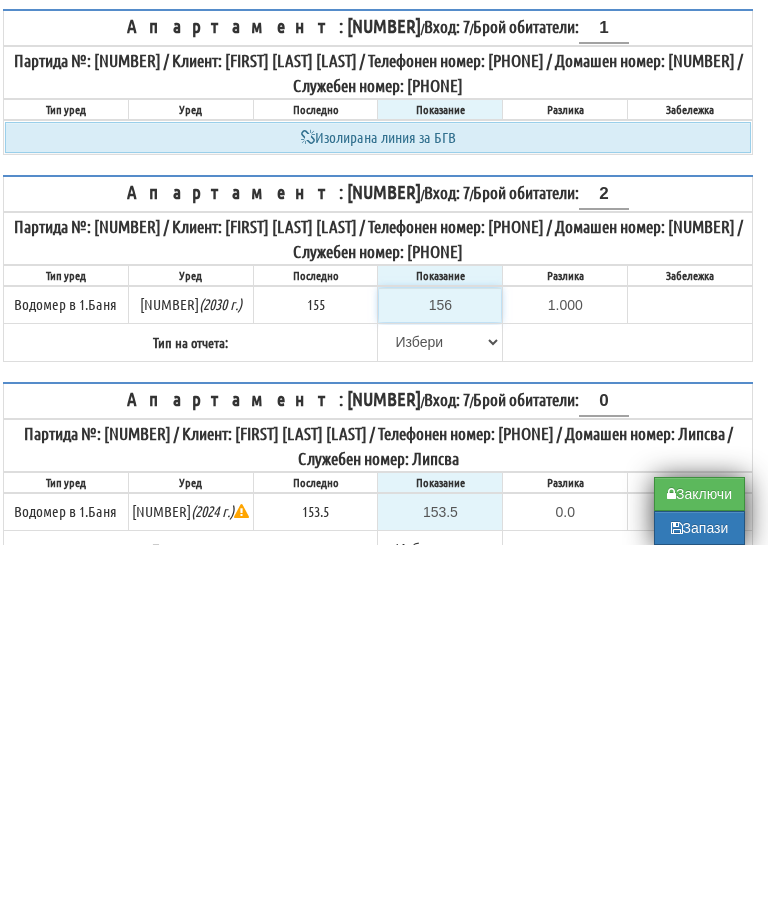 type on "156" 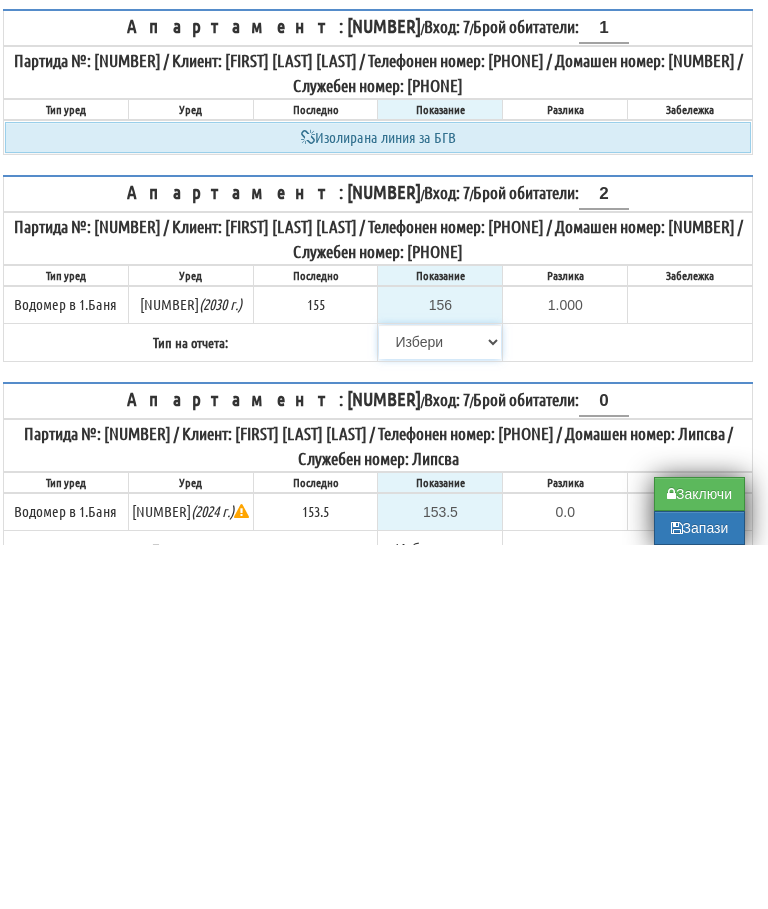 click on "Избери
Визуален
Телефон
Бележка
Неосигурен достъп
Самоотчет
Служебно
Дистанционен" at bounding box center (440, 706) 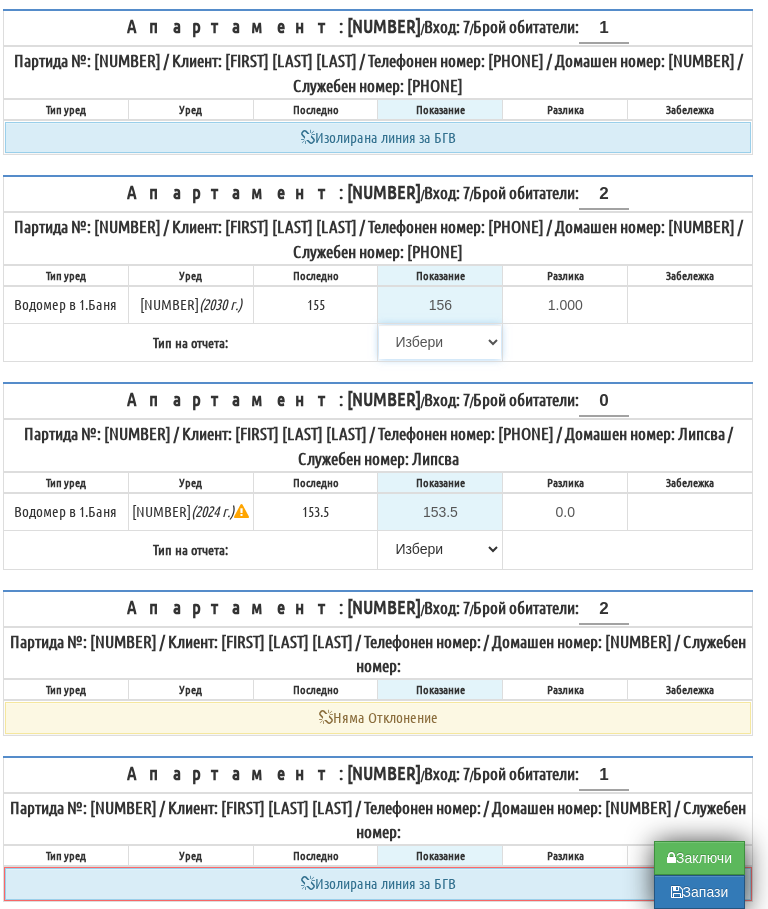 select on "89c75930-9bfd-e511-80be-8d5a1dced85a" 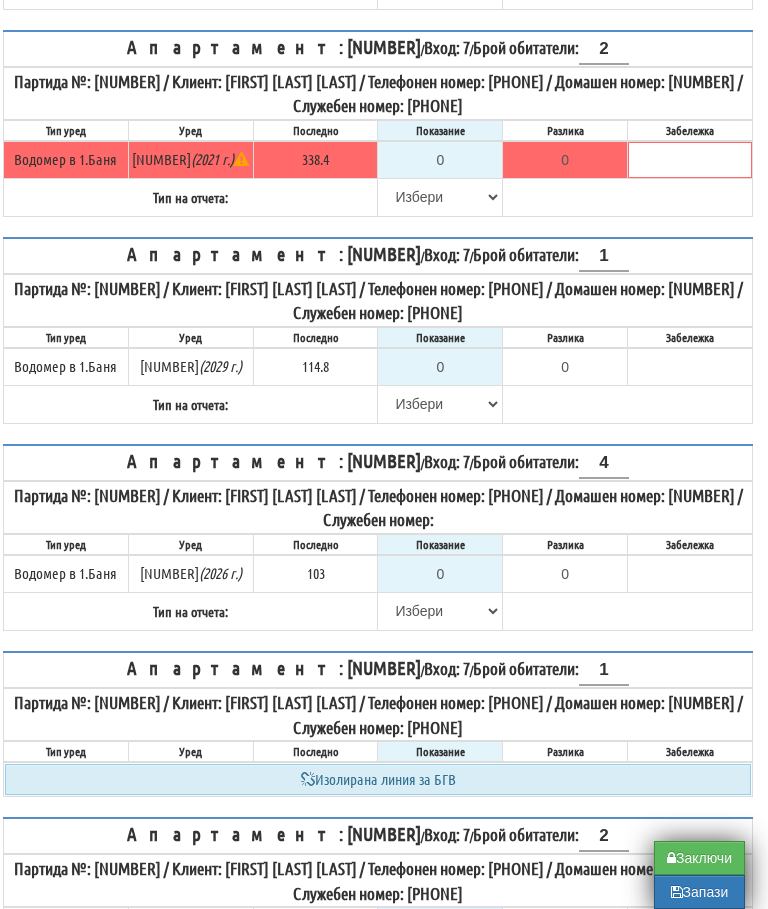 scroll, scrollTop: 1443, scrollLeft: 12, axis: both 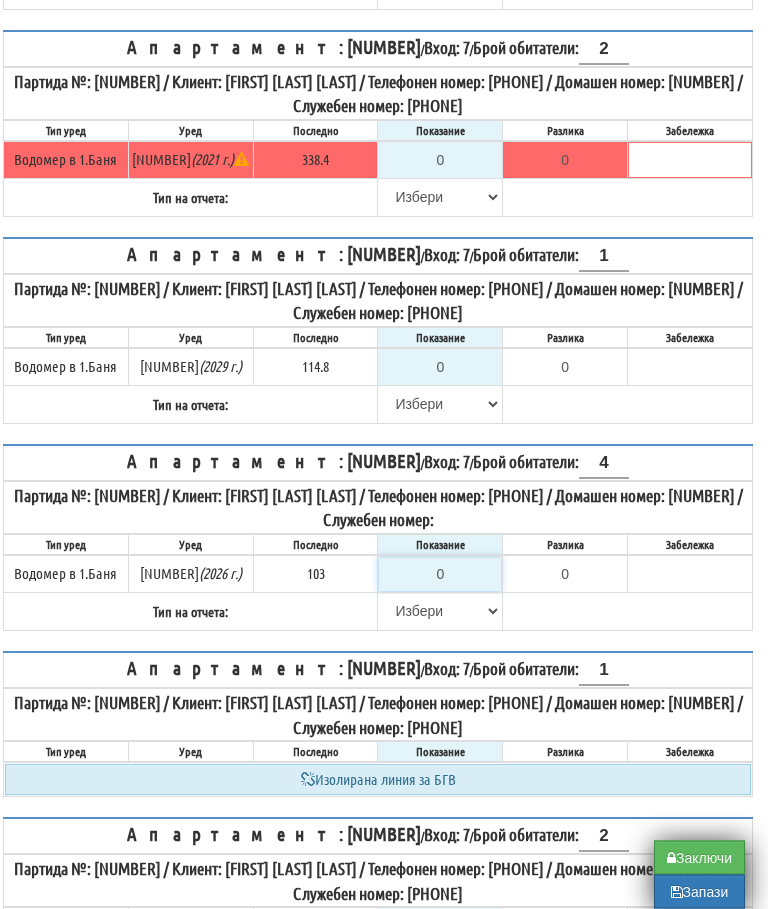 click on "0" at bounding box center [440, 575] 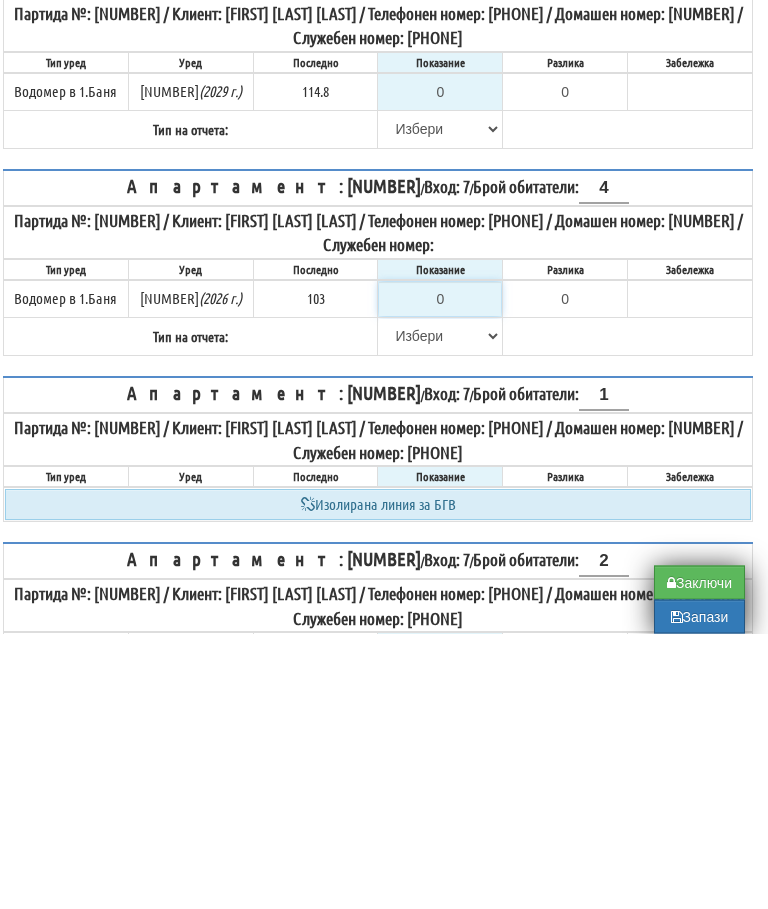 type on "1" 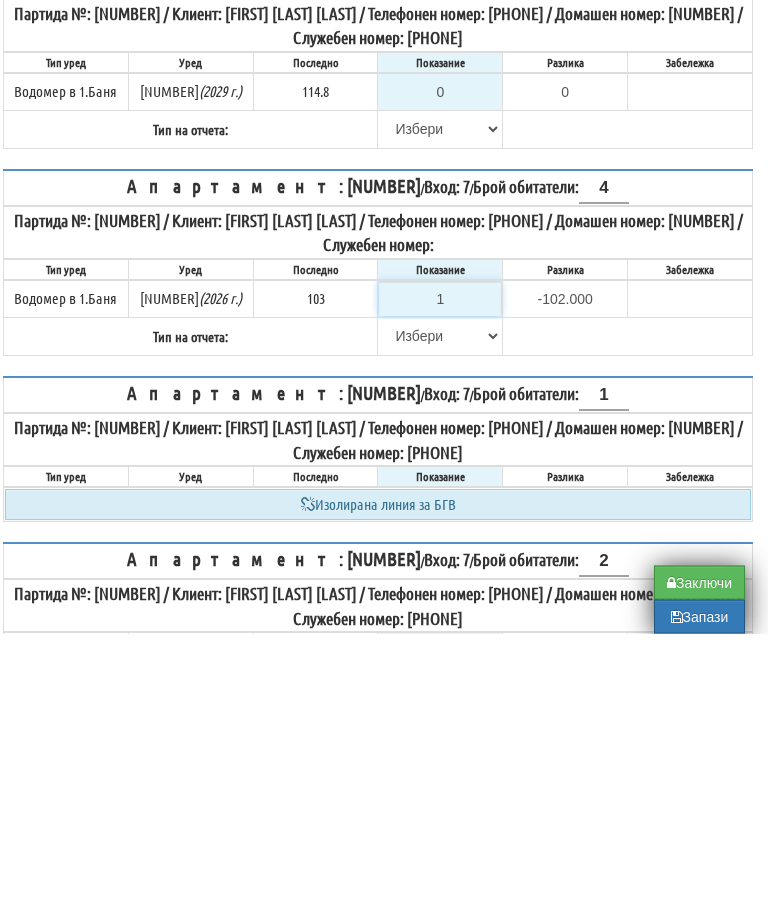 type on "10" 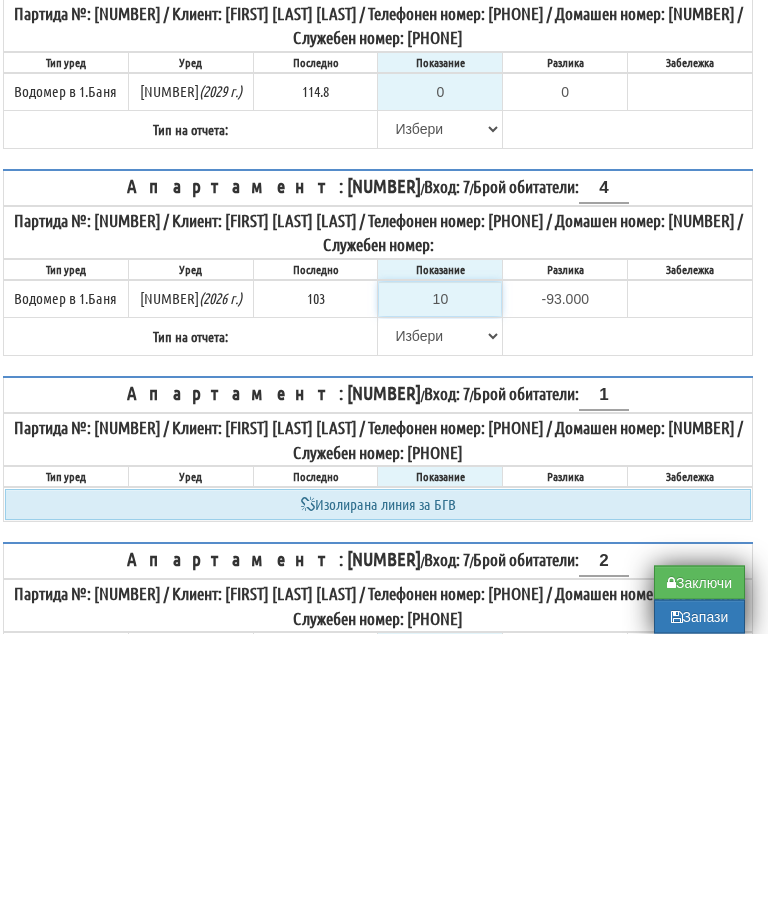 type on "103" 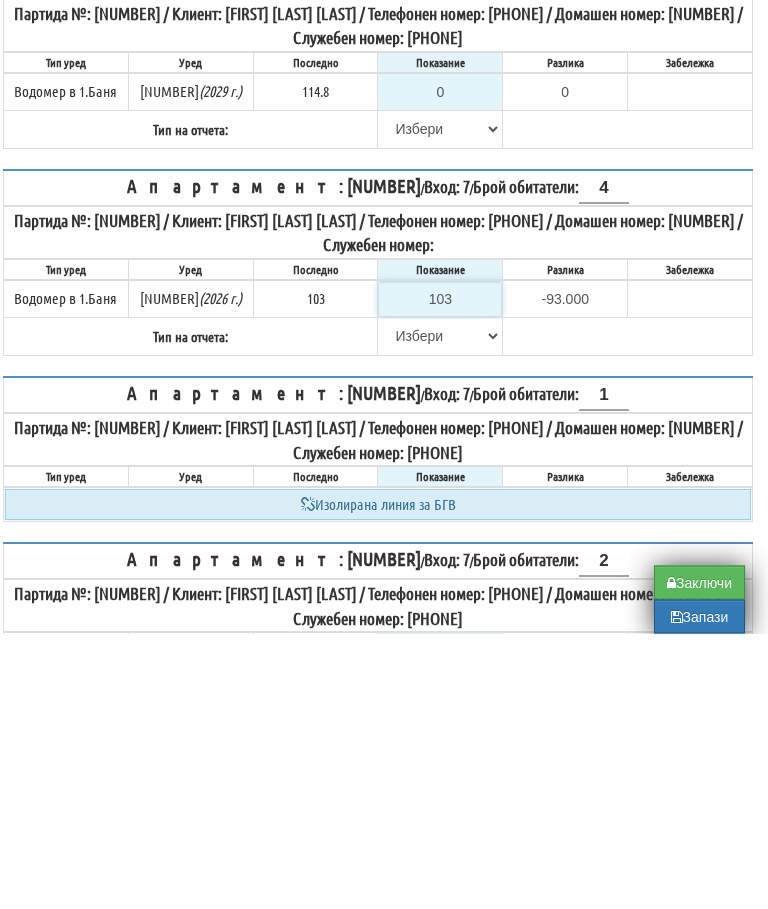 type on "0.000" 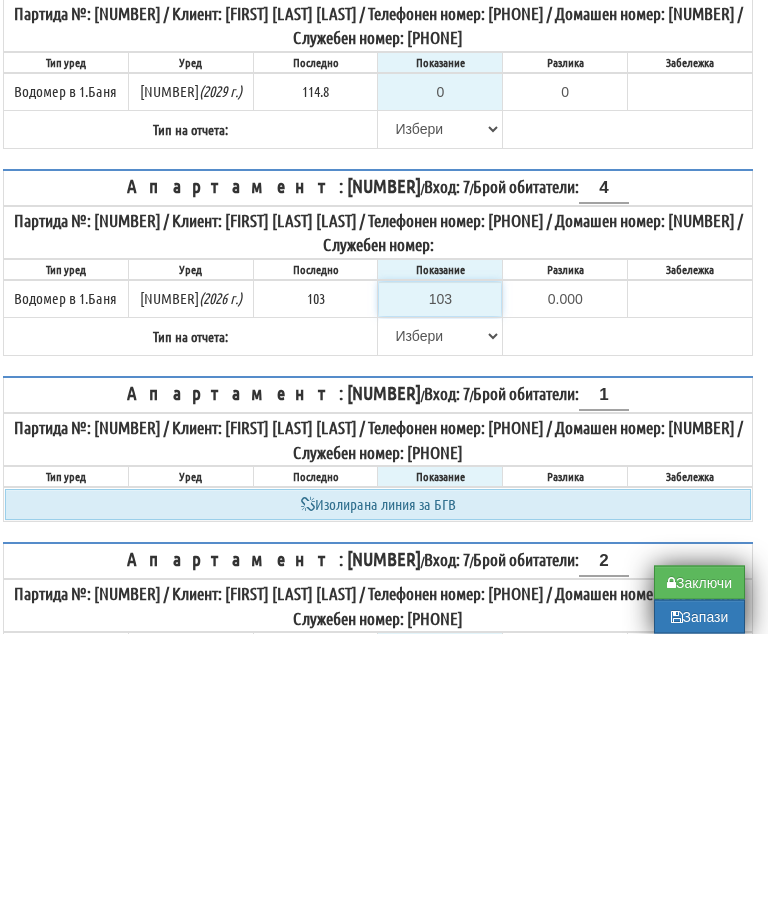 type on "103" 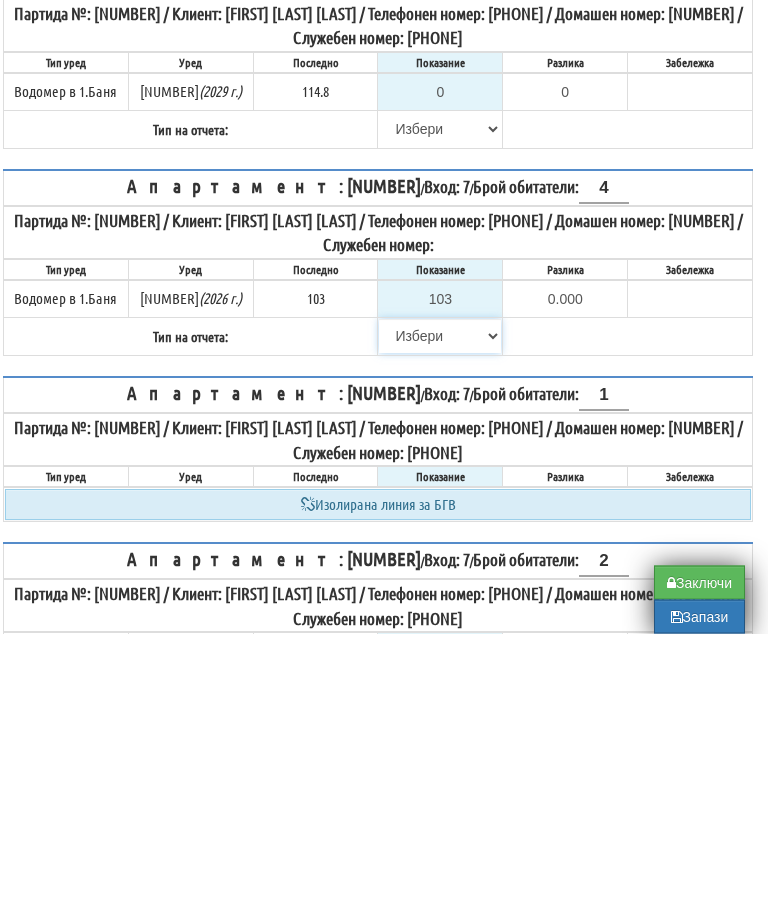 click on "Избери
Визуален
Телефон
Бележка
Неосигурен достъп
Самоотчет
Служебно
Дистанционен" at bounding box center (440, 612) 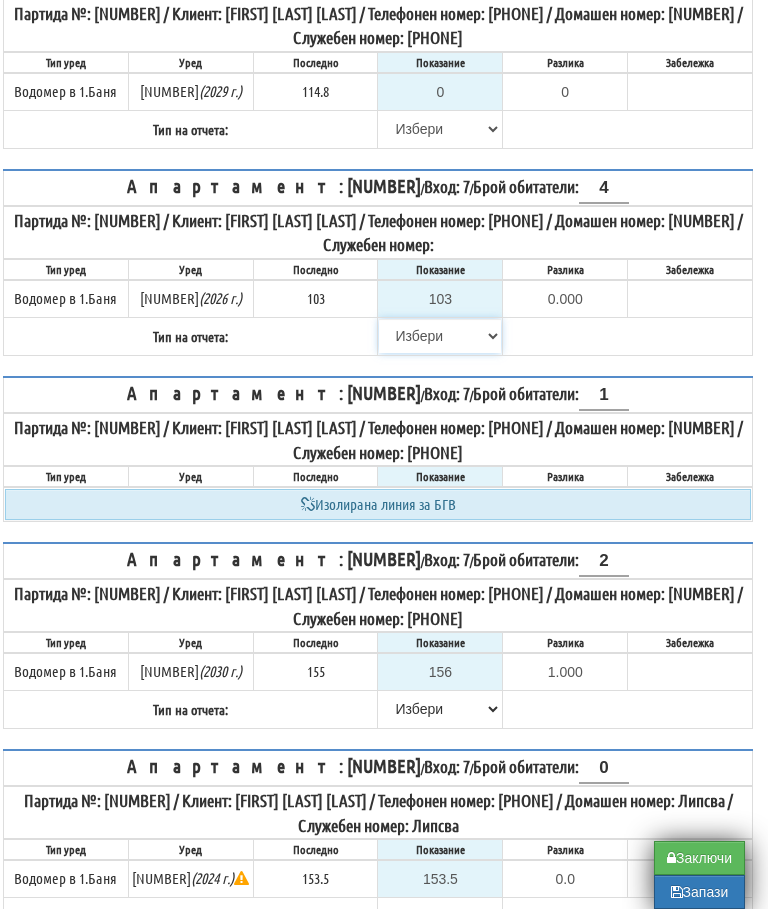 select on "8ac75930-9bfd-e511-80be-8d5a1dced85a" 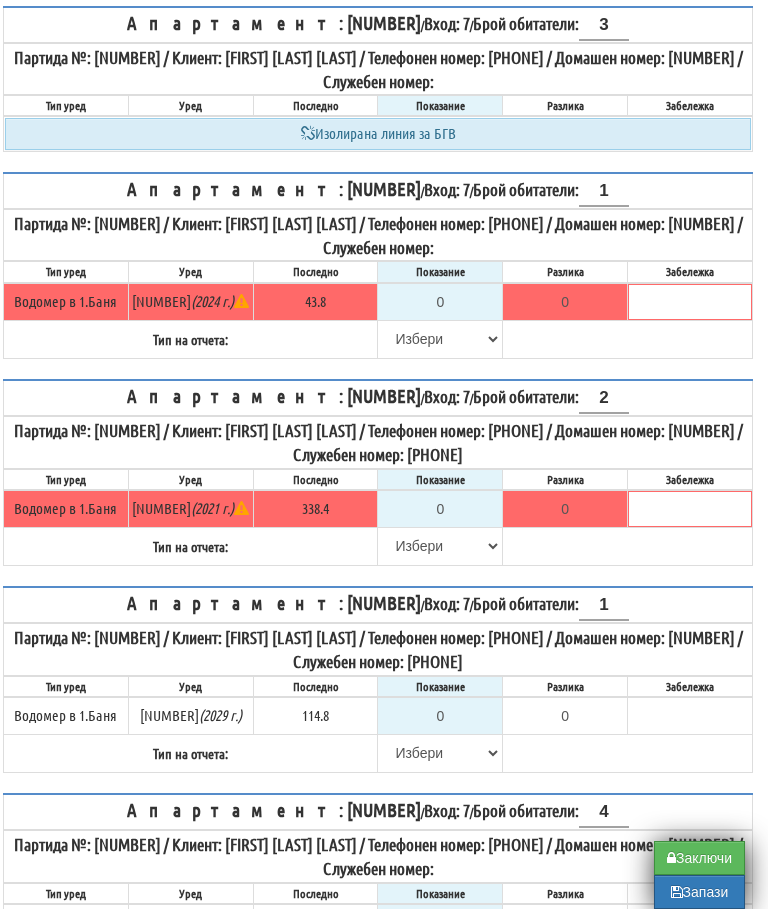 scroll, scrollTop: 1092, scrollLeft: 12, axis: both 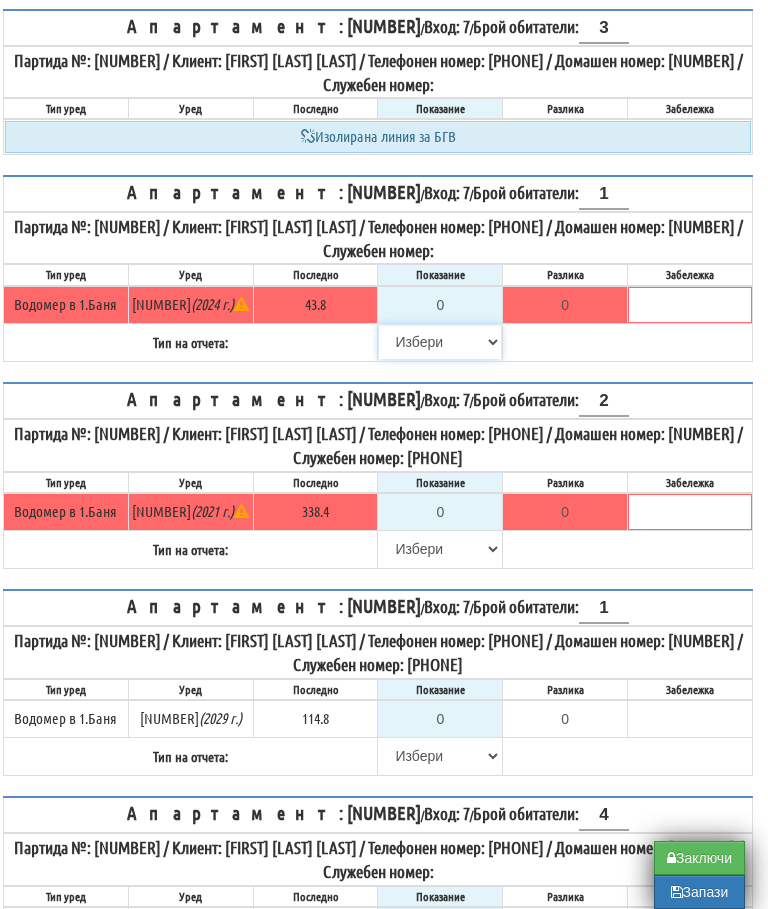 click on "Избери
Визуален
Телефон
Бележка
Неосигурен достъп
Самоотчет
Служебно
Дистанционен" at bounding box center [440, 342] 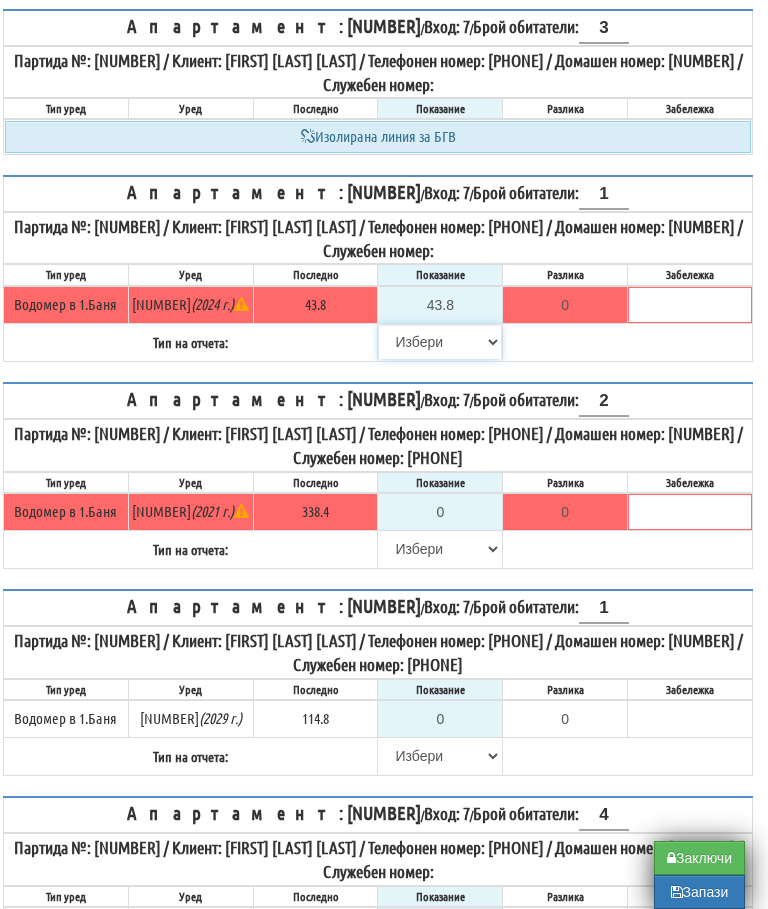 type on "0.0" 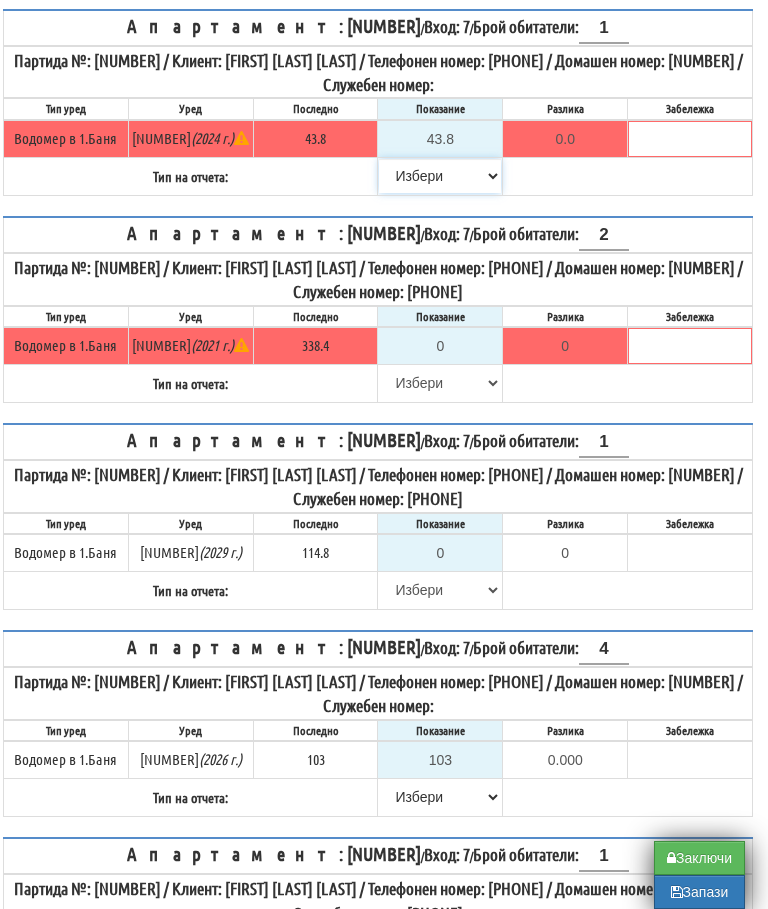 scroll, scrollTop: 1224, scrollLeft: 12, axis: both 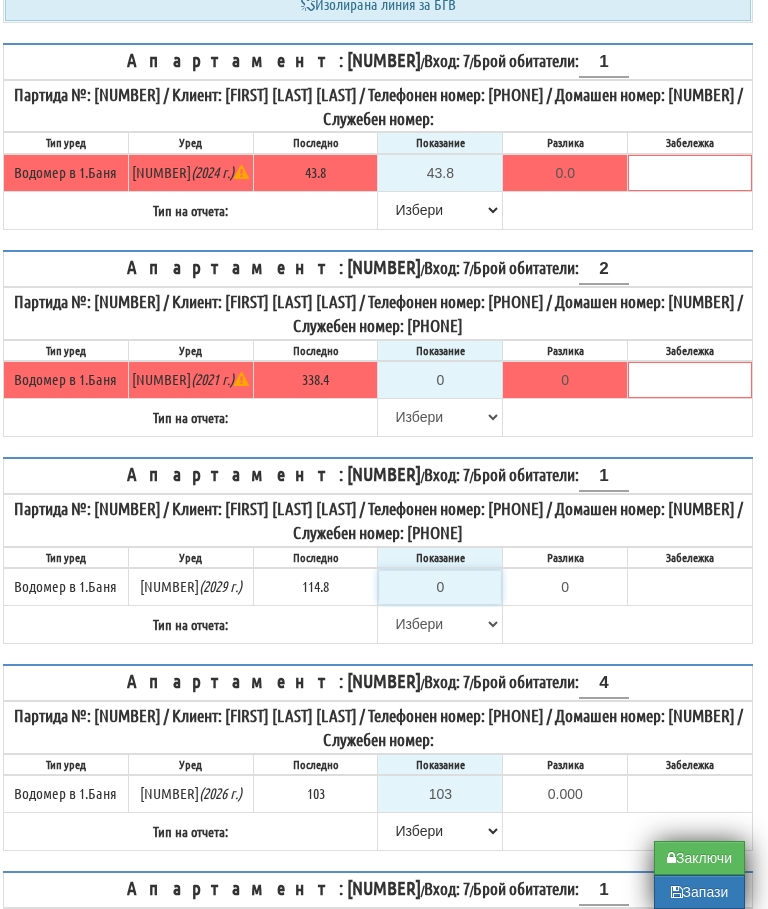click on "0" at bounding box center (440, 587) 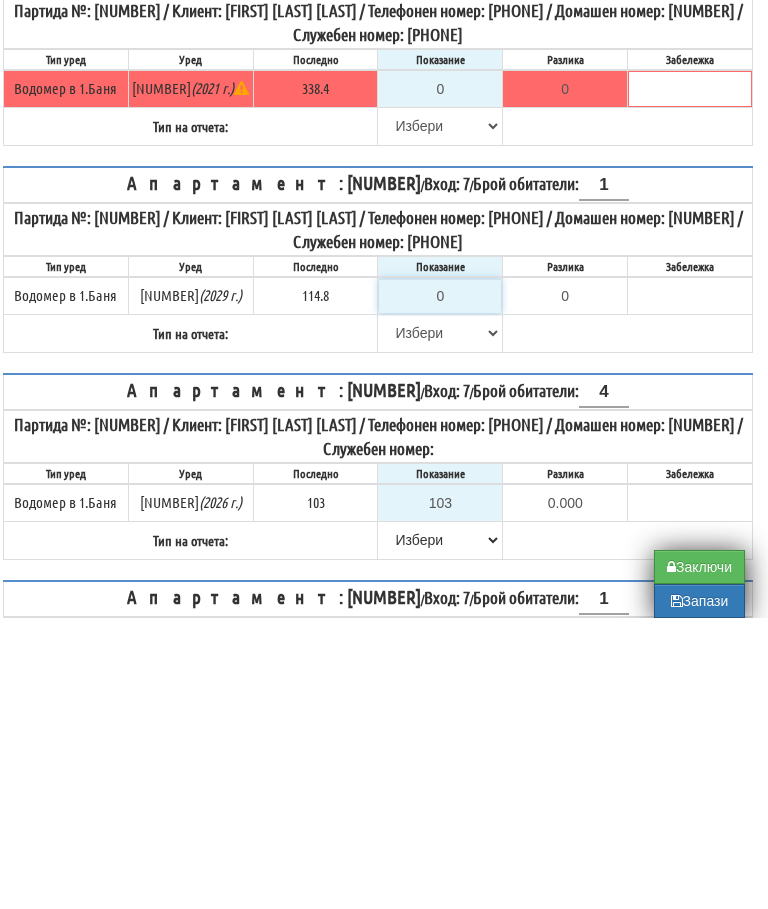 type on "1" 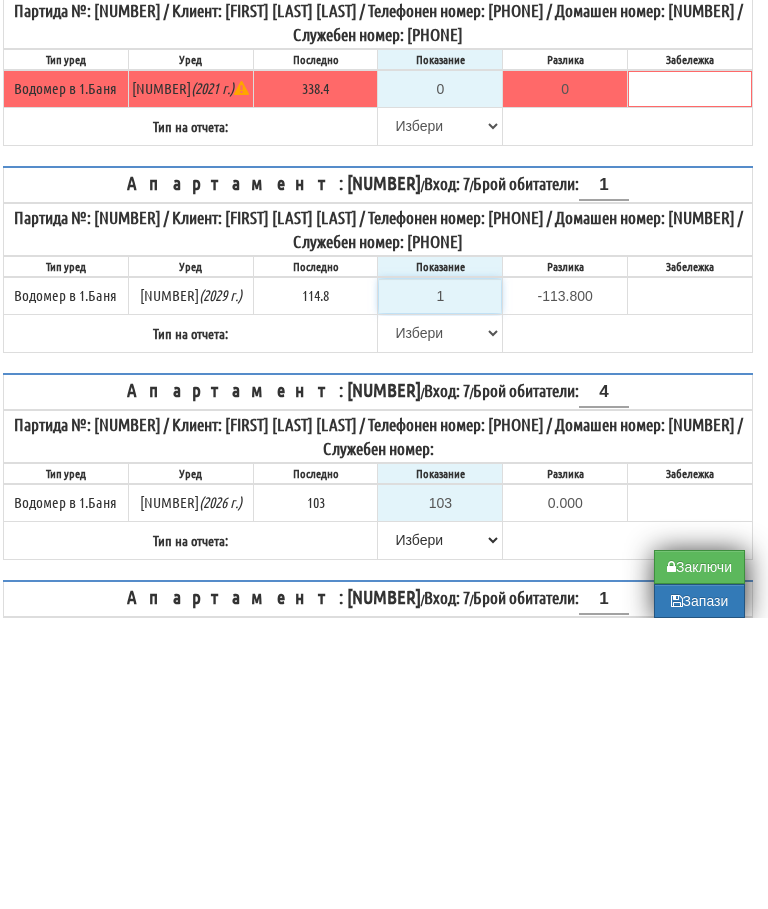 type on "11" 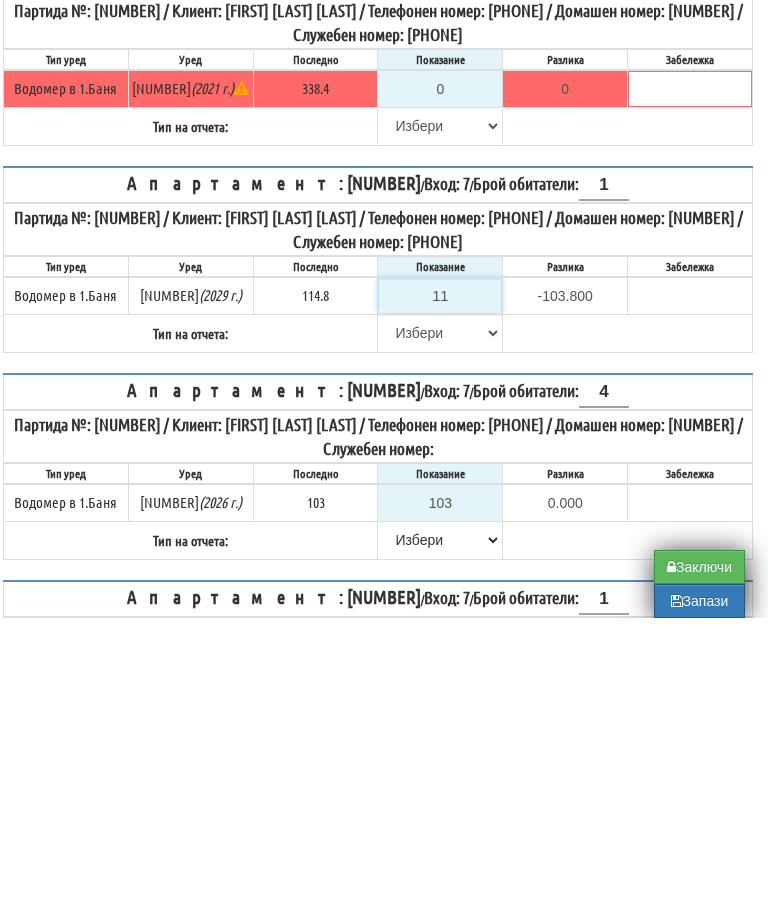 type on "116" 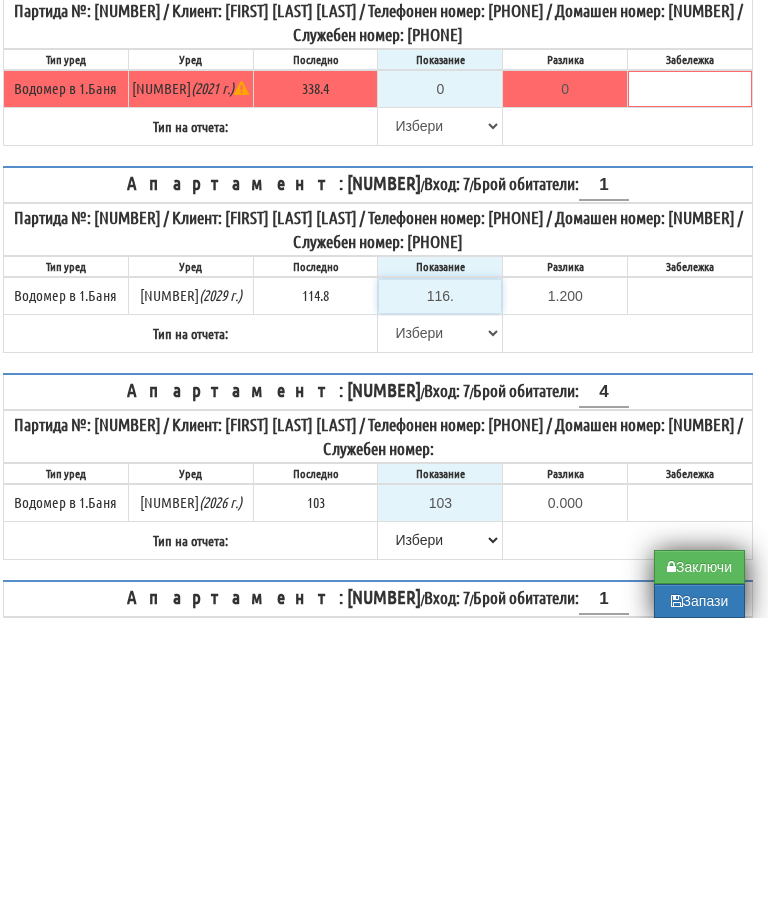 type on "116.5" 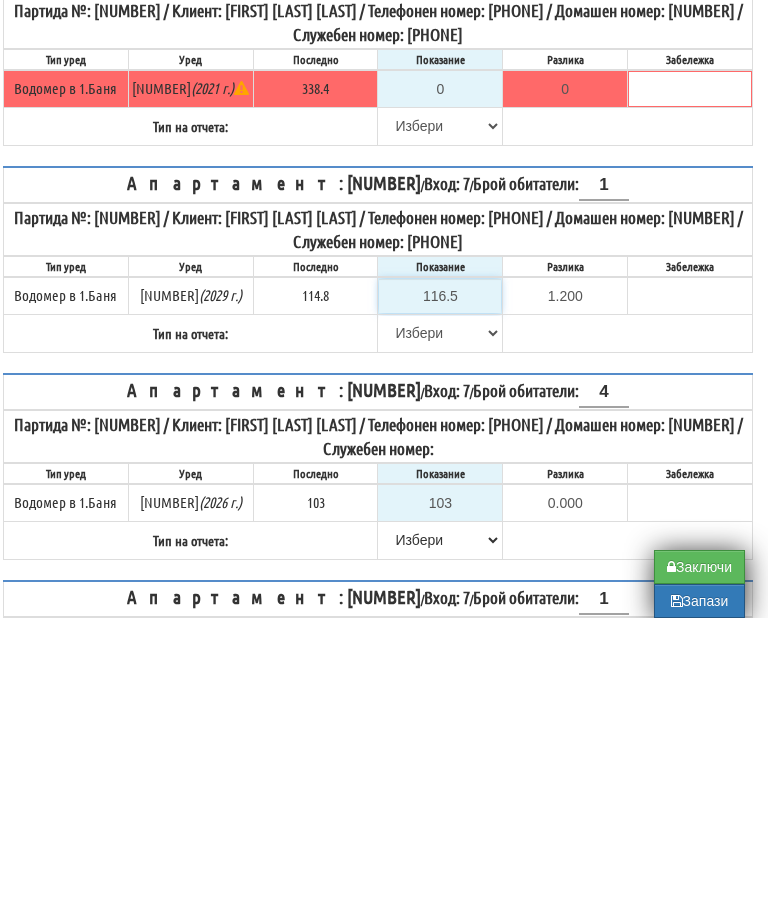 type on "1.7" 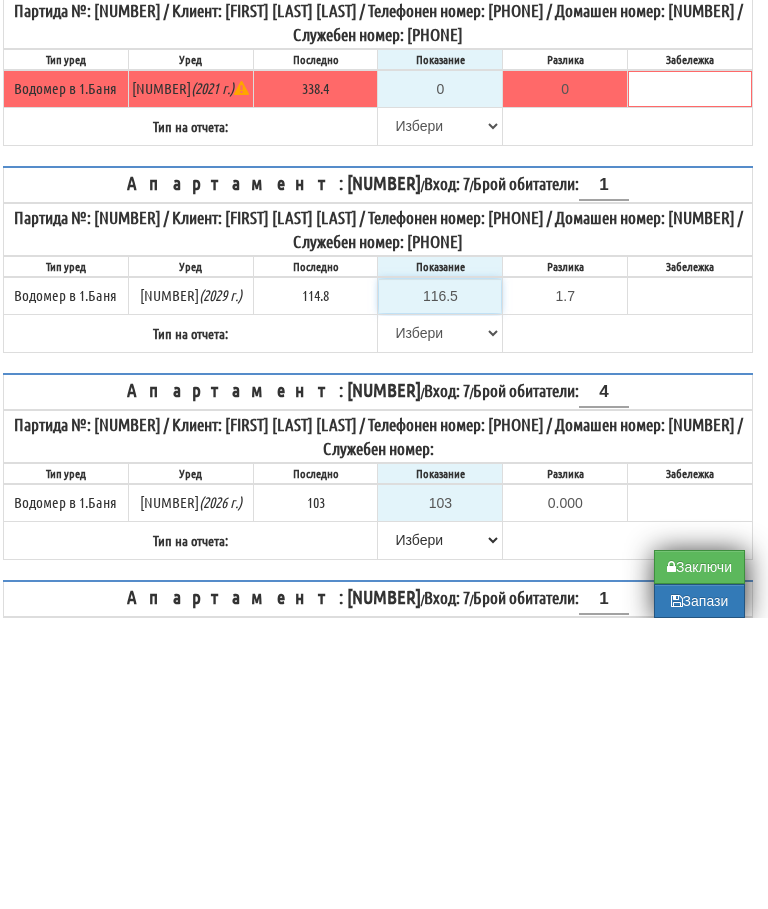 type on "116.5" 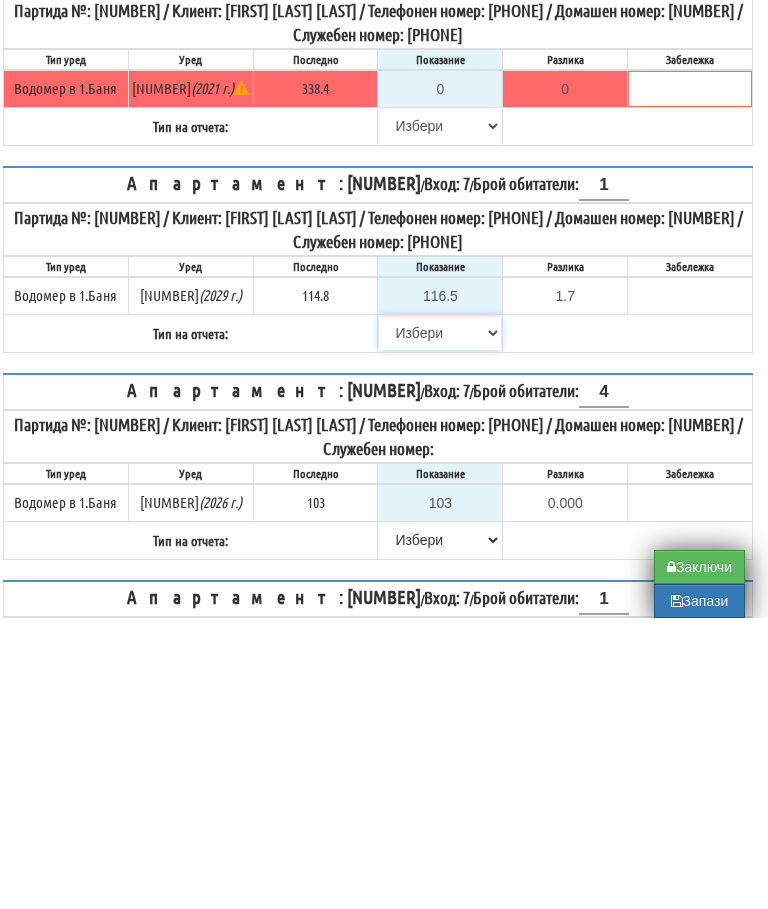 click on "Избери
Визуален
Телефон
Бележка
Неосигурен достъп
Самоотчет
Служебно
Дистанционен" at bounding box center (440, 624) 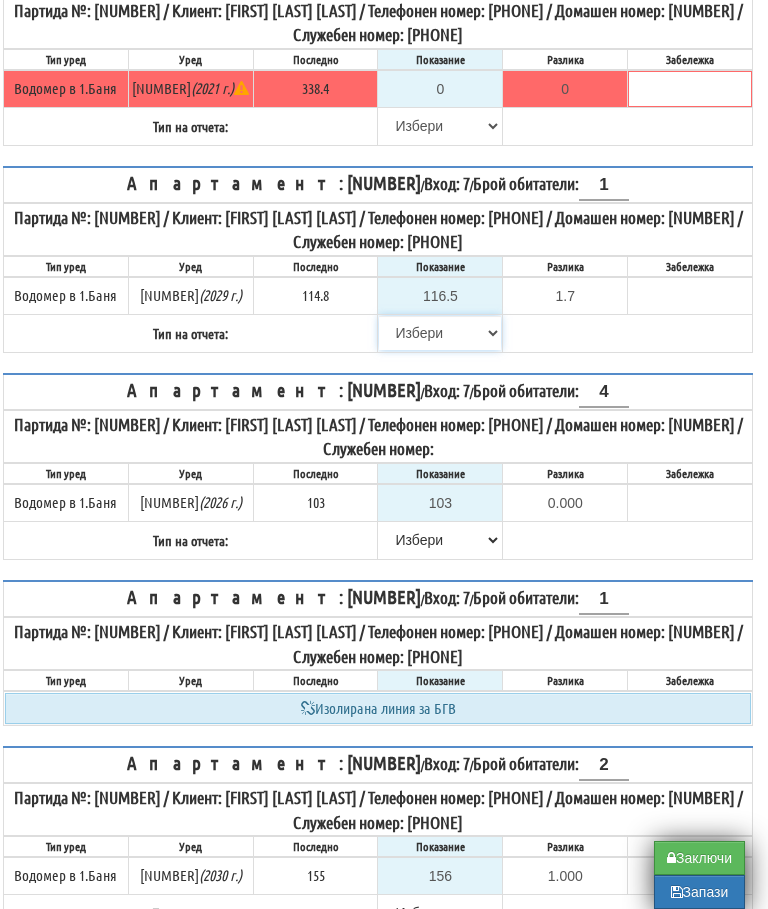 select on "8bc75930-9bfd-e511-80be-8d5a1dced85a" 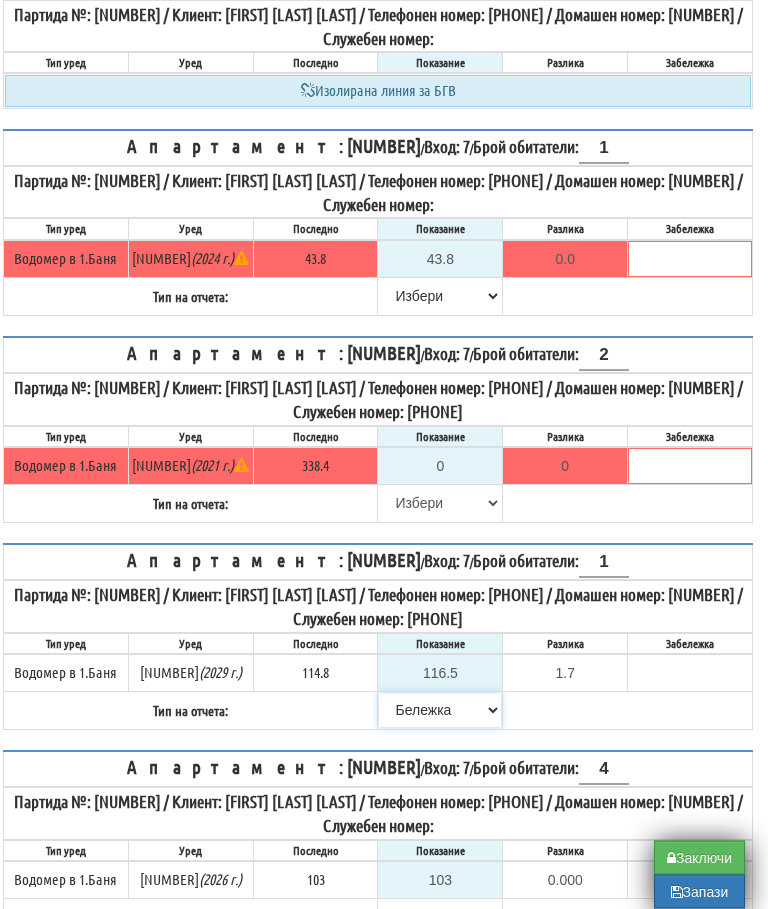 scroll, scrollTop: 1138, scrollLeft: 12, axis: both 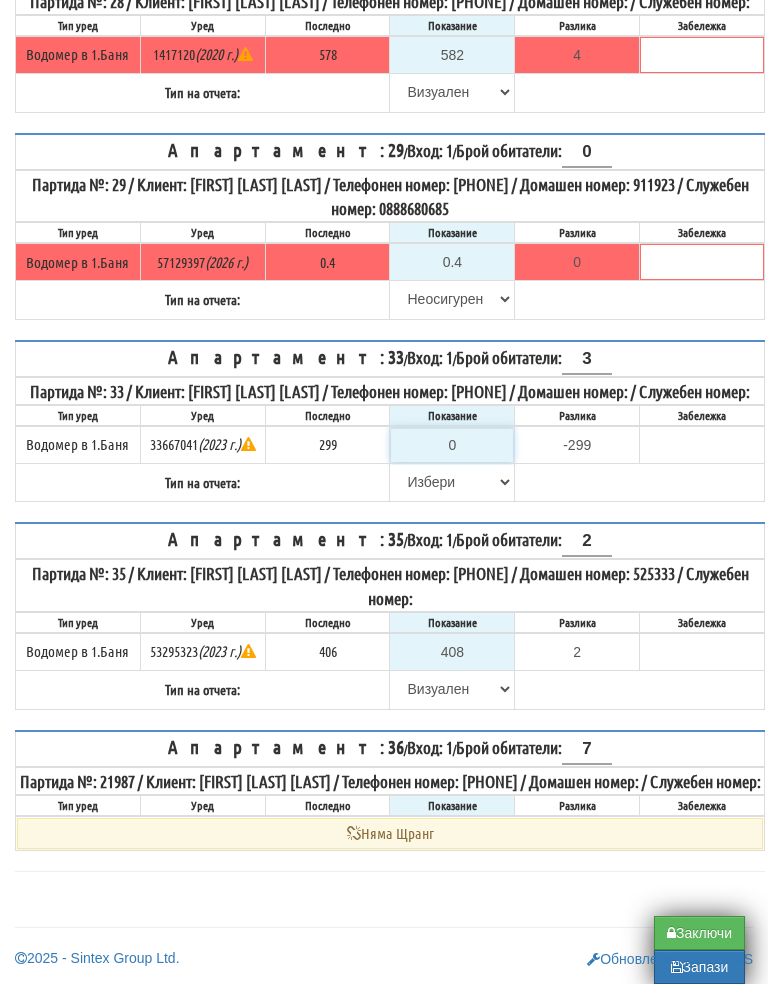 click on "0" at bounding box center (452, 465) 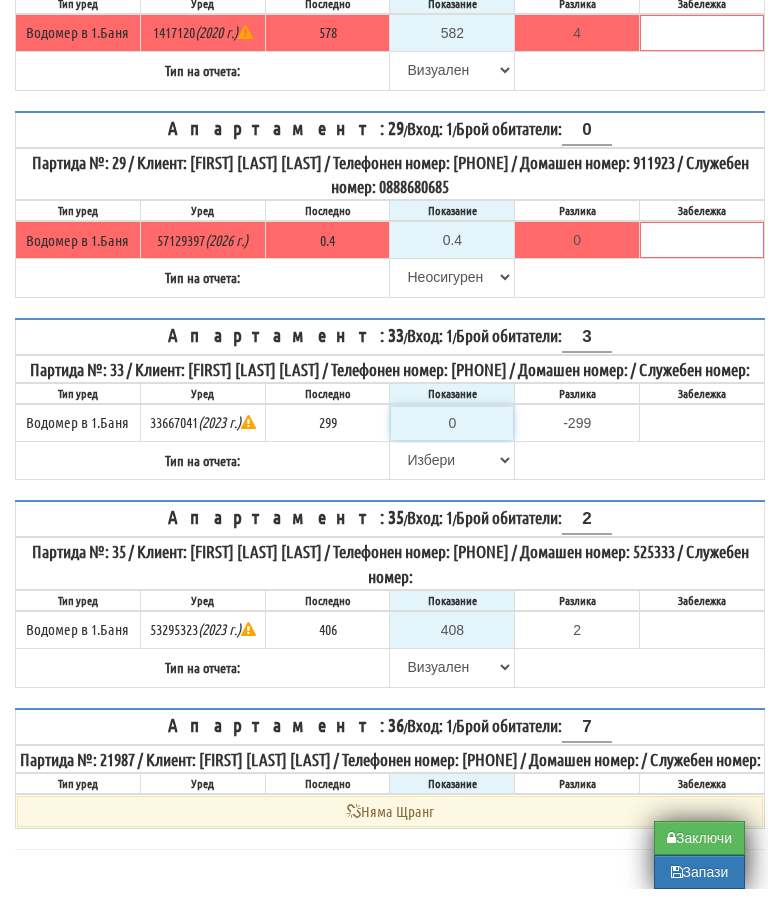 scroll, scrollTop: 4089, scrollLeft: 12, axis: both 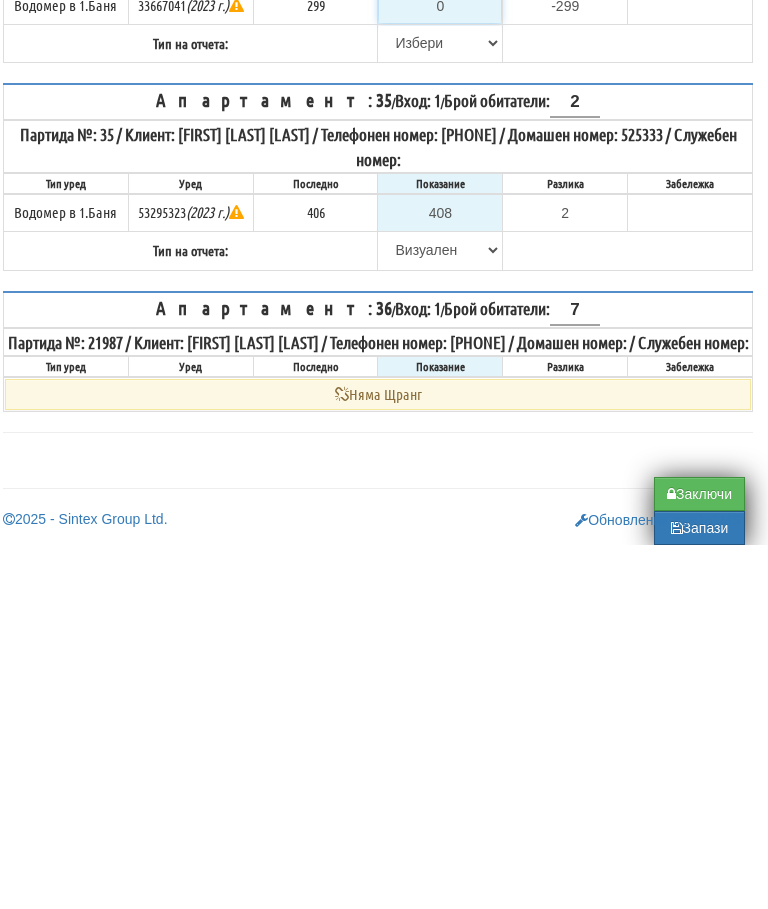type on "2" 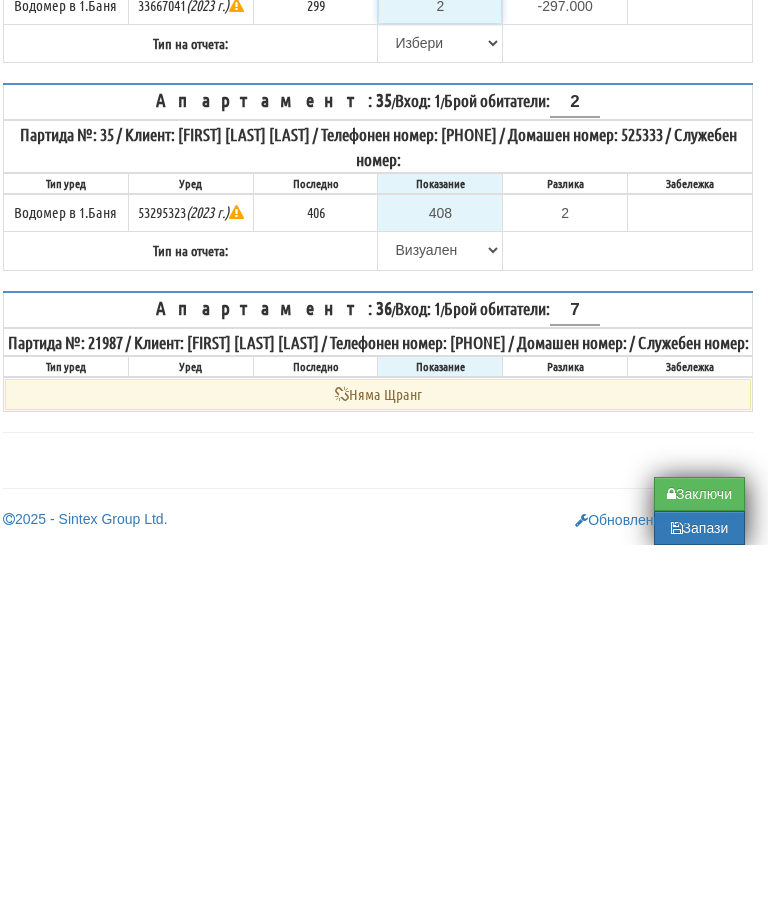 type on "29" 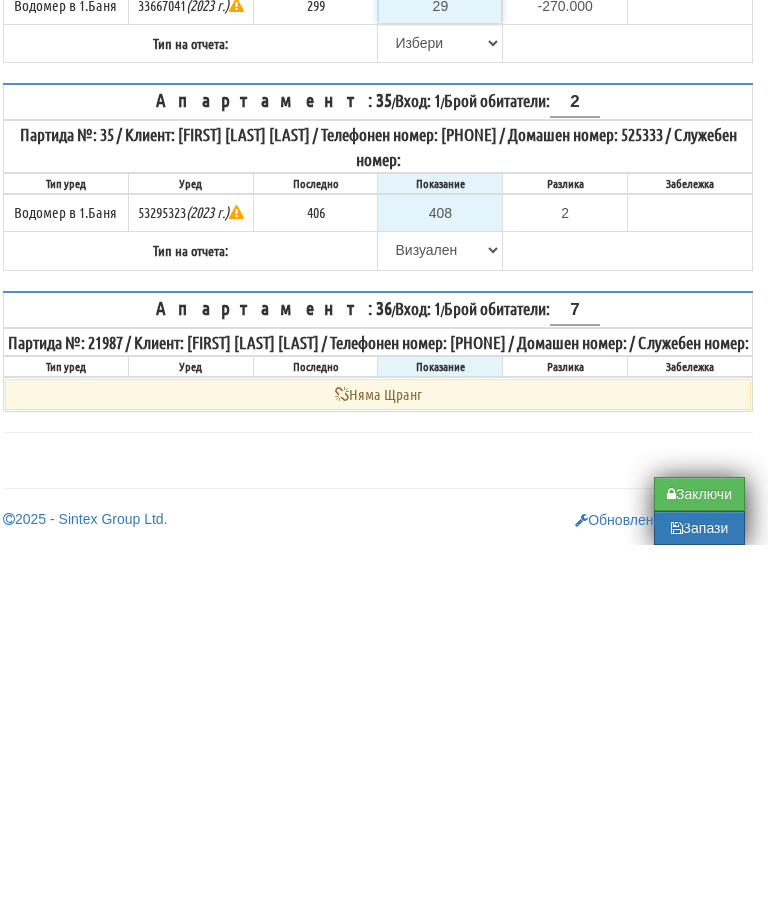 type on "299" 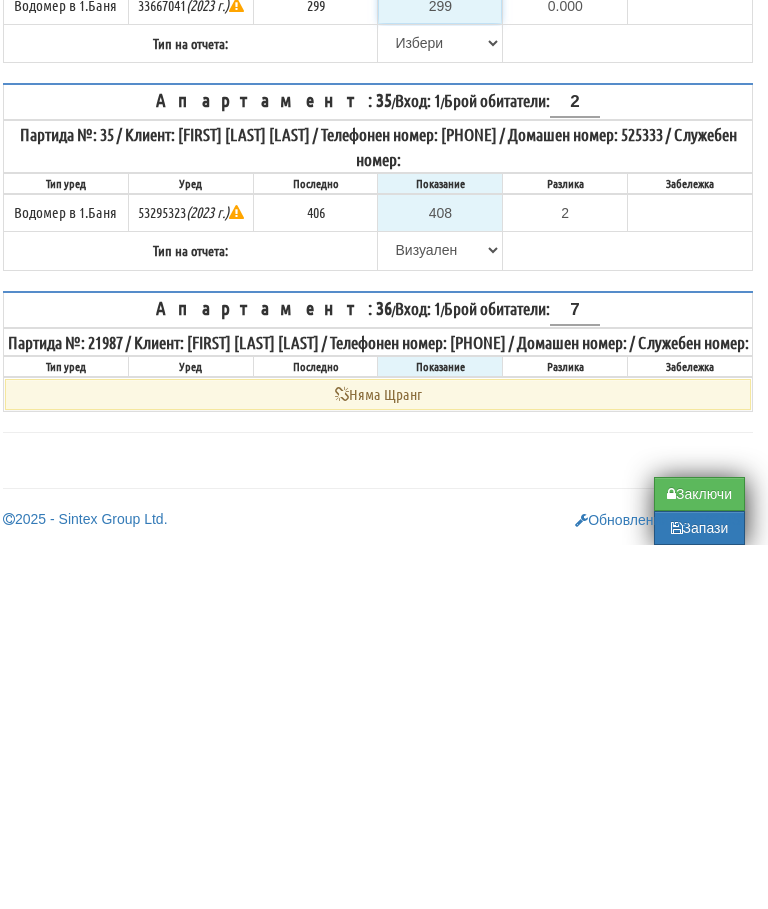 type on "29" 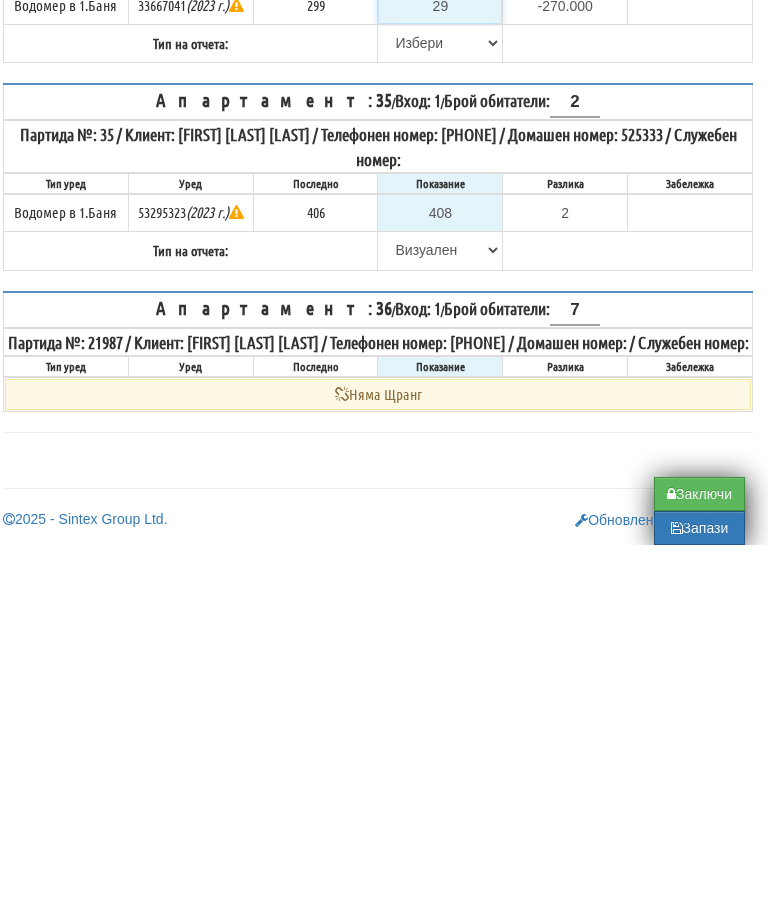type on "2" 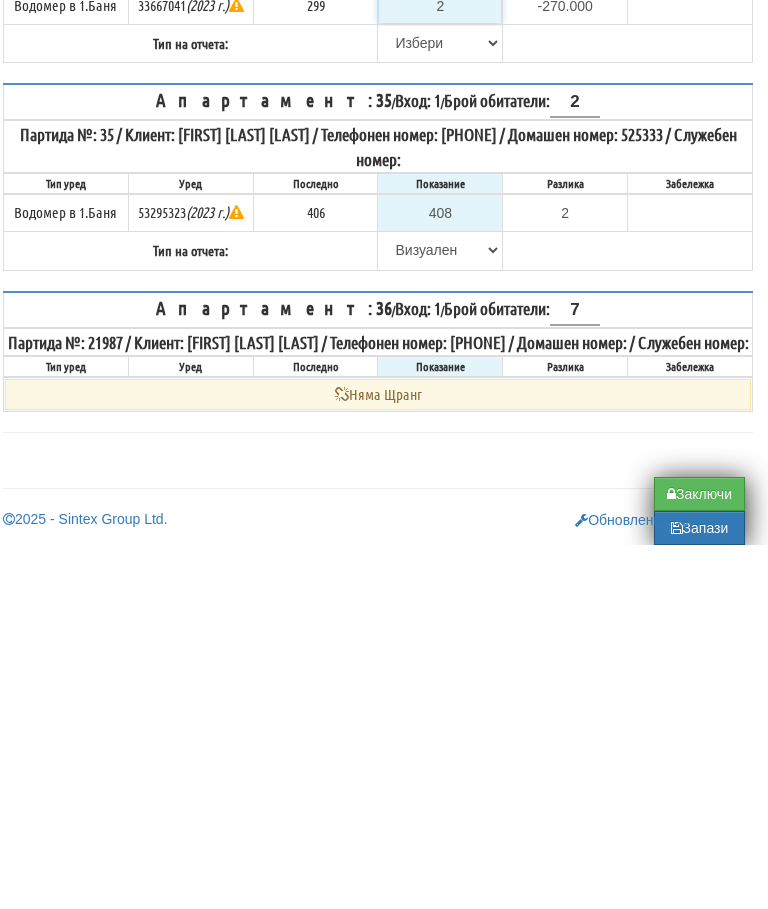type on "-297.000" 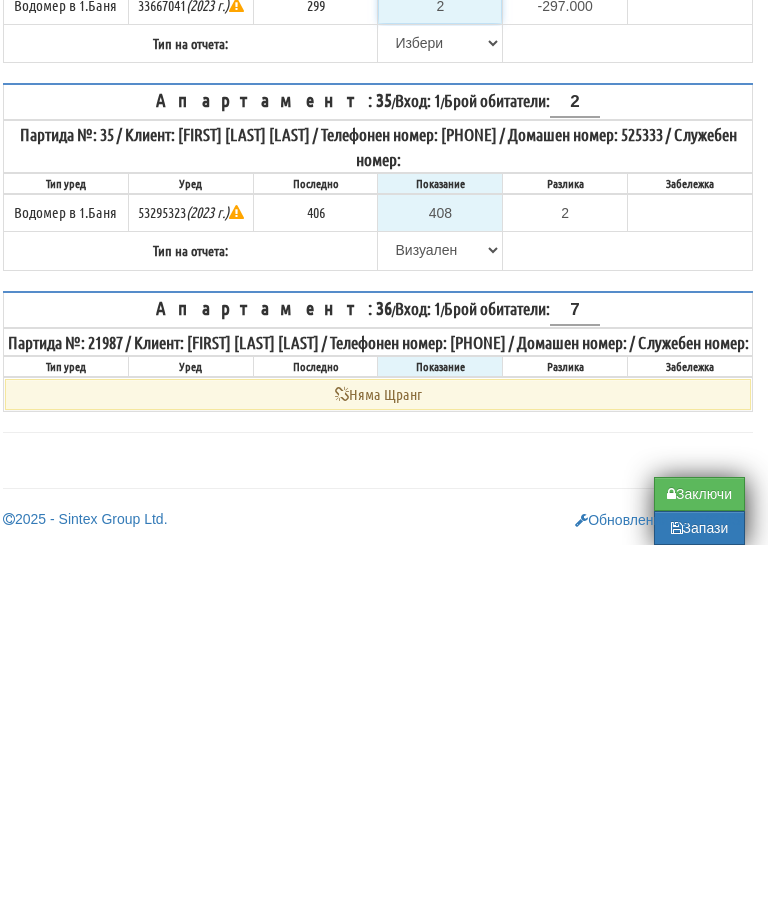type 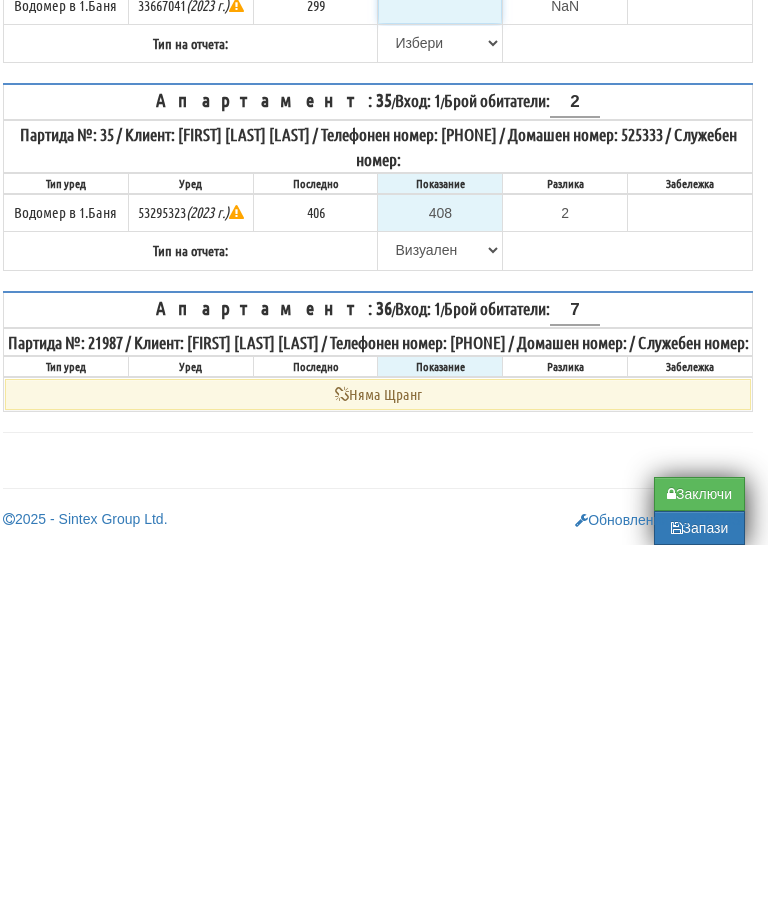 type on "3" 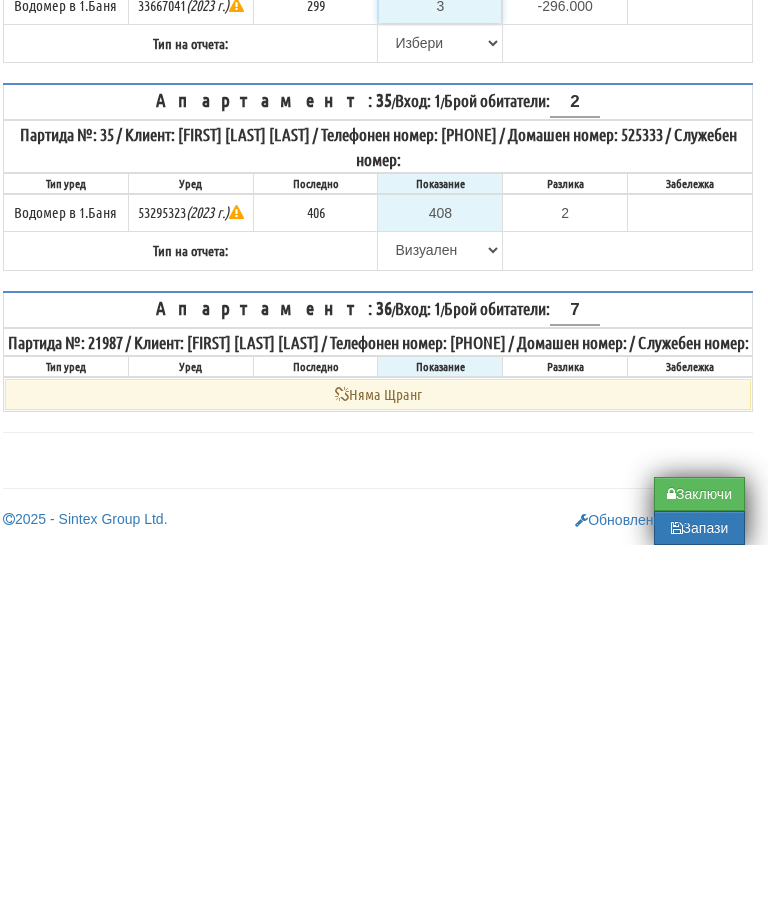 type on "30" 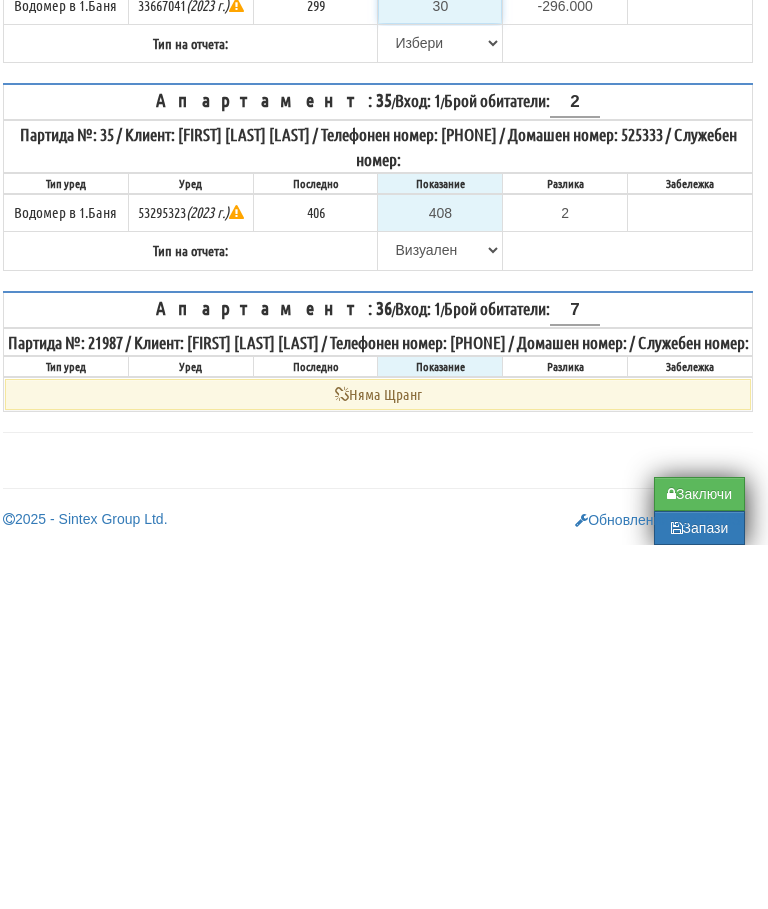 type on "-269.000" 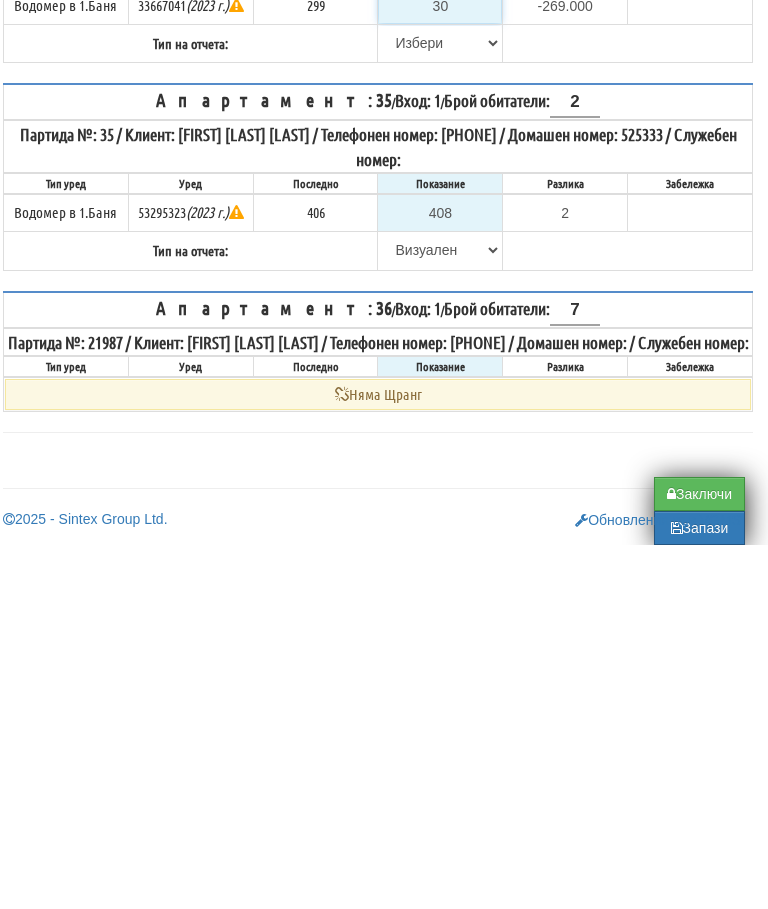 type on "300" 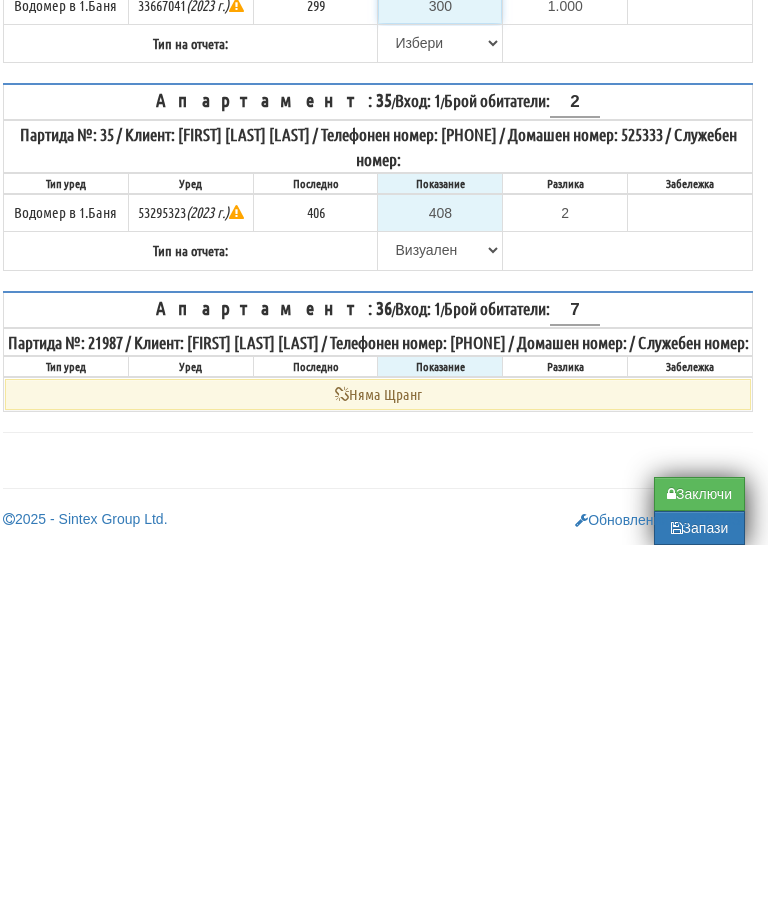 type on "300" 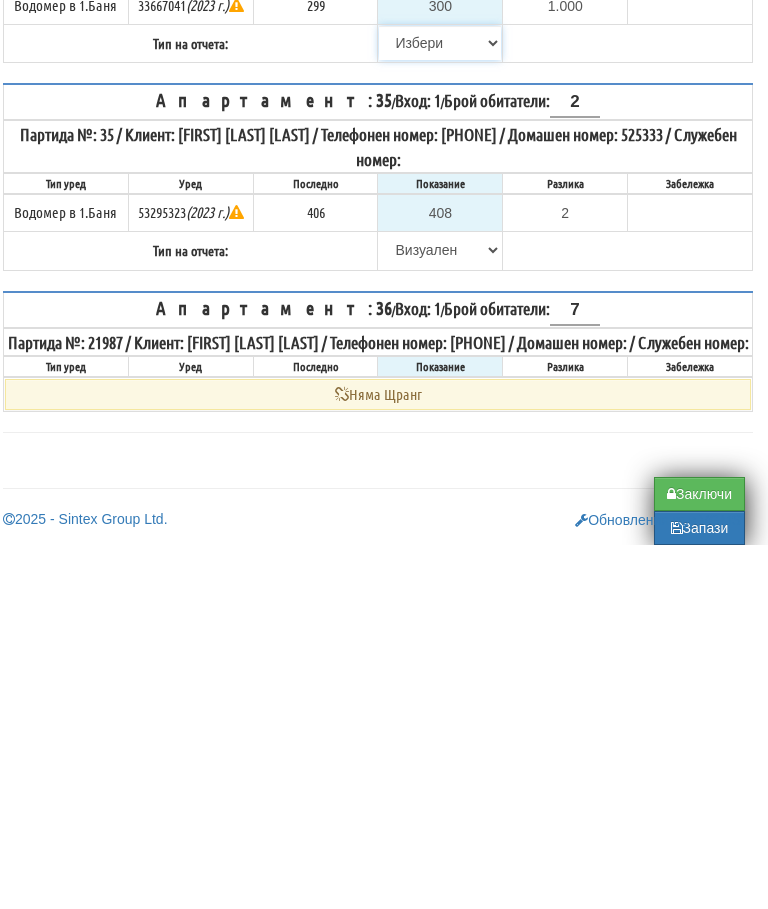 click on "Избери
Визуален
Телефон
Бележка
Неосигурен достъп
Самоотчет
Служебно
Дистанционен" at bounding box center [440, 407] 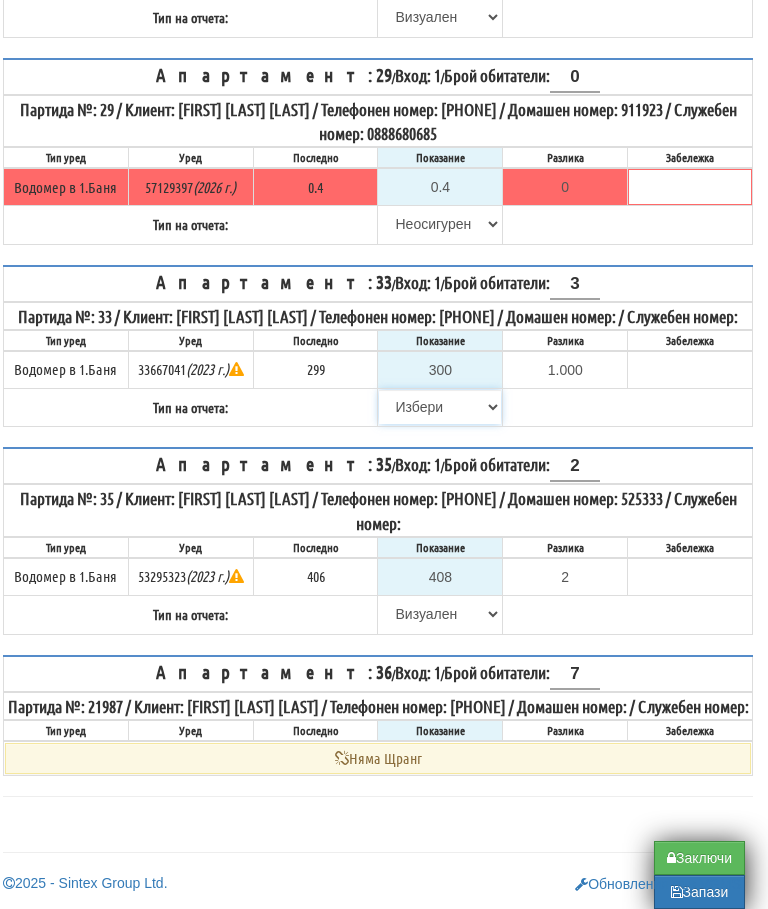 select on "89c75930-9bfd-e511-80be-8d5a1dced85a" 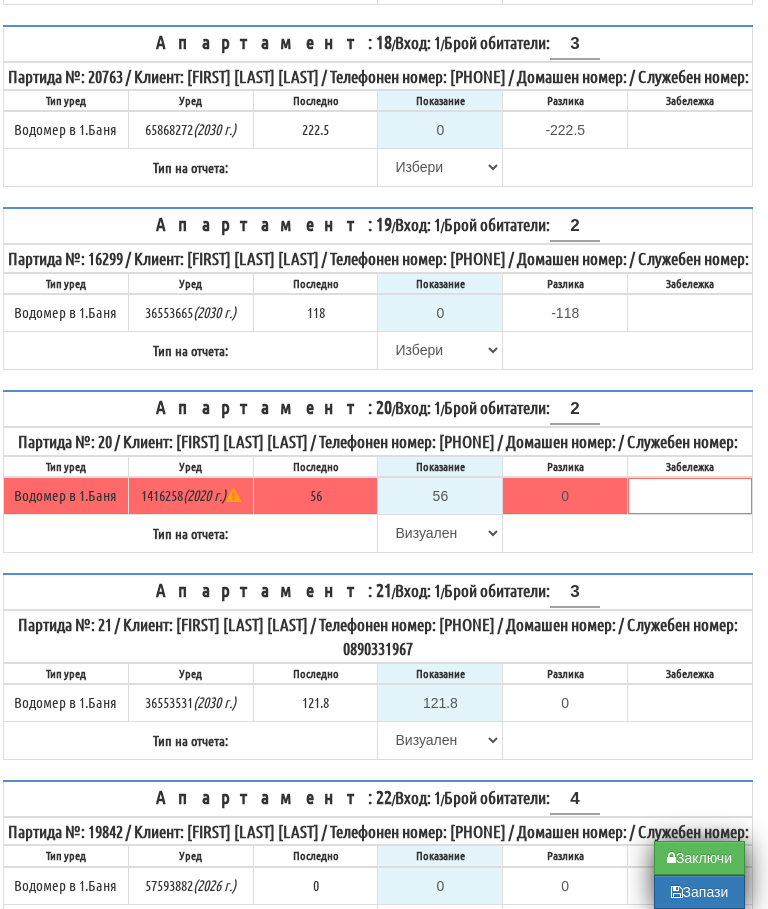 scroll, scrollTop: 2407, scrollLeft: 12, axis: both 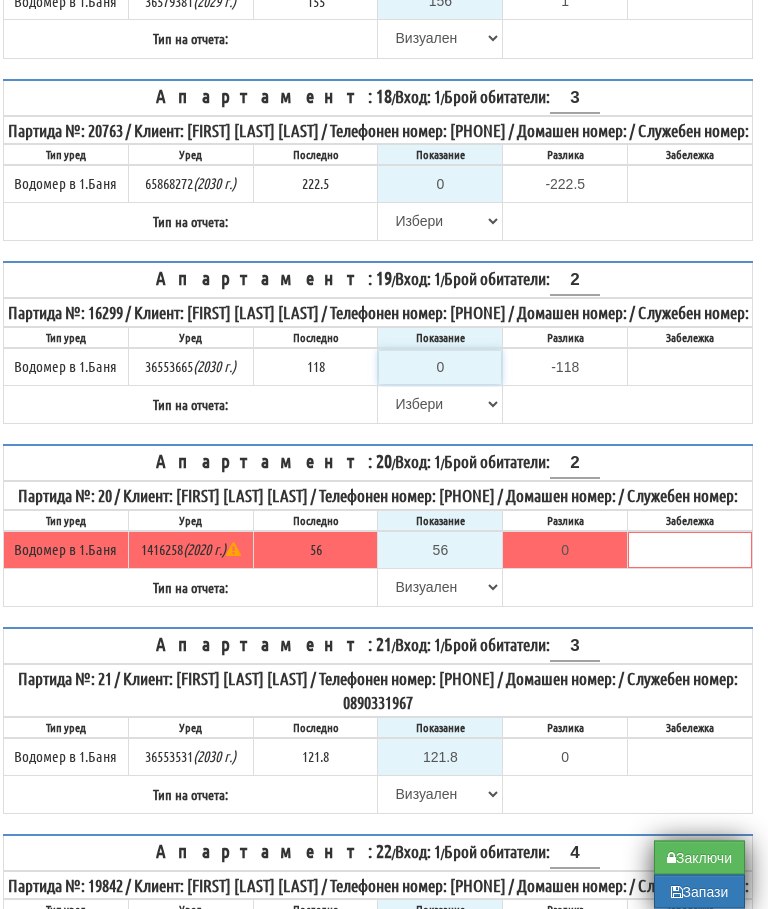 click on "0" at bounding box center (440, 368) 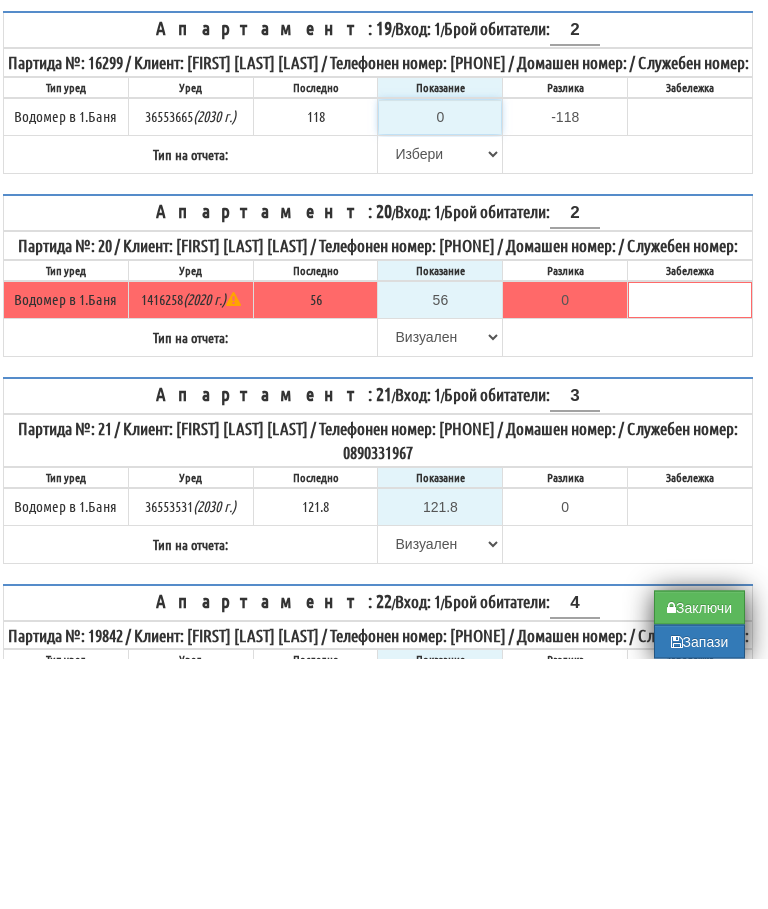 type on "1" 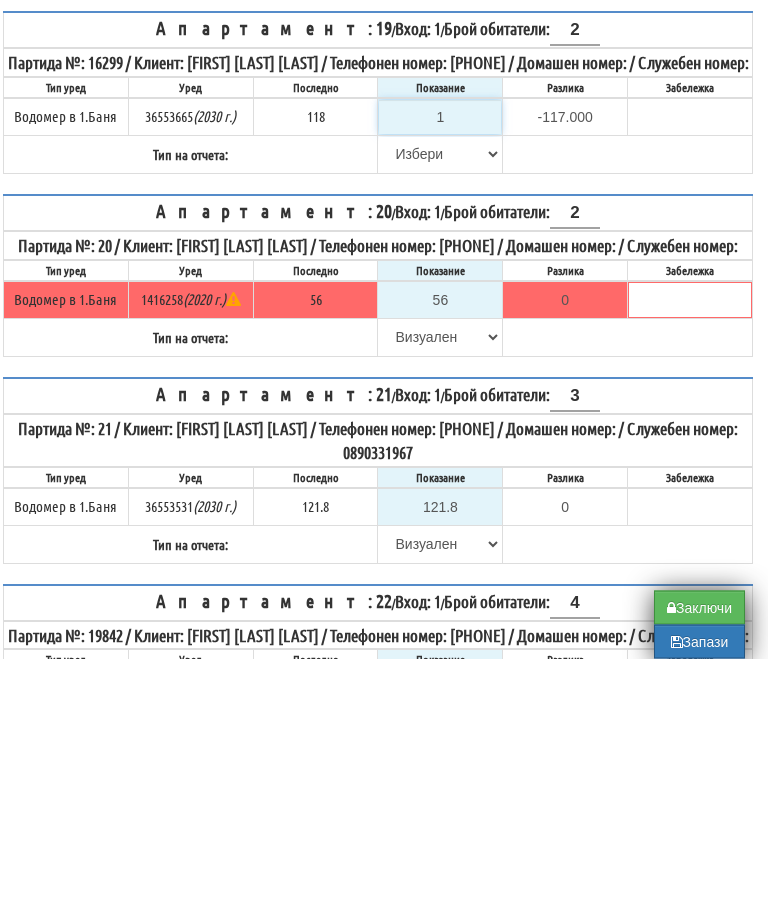 type on "11" 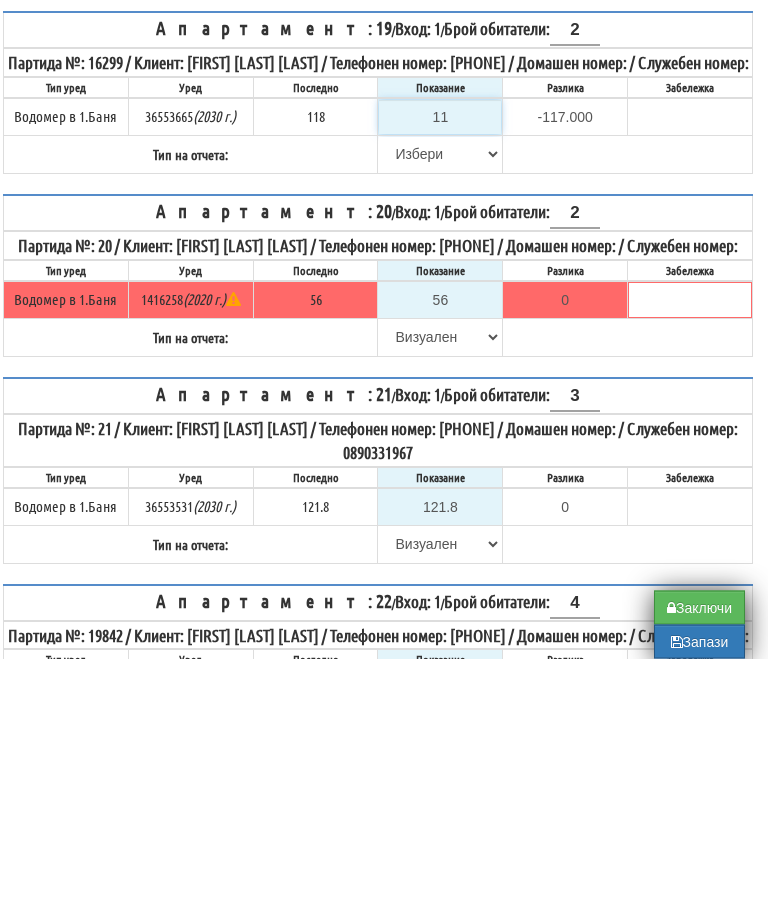type on "-107.000" 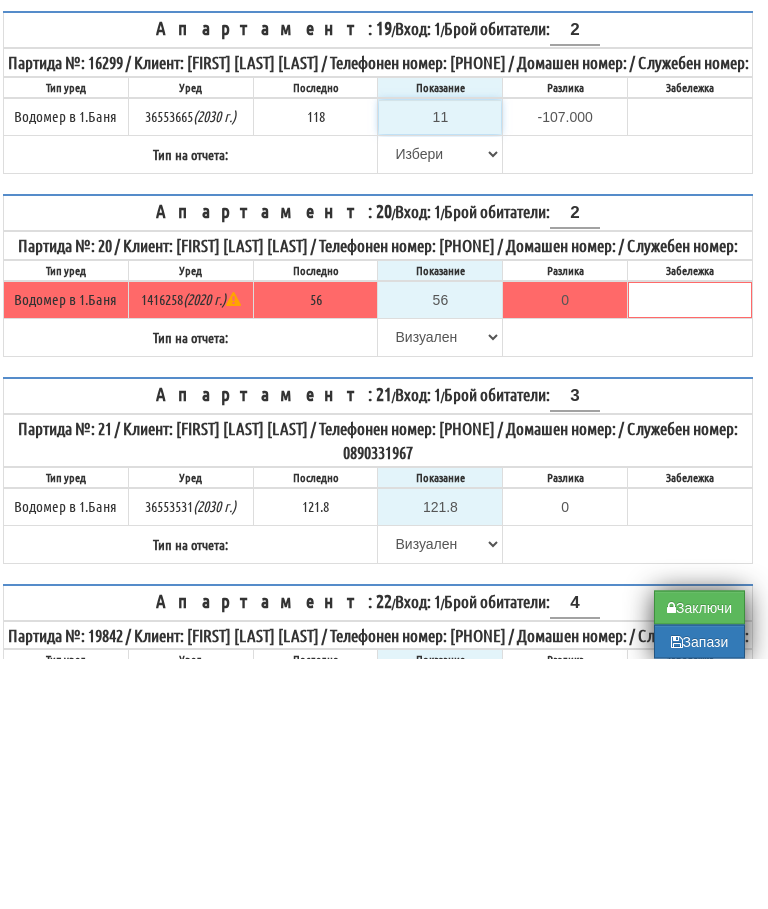 type on "119" 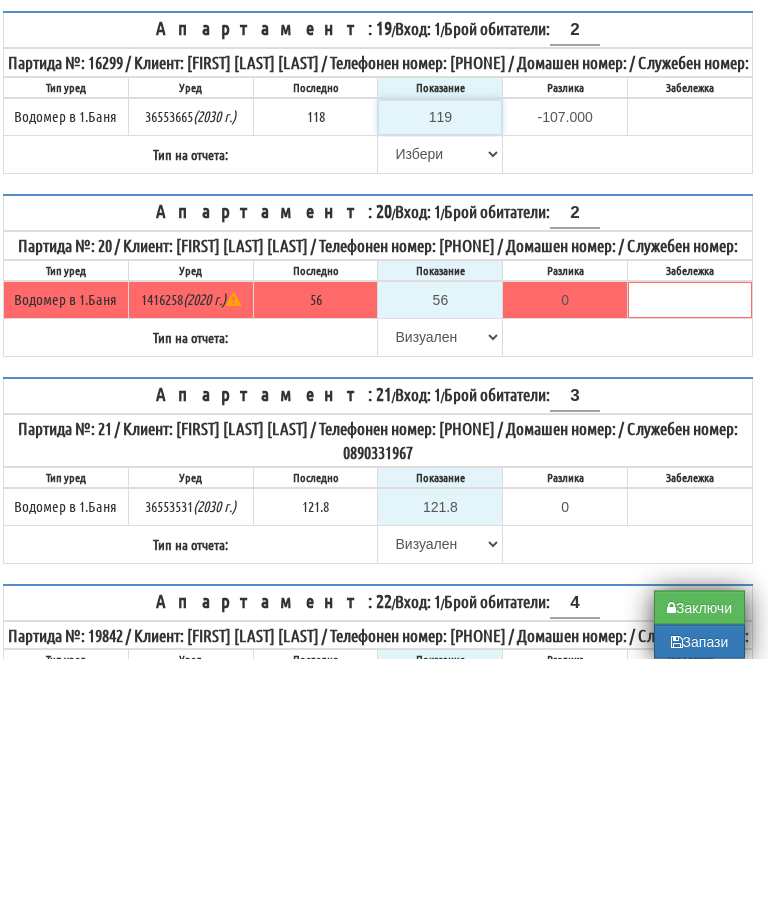 type on "1.000" 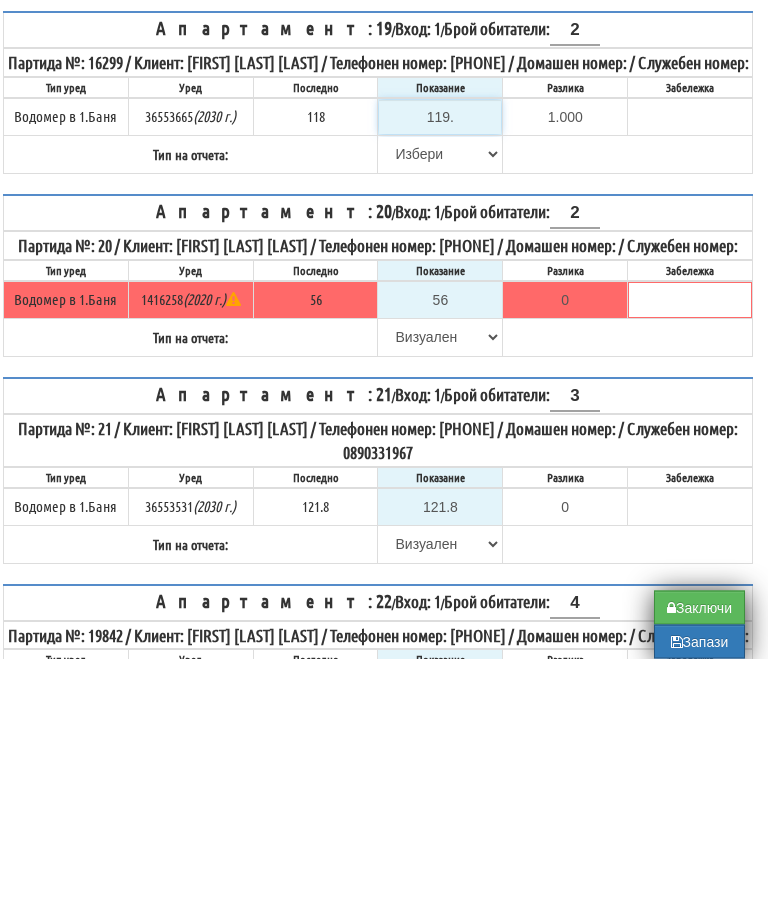 type on "119.7" 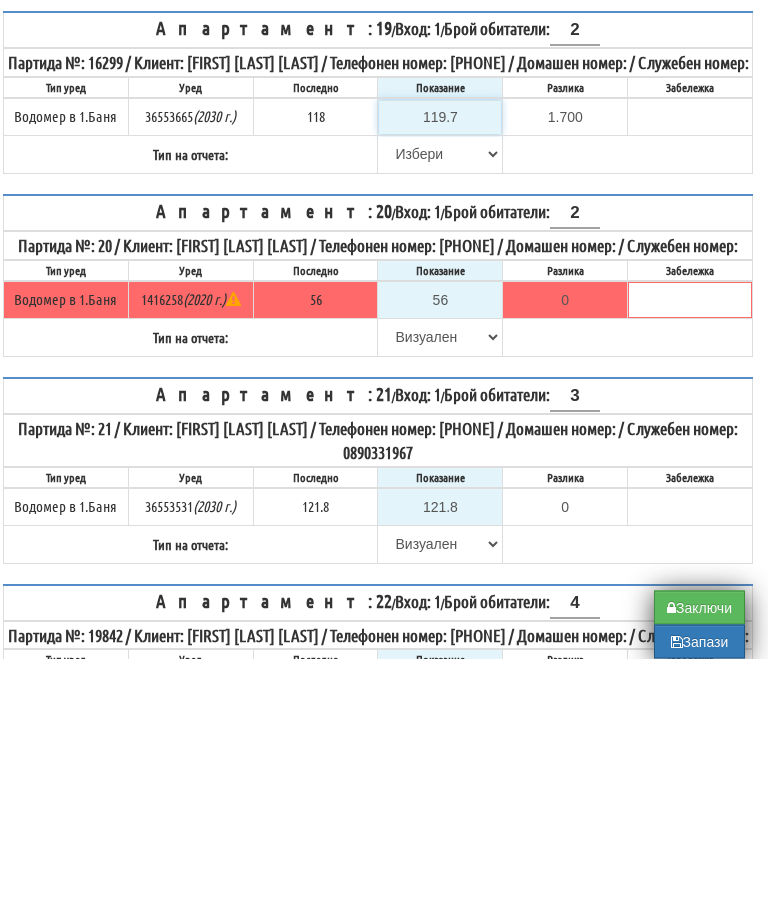 type on "119.7" 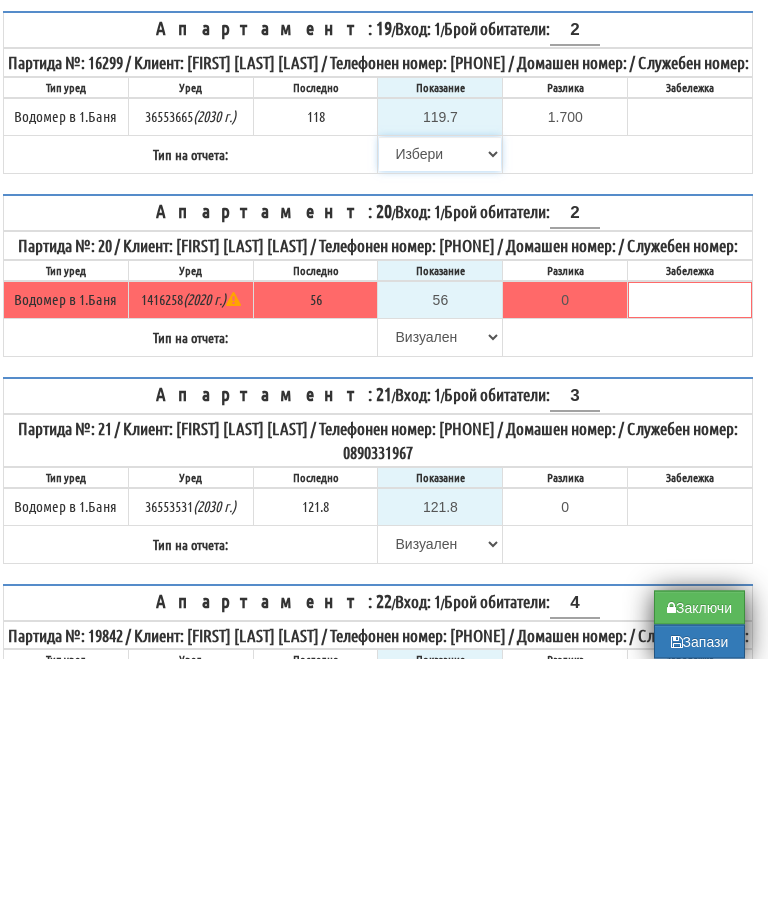 click on "Избери
Визуален
Телефон
Бележка
Неосигурен достъп
Самоотчет
Служебно
Дистанционен" at bounding box center (440, 405) 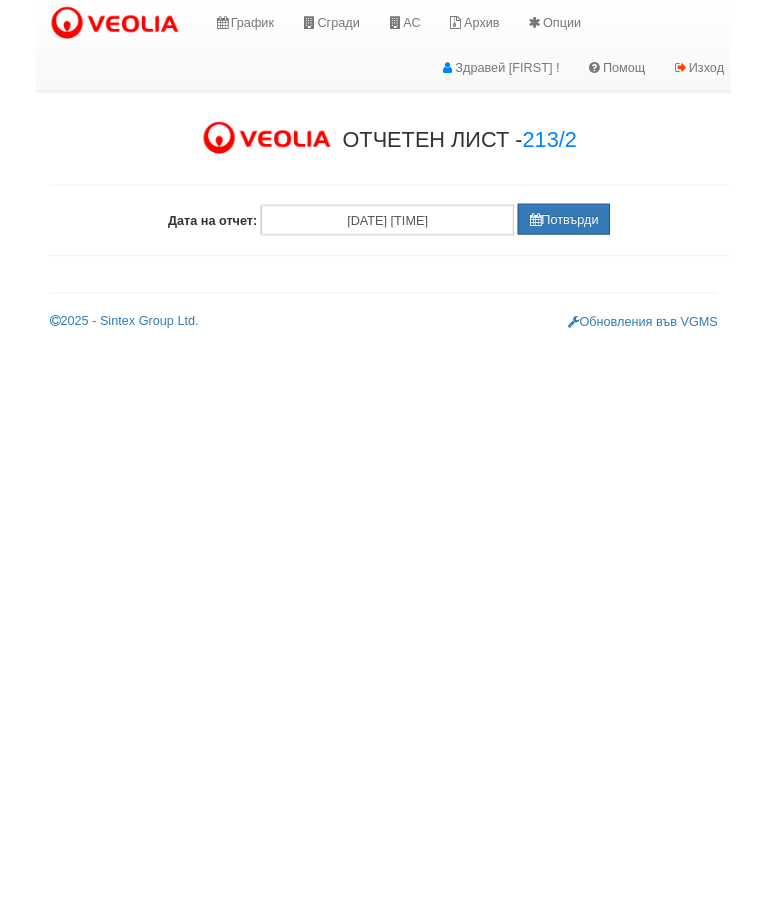 scroll, scrollTop: 0, scrollLeft: 0, axis: both 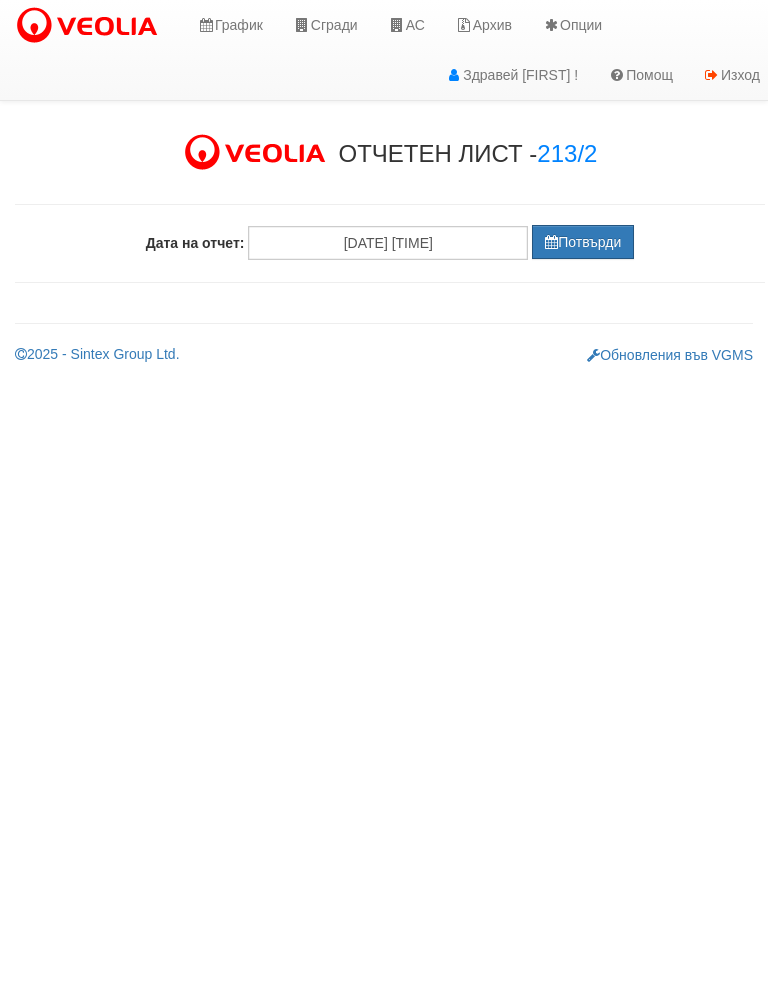 click on "Потвърди" at bounding box center [583, 242] 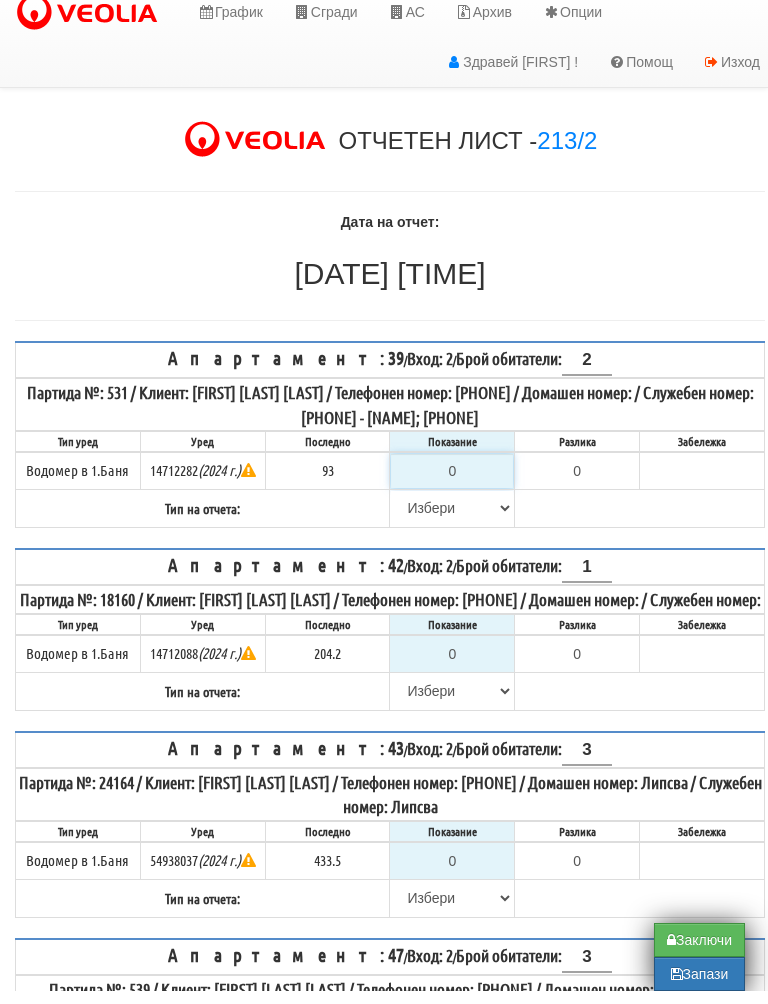 click on "0" at bounding box center [452, 484] 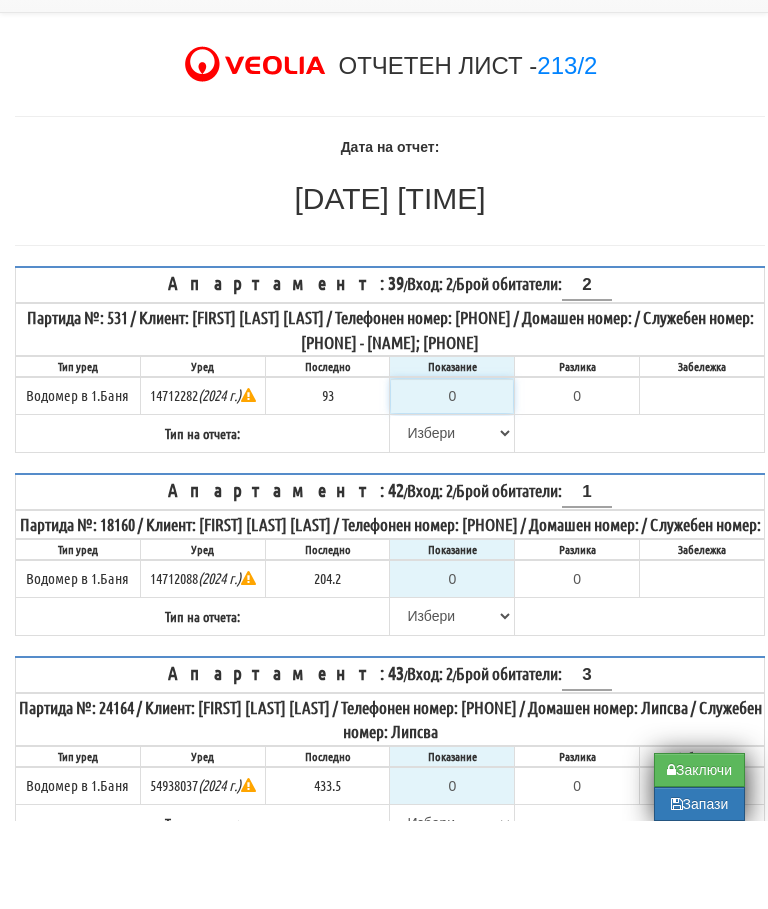 type on "9" 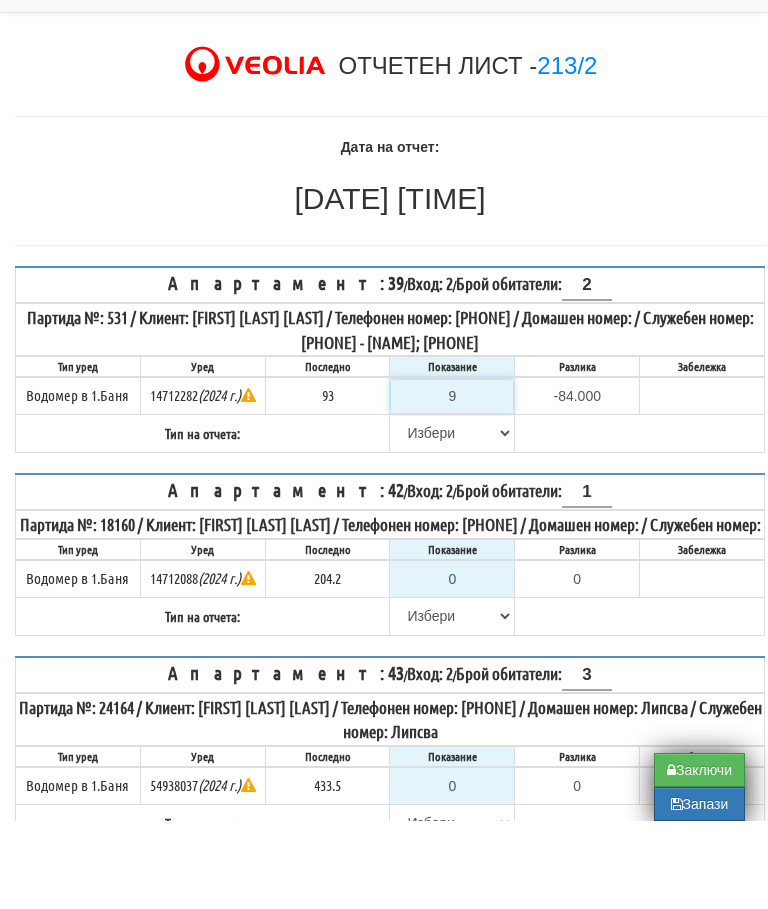 type on "93" 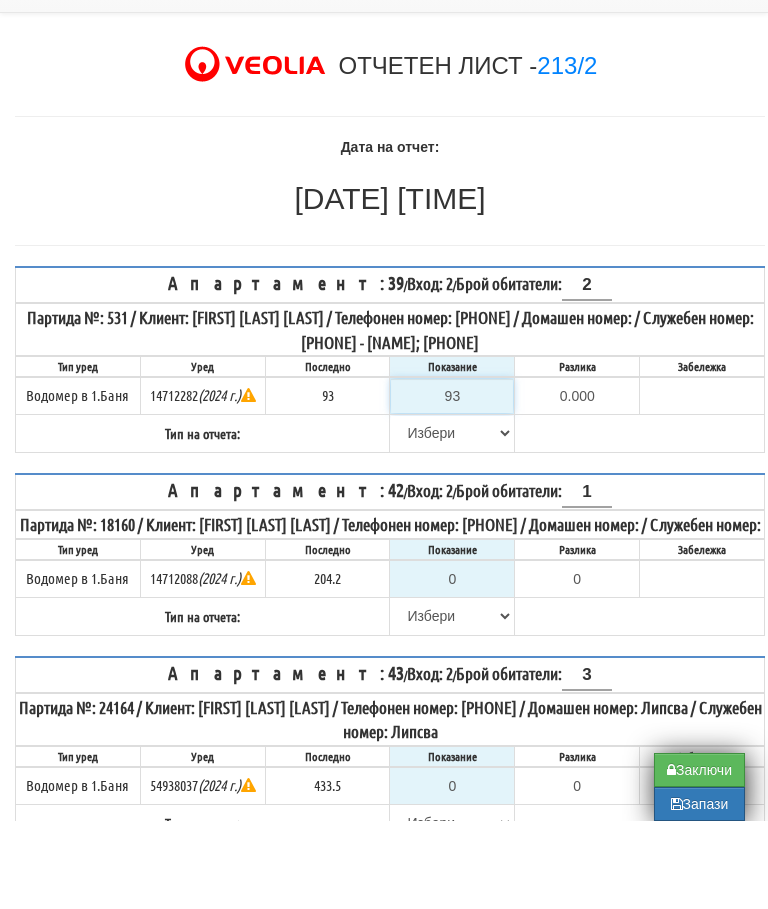 type on "93" 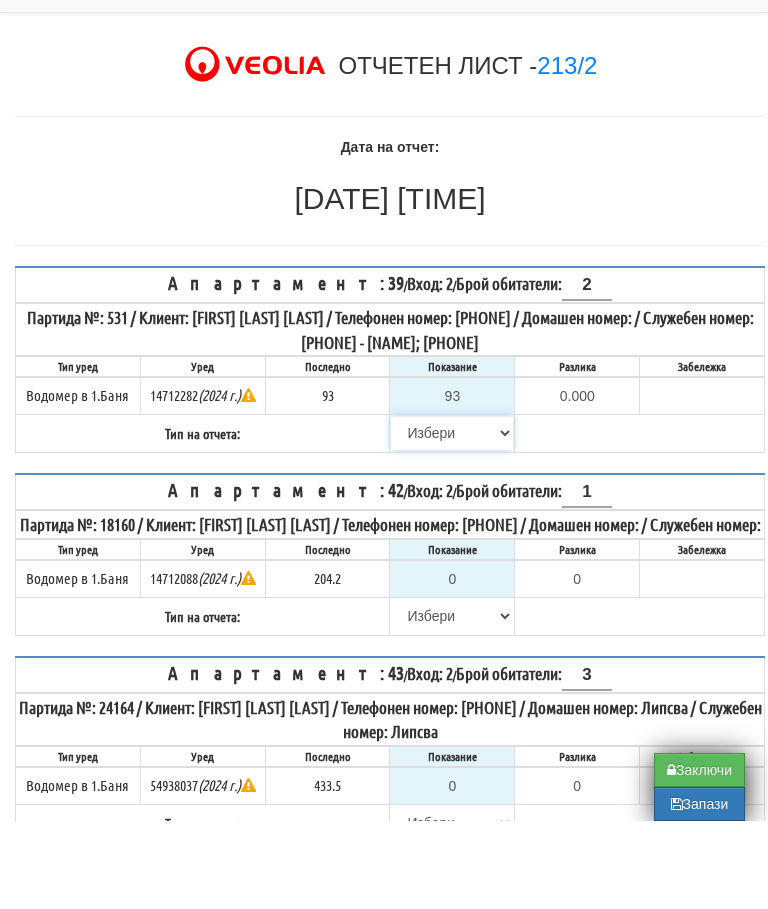 click on "Избери
Визуален
Телефон
Бележка
Неосигурен достъп
Самоотчет
Служебно
Дистанционен" at bounding box center [452, 521] 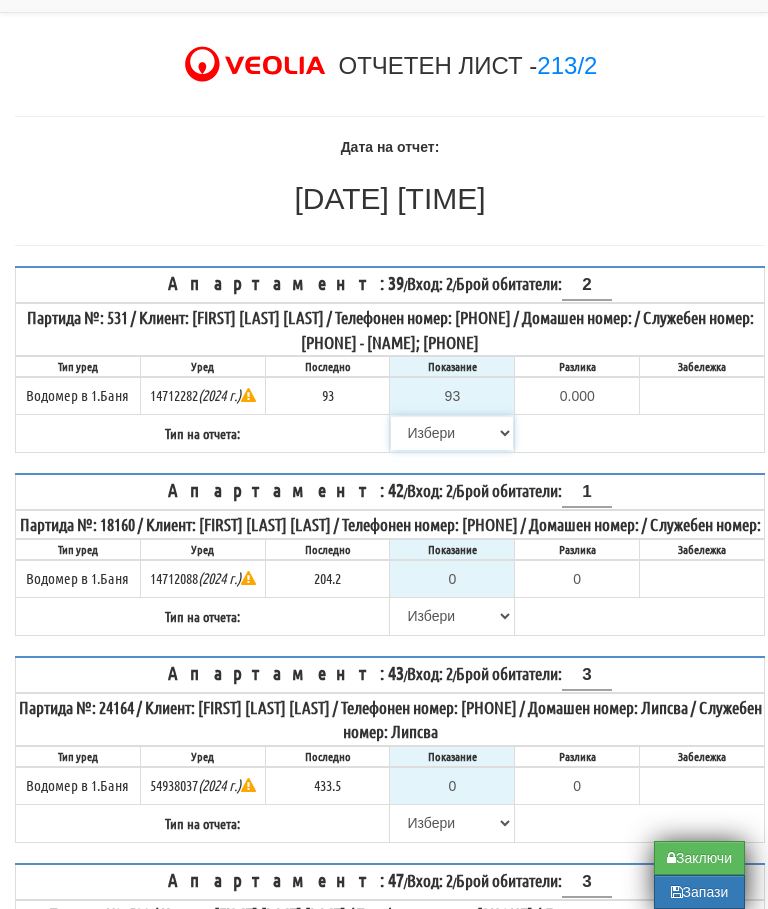select on "8bc75930-9bfd-e511-80be-8d5a1dced85a" 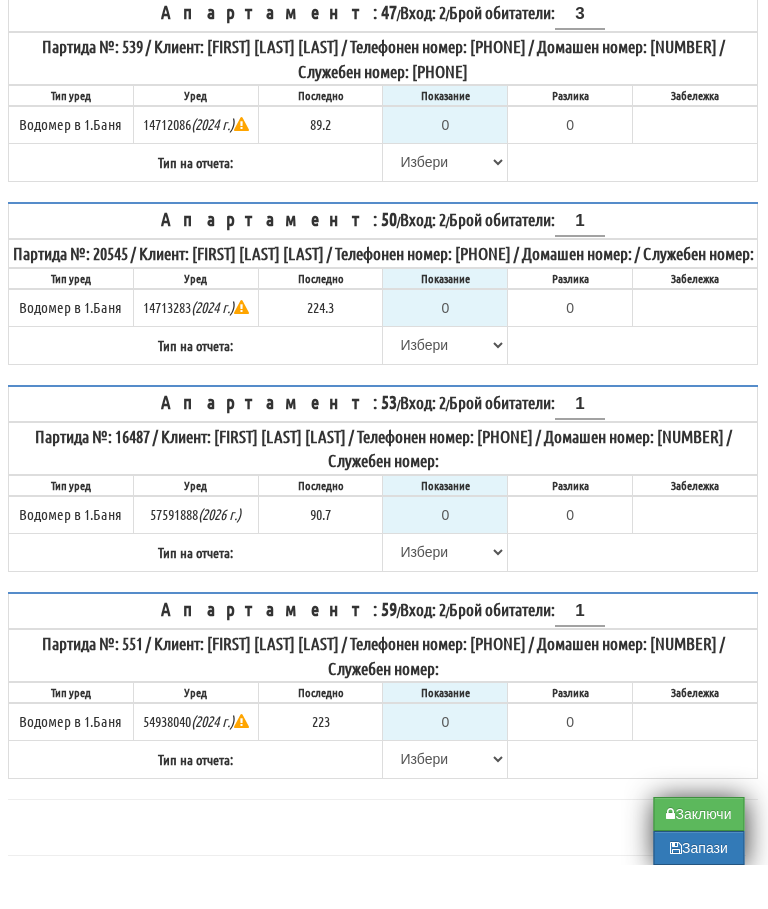 scroll, scrollTop: 912, scrollLeft: 12, axis: both 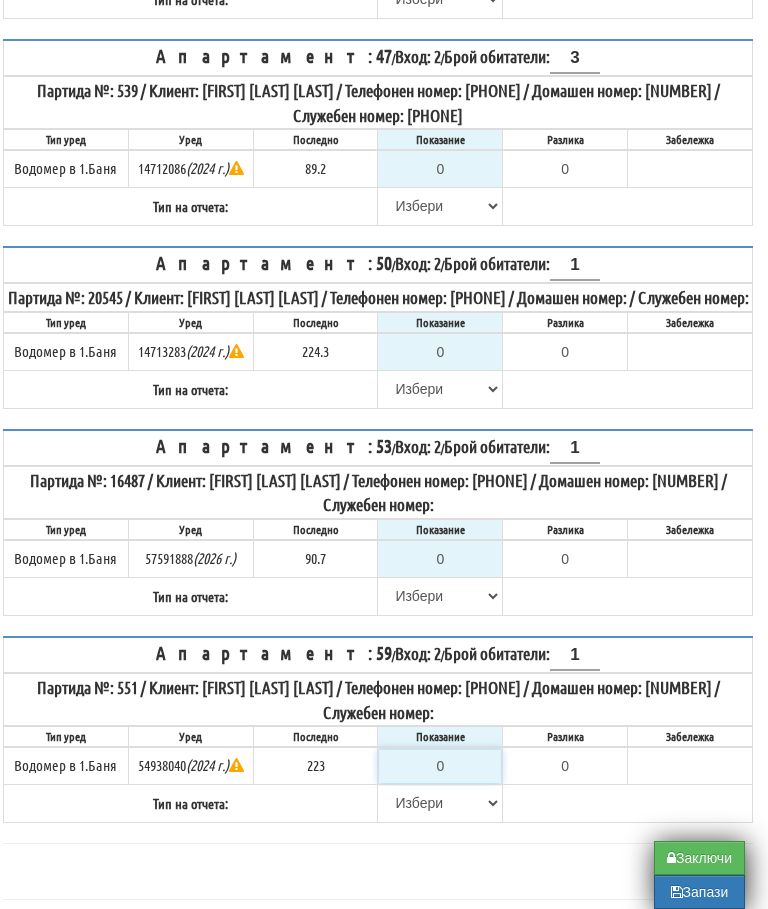 click on "0" at bounding box center (440, 766) 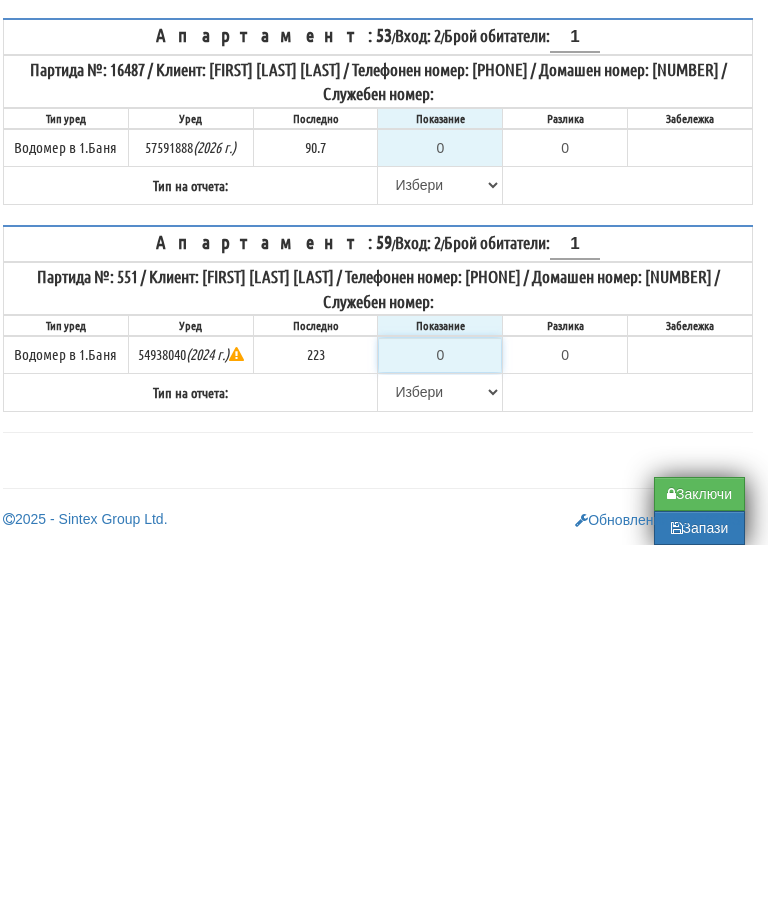 type on "2" 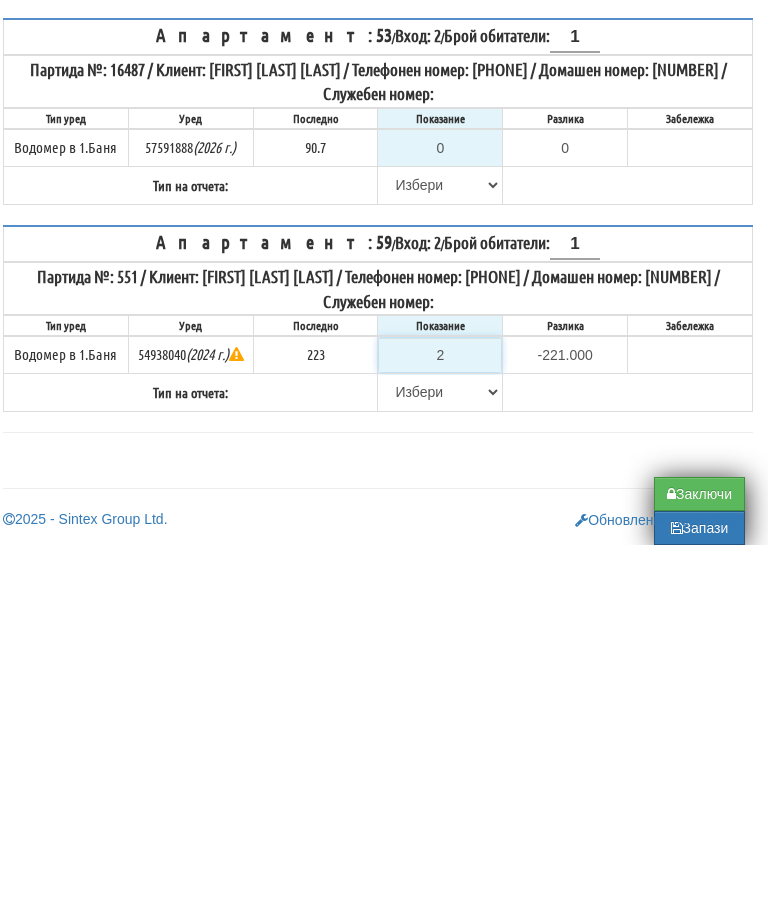 type on "22" 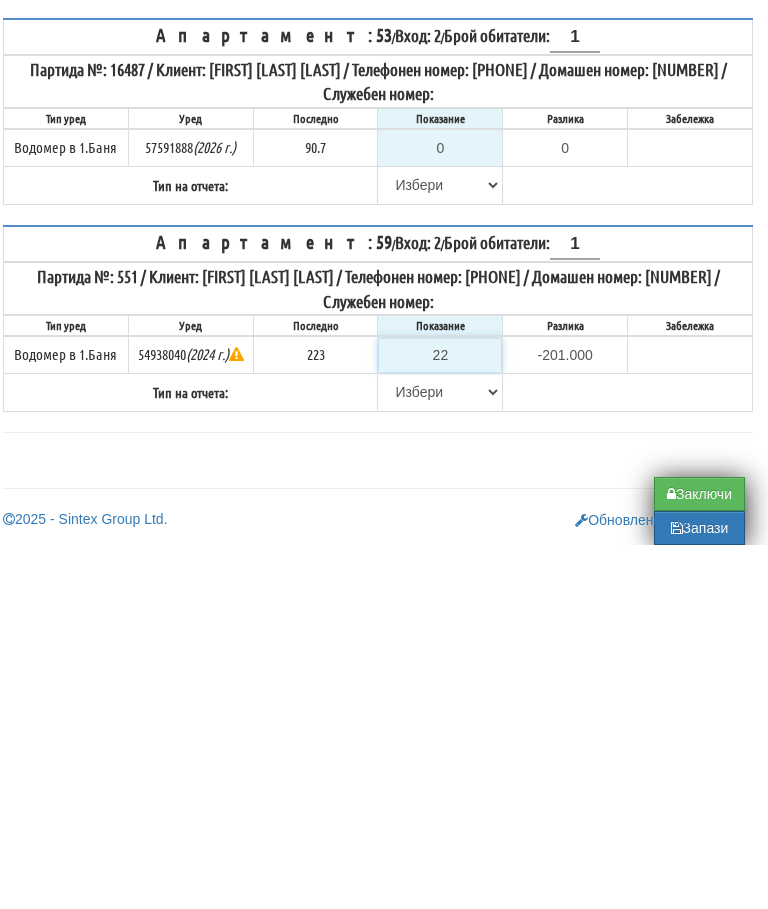 type on "223" 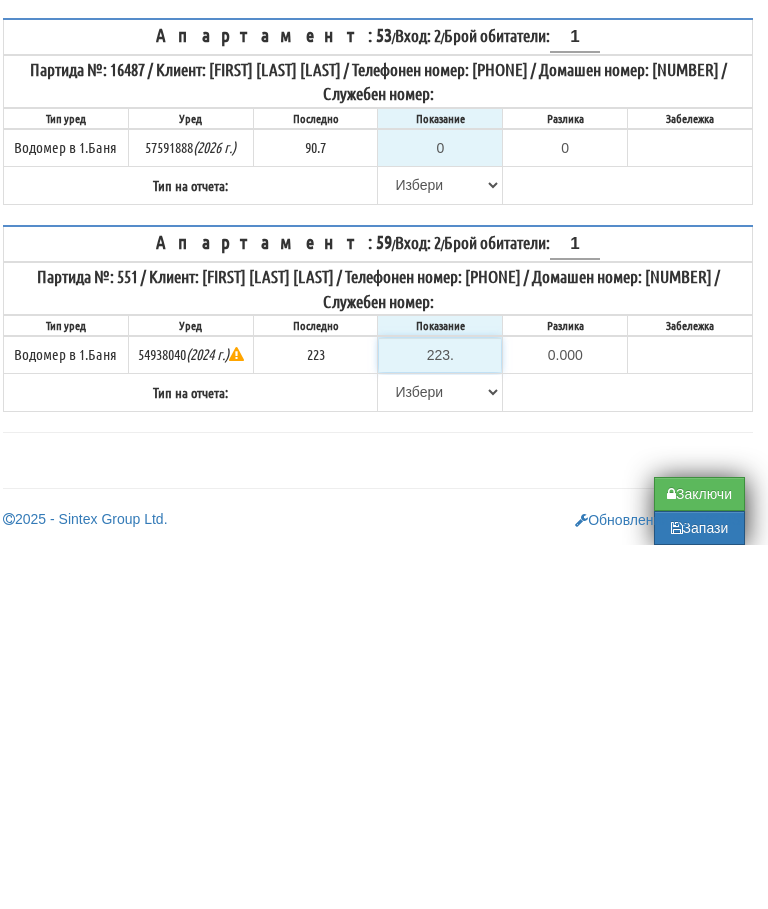 type on "223.4" 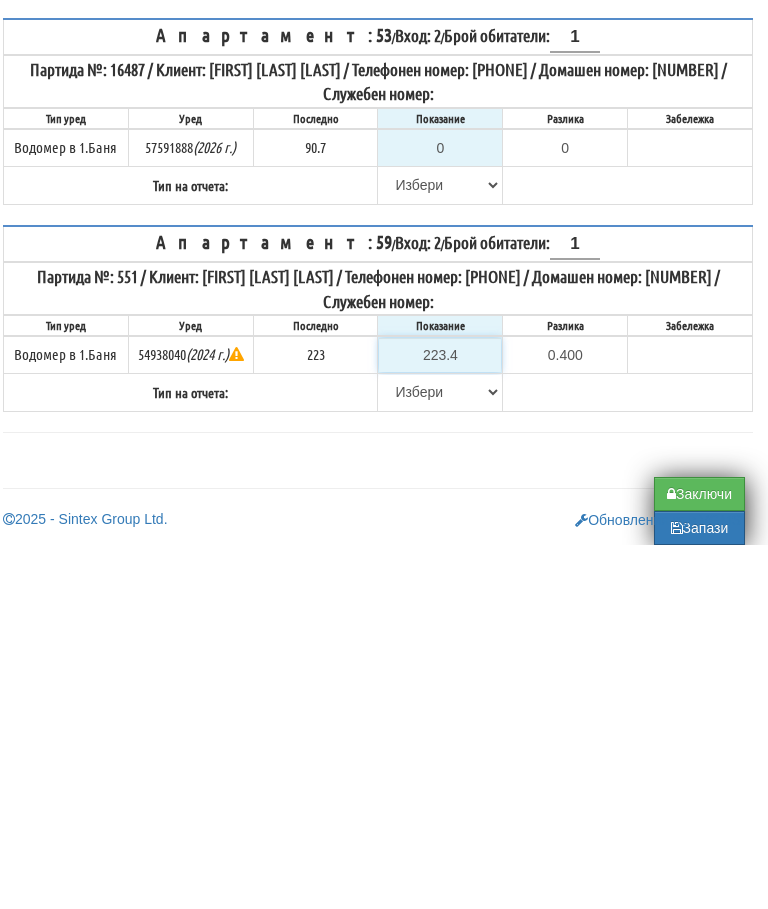 type on "223.4" 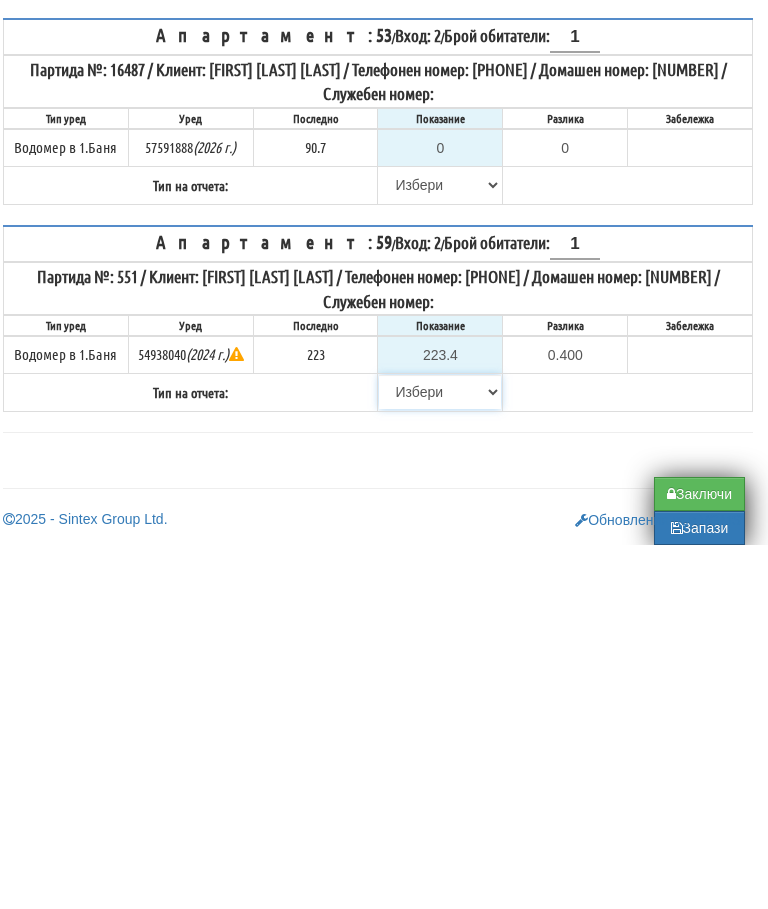 click on "Избери
Визуален
Телефон
Бележка
Неосигурен достъп
Самоотчет
Служебно
Дистанционен" at bounding box center (440, 756) 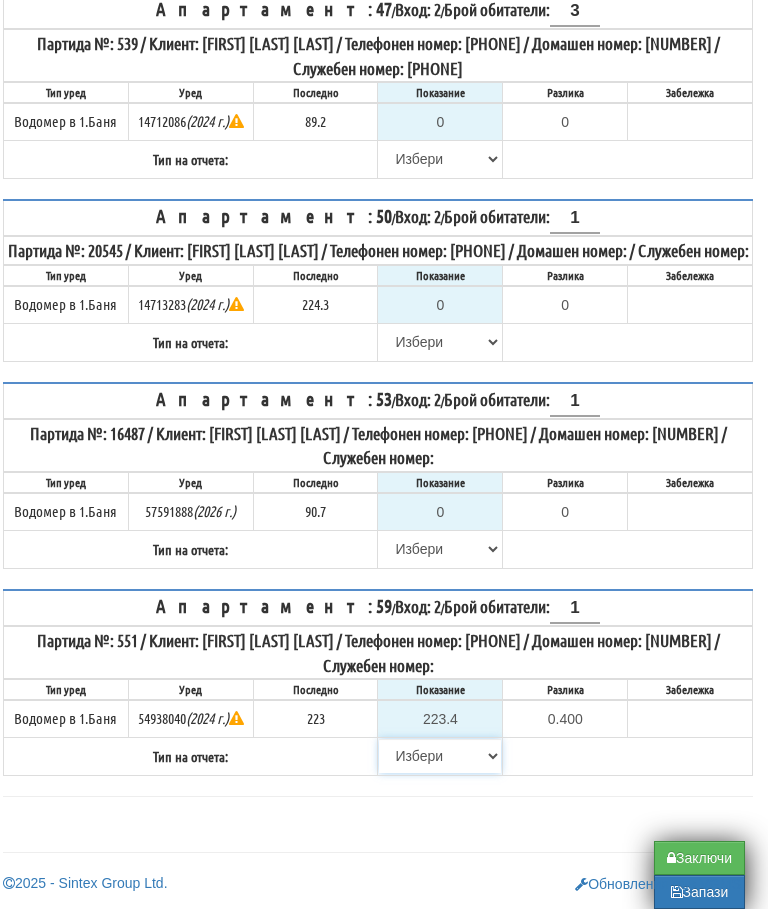 select on "89c75930-9bfd-e511-80be-8d5a1dced85a" 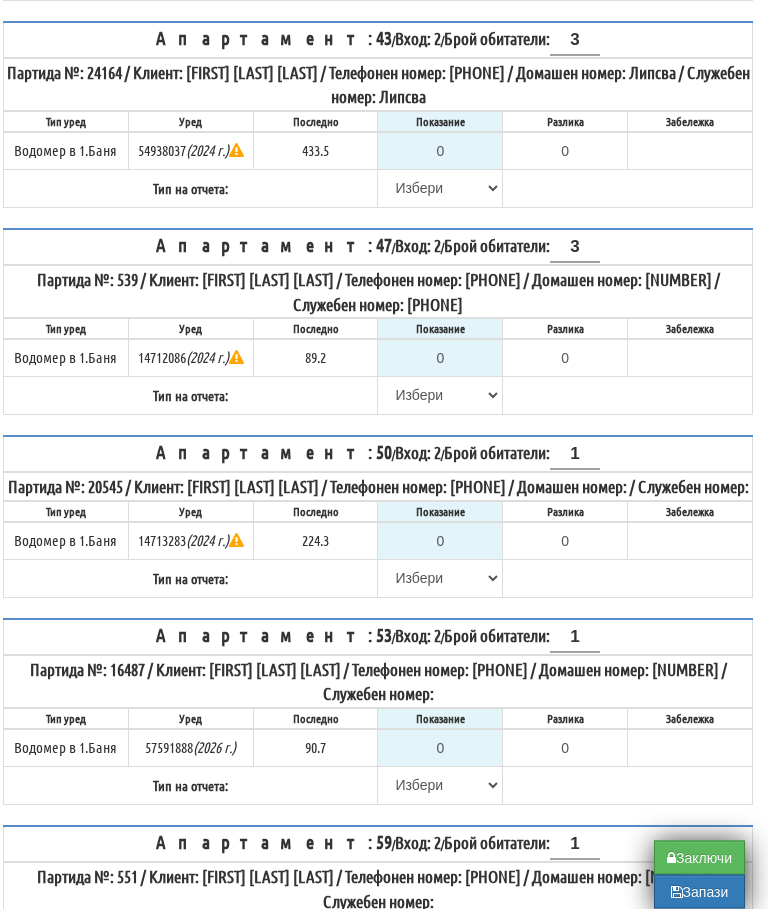 scroll, scrollTop: 722, scrollLeft: 12, axis: both 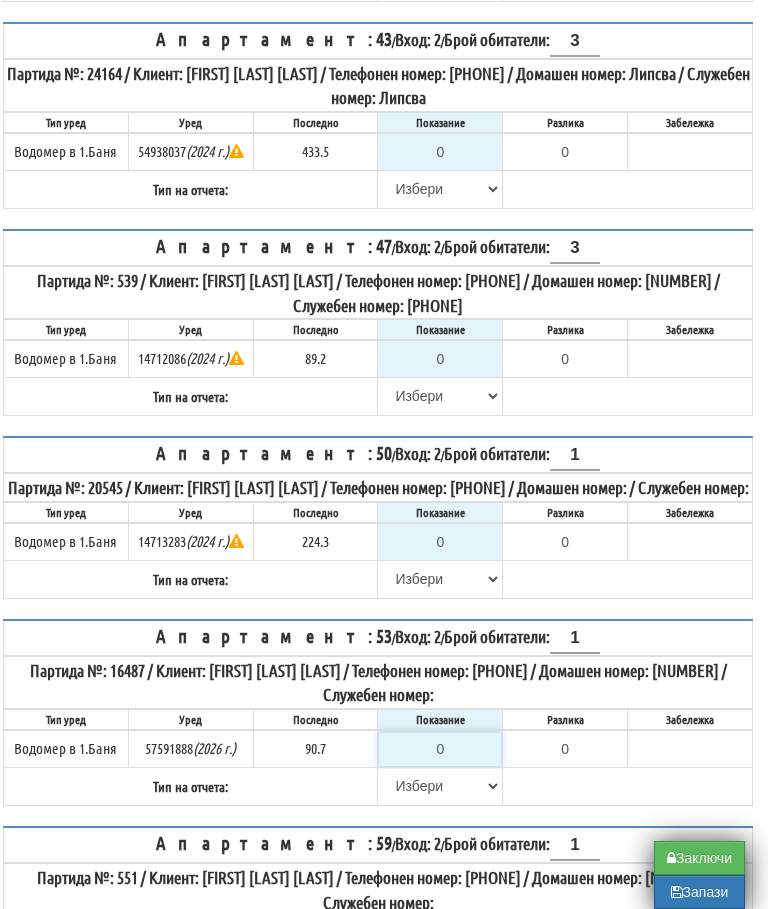 click on "0" at bounding box center (440, 749) 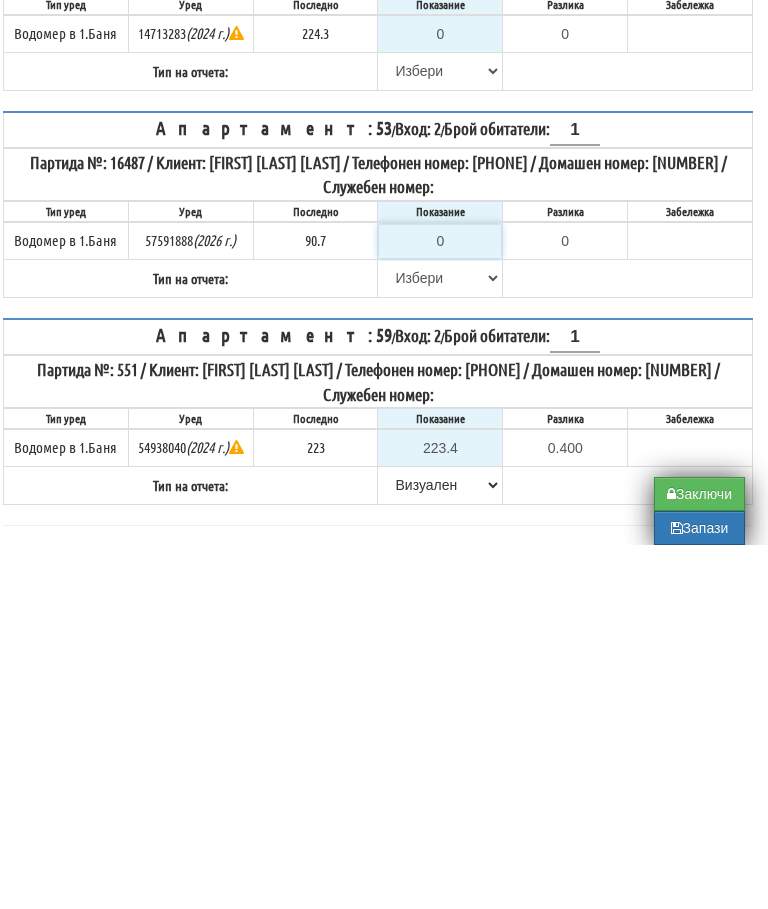 type on "9" 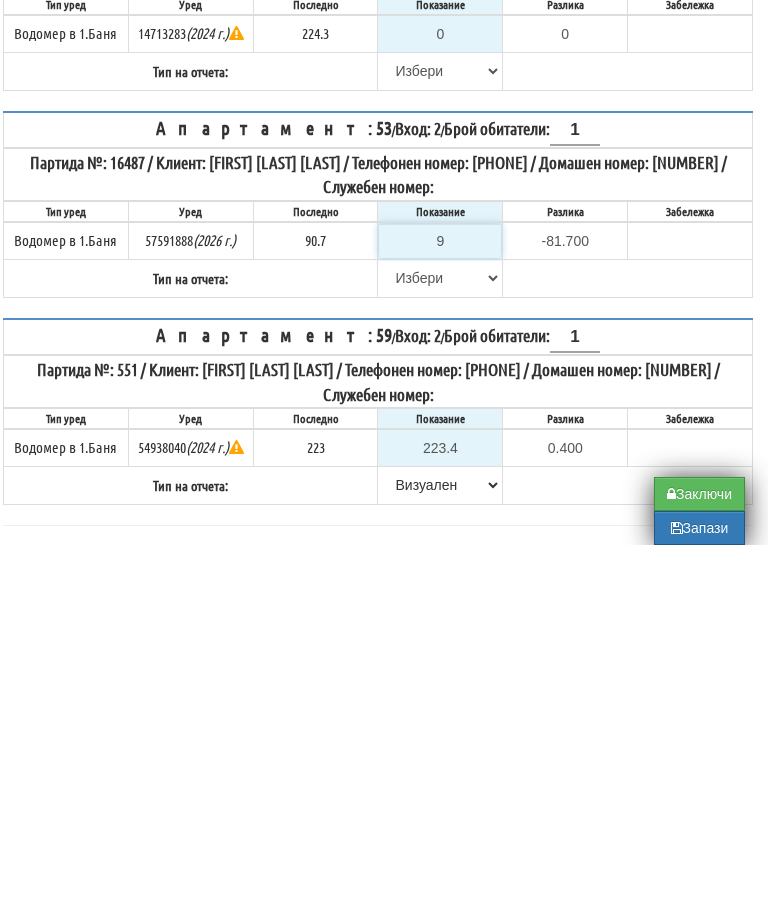 type on "91" 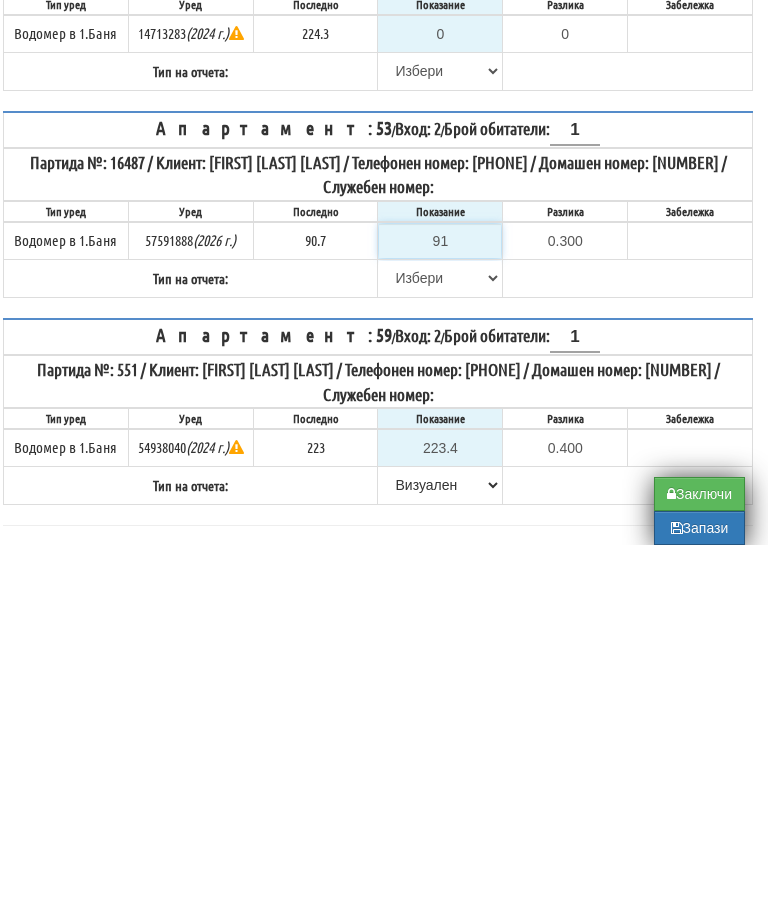 type on "91" 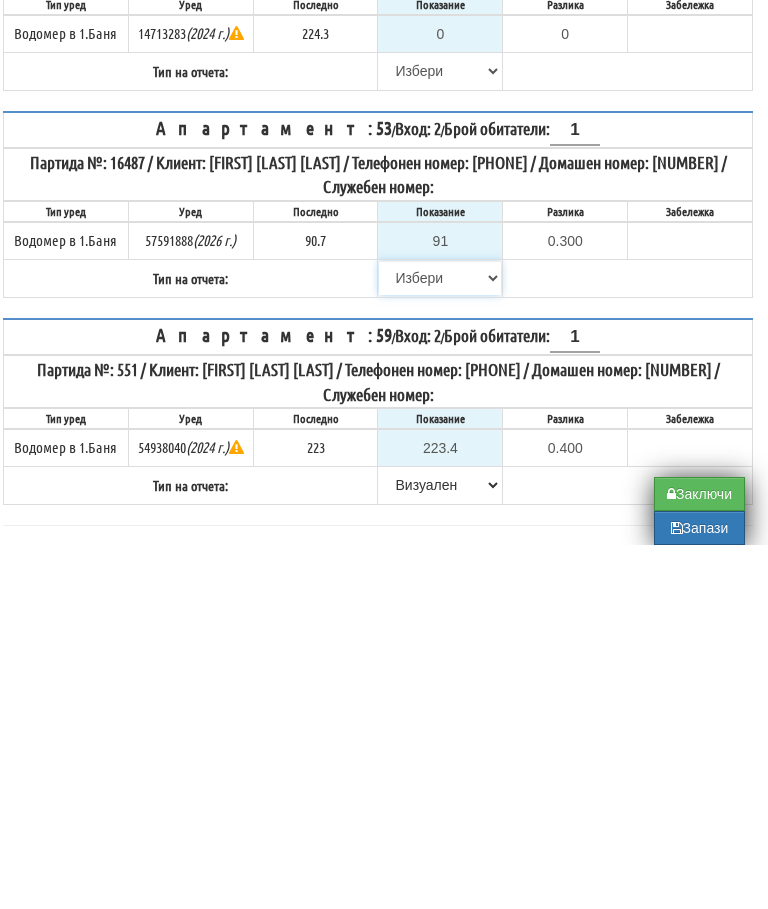 click on "Избери
Визуален
Телефон
Бележка
Неосигурен достъп
Самоотчет
Служебно
Дистанционен" at bounding box center (440, 642) 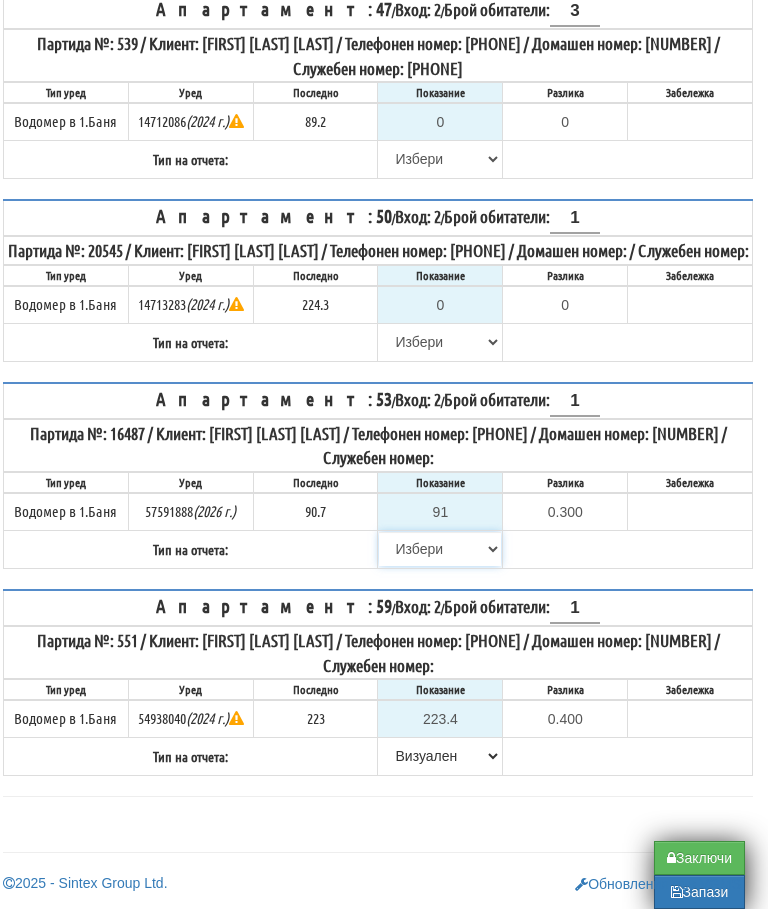 select on "89c75930-9bfd-e511-80be-8d5a1dced85a" 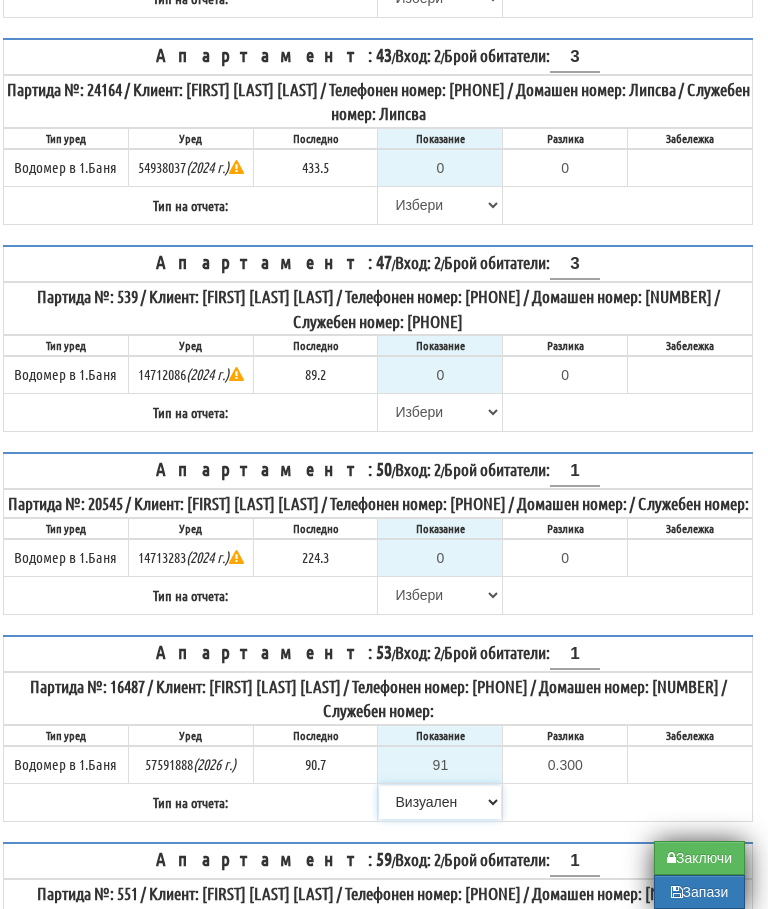 scroll, scrollTop: 705, scrollLeft: 12, axis: both 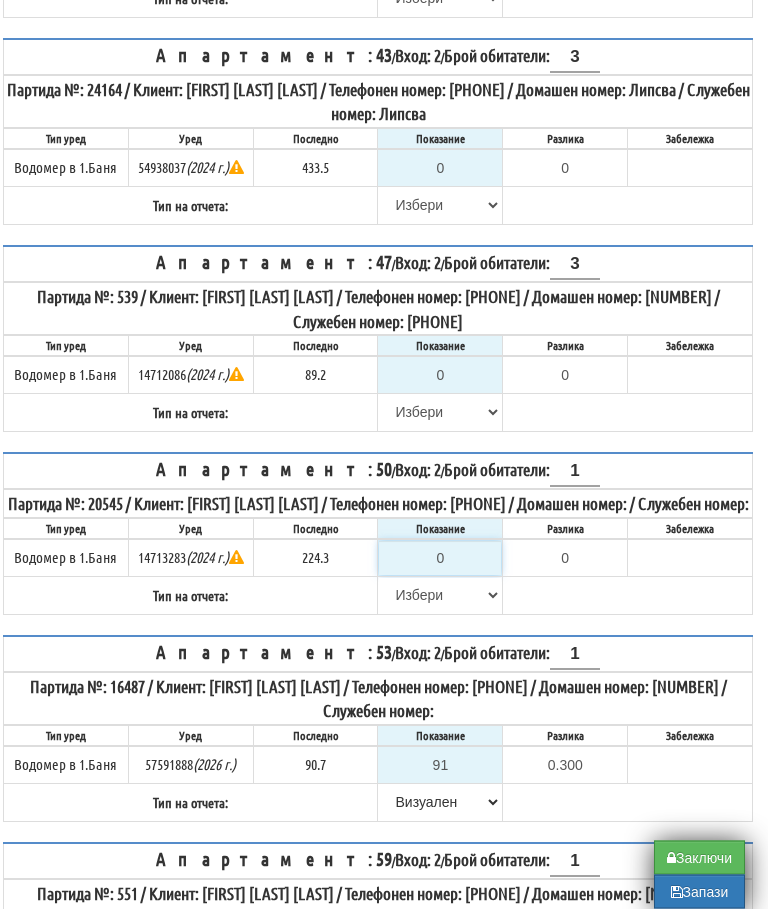 click on "0" at bounding box center [440, 559] 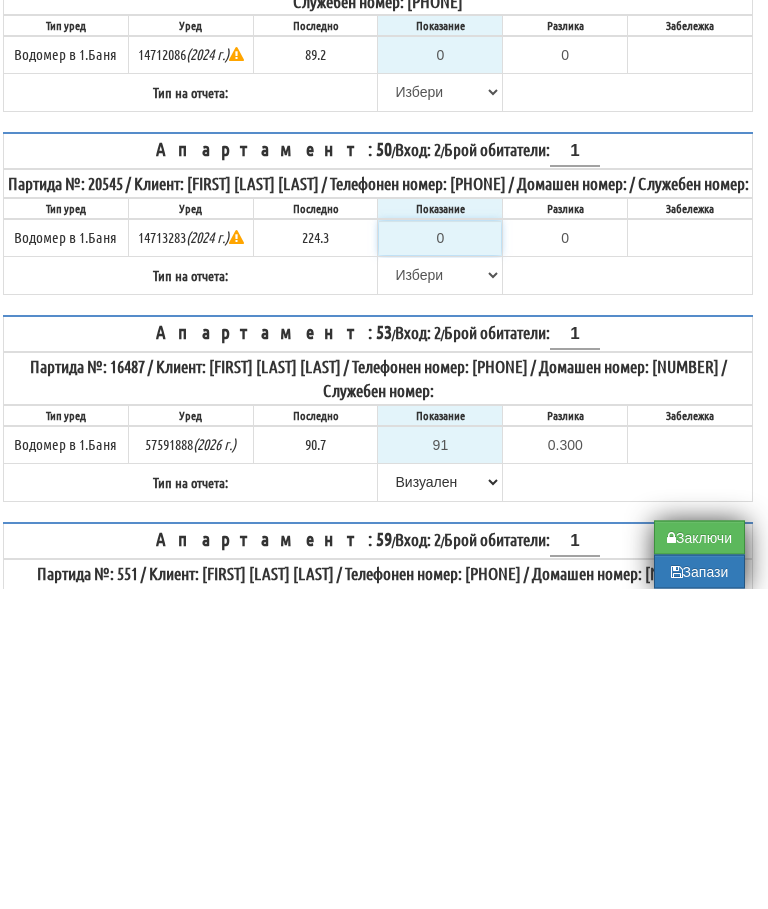 type on "2" 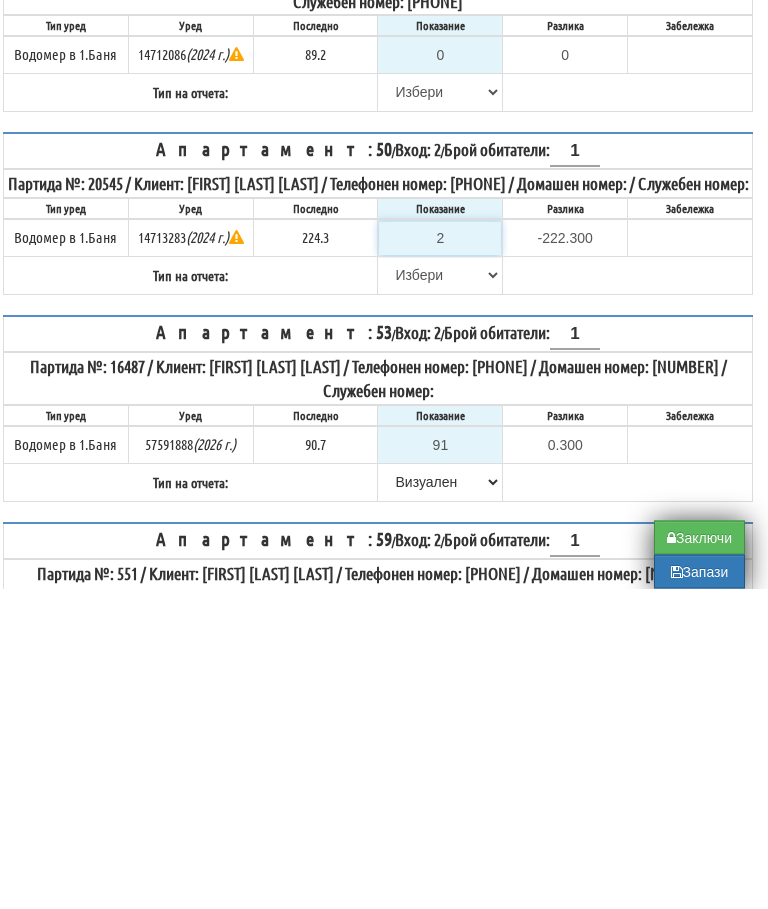type on "22" 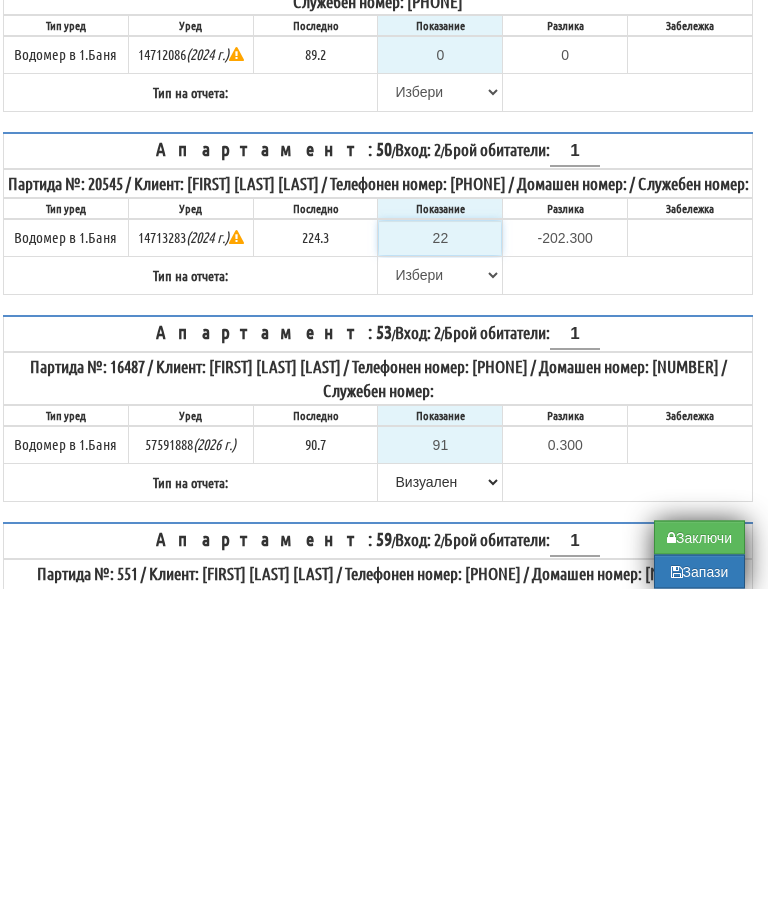 type on "224" 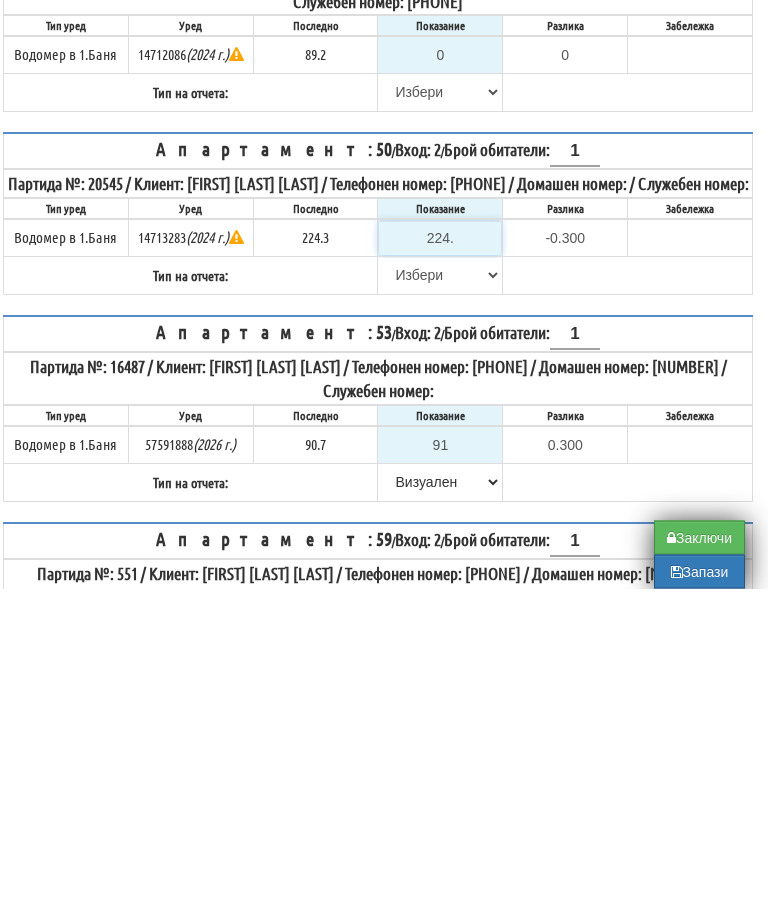 type on "224.3" 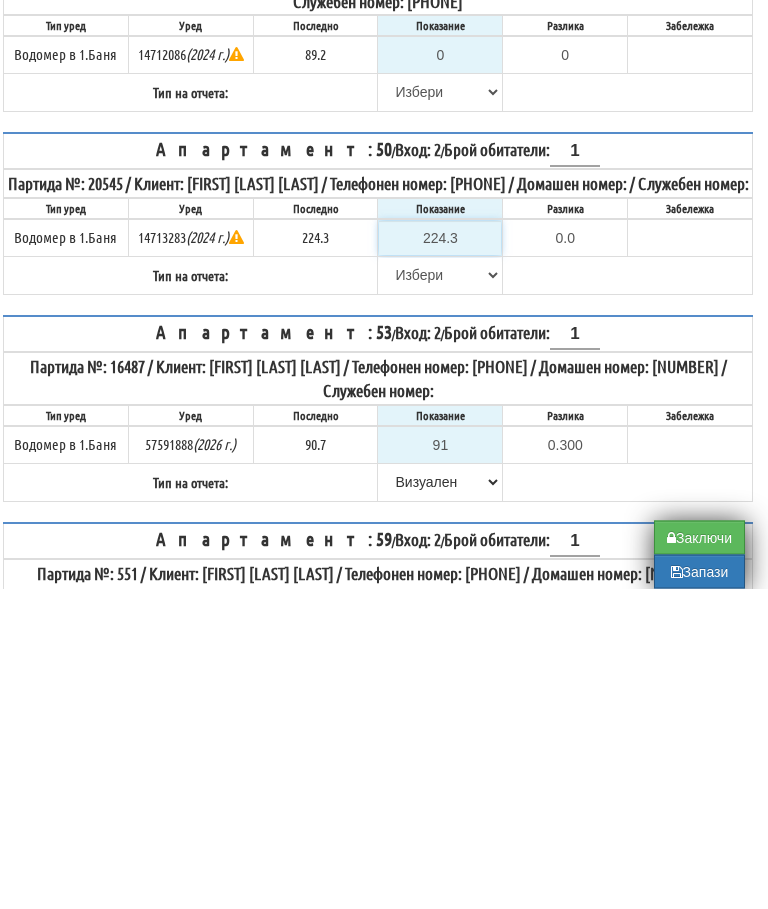 type on "224.3" 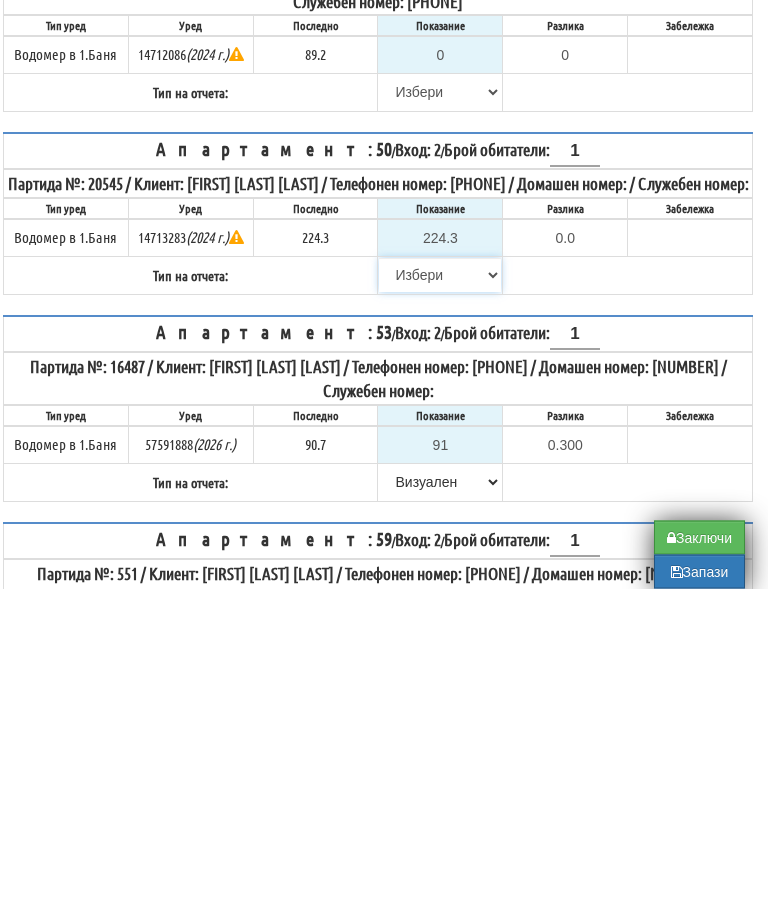 click on "Избери
Визуален
Телефон
Бележка
Неосигурен достъп
Самоотчет
Служебно
Дистанционен" at bounding box center (440, 596) 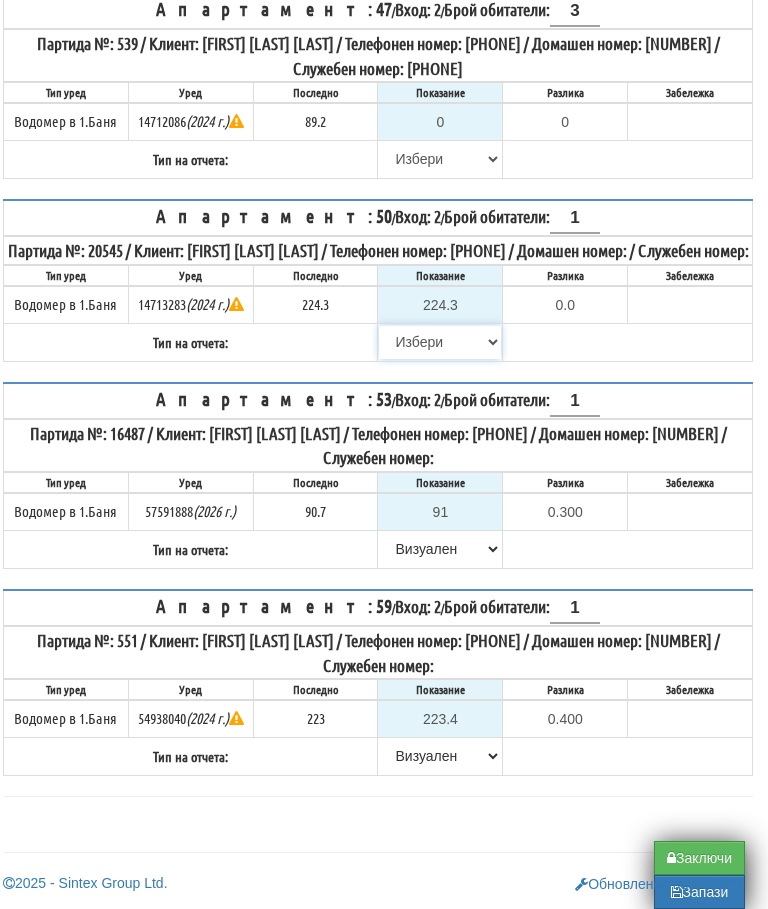 select on "8ac75930-9bfd-e511-80be-8d5a1dced85a" 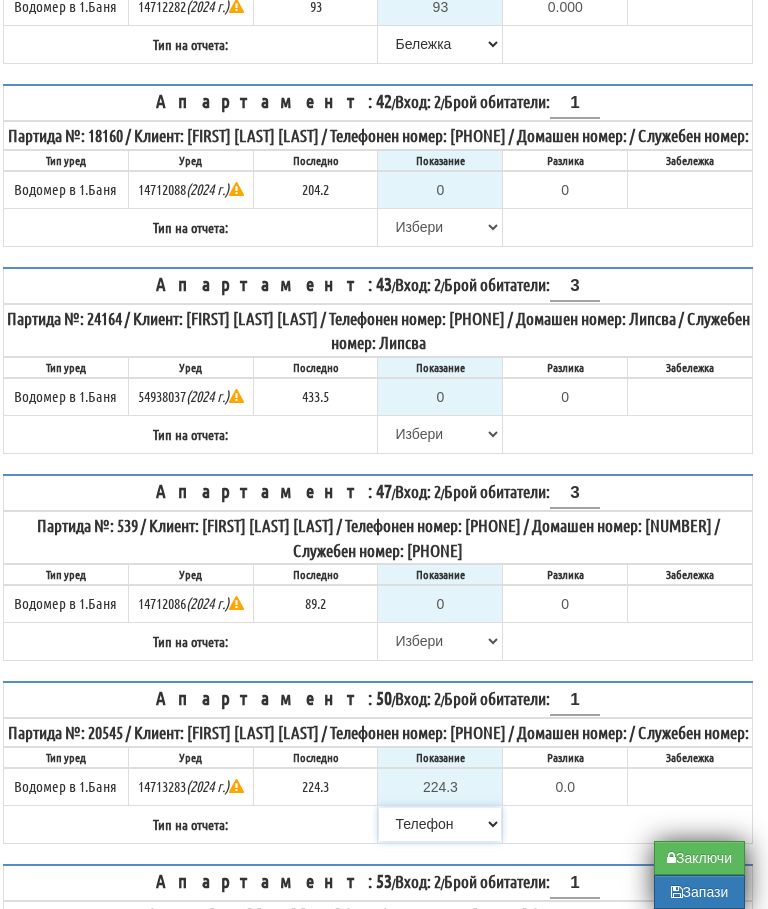 scroll, scrollTop: 476, scrollLeft: 12, axis: both 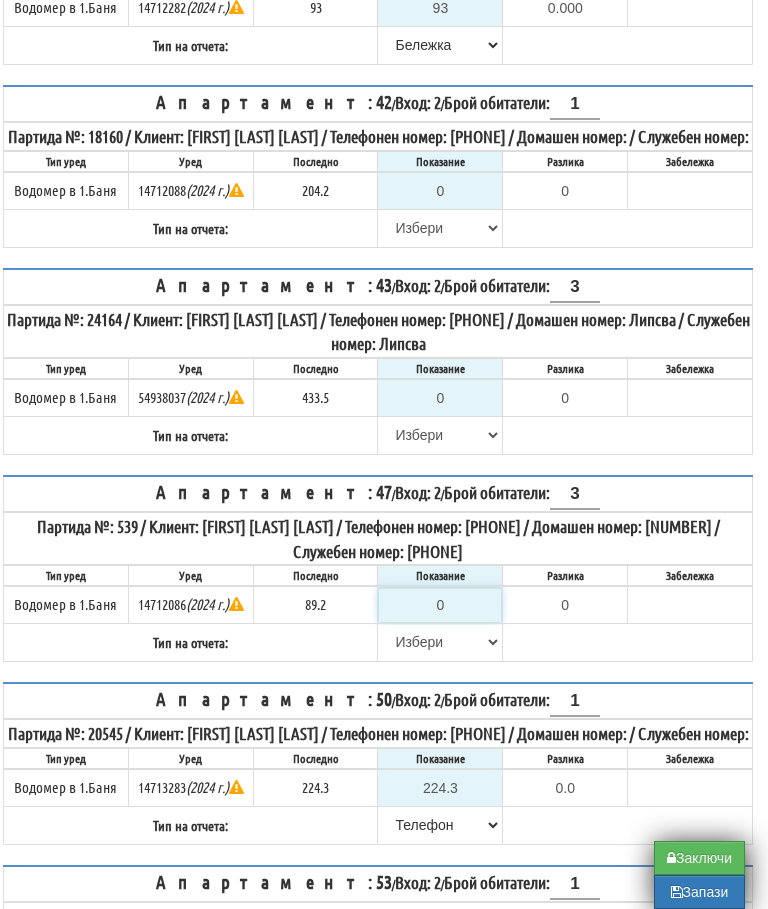 click on "0" at bounding box center [440, 605] 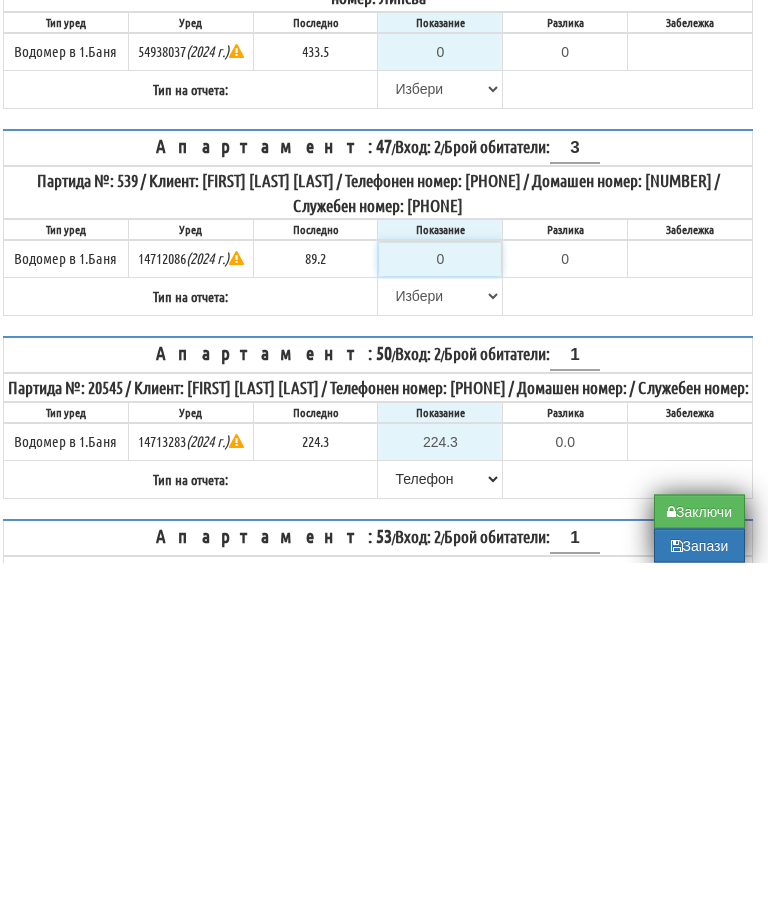 type on "8" 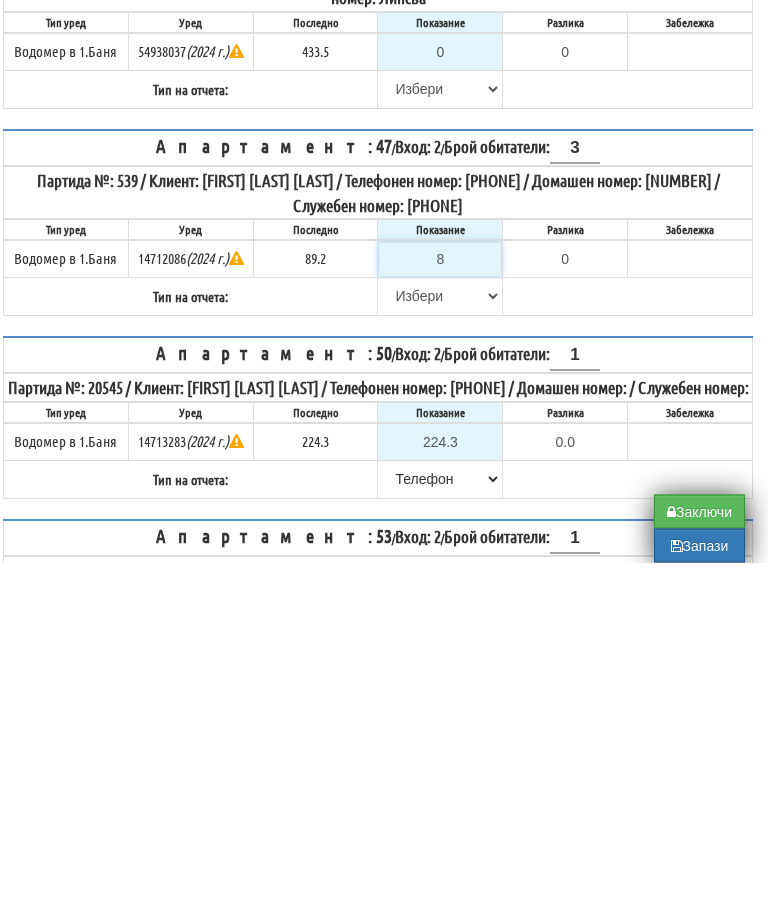 type on "-81.200" 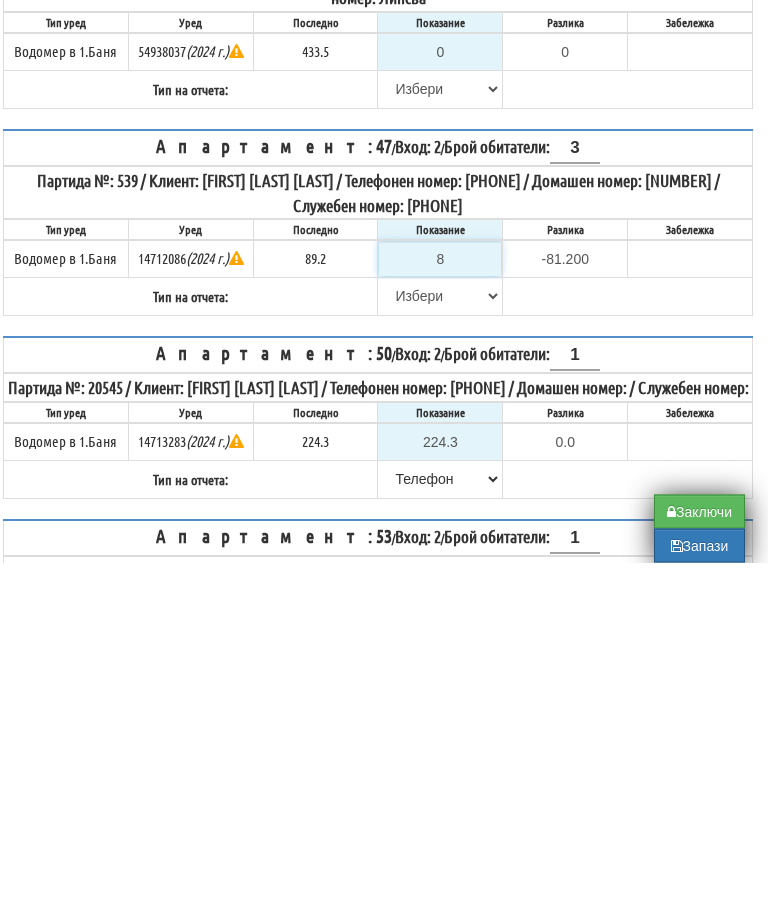 type on "89" 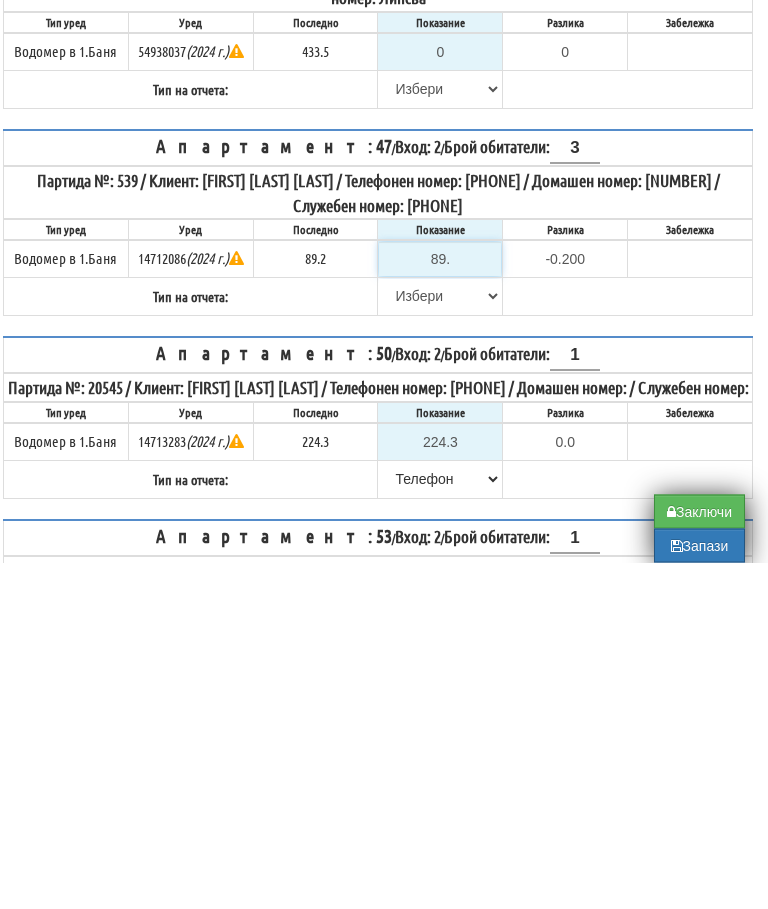 type on "89.2" 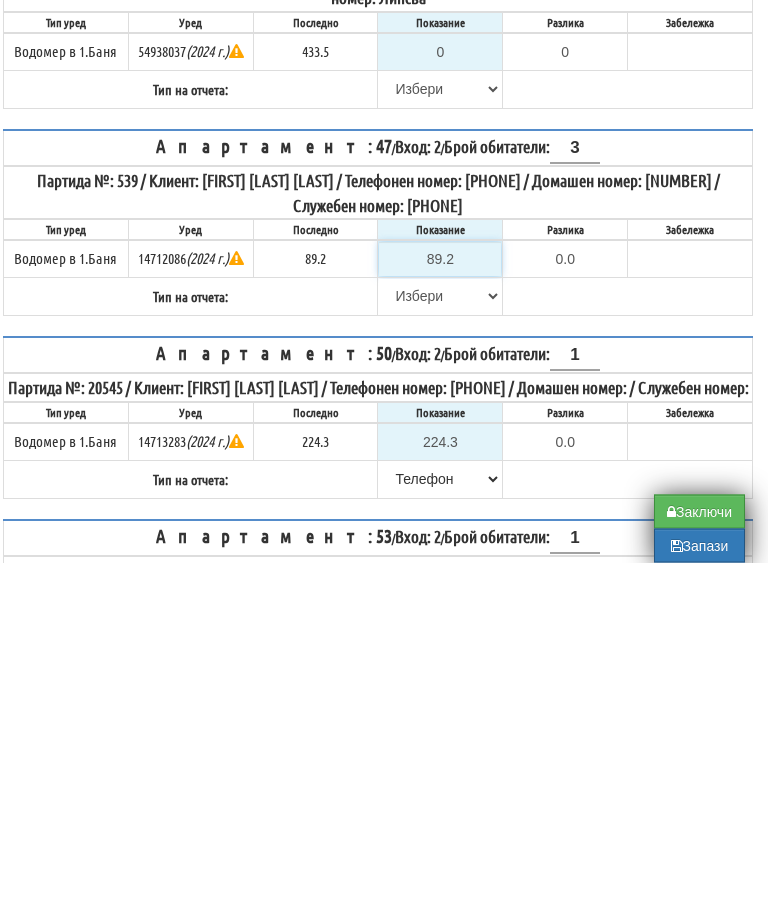 type on "89.2" 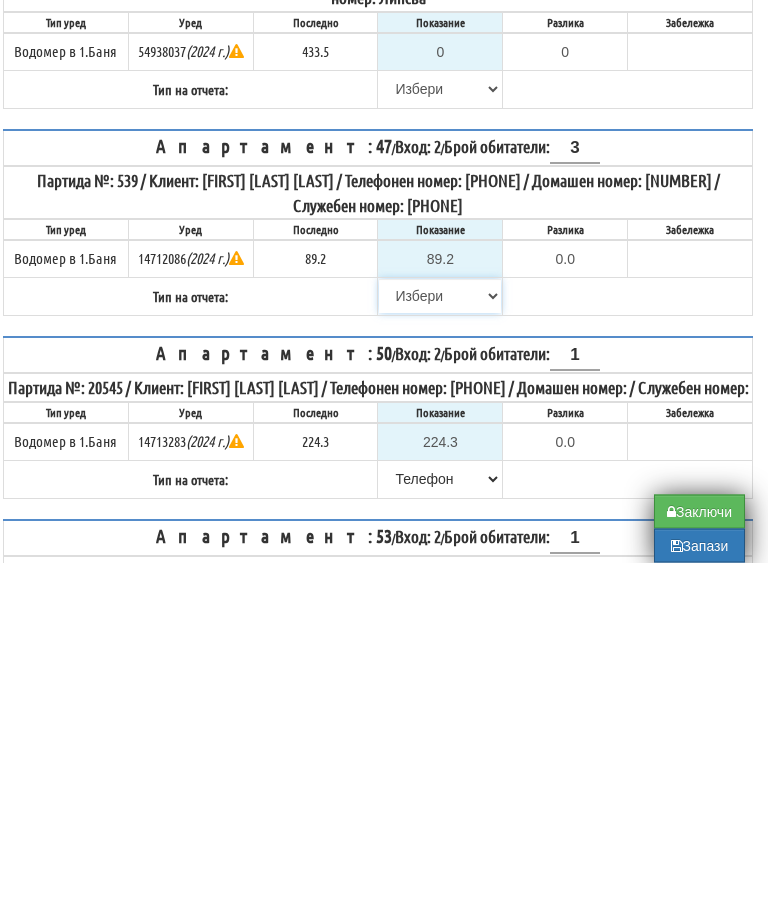 click on "Избери
Визуален
Телефон
Бележка
Неосигурен достъп
Самоотчет
Служебно
Дистанционен" at bounding box center (440, 643) 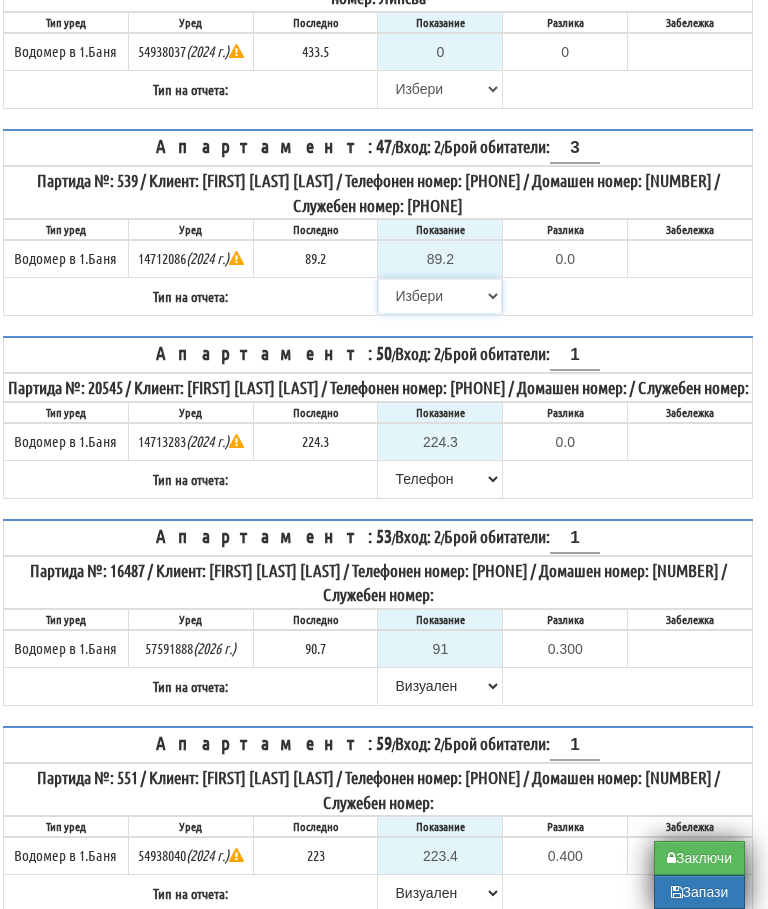 select on "8bc75930-9bfd-e511-80be-8d5a1dced85a" 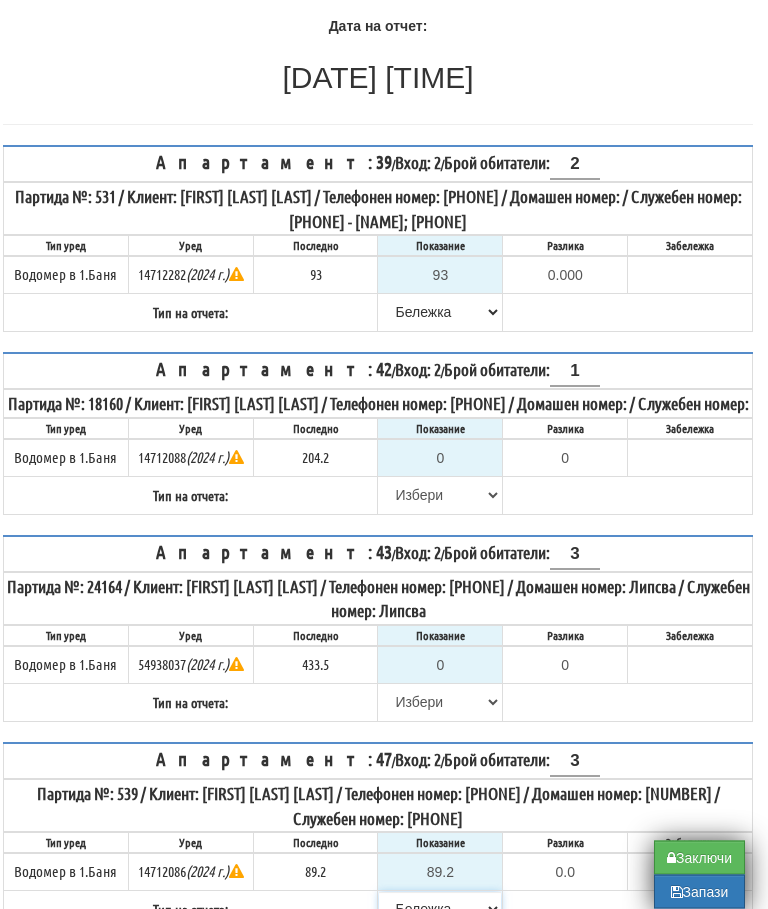 scroll, scrollTop: 209, scrollLeft: 12, axis: both 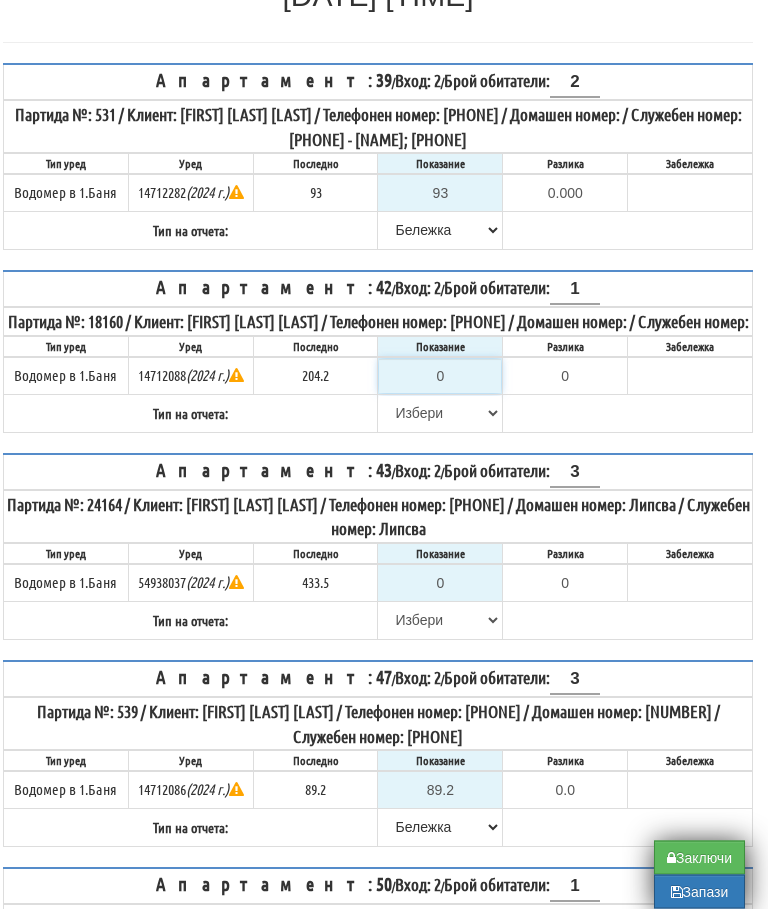 click on "0" at bounding box center (440, 377) 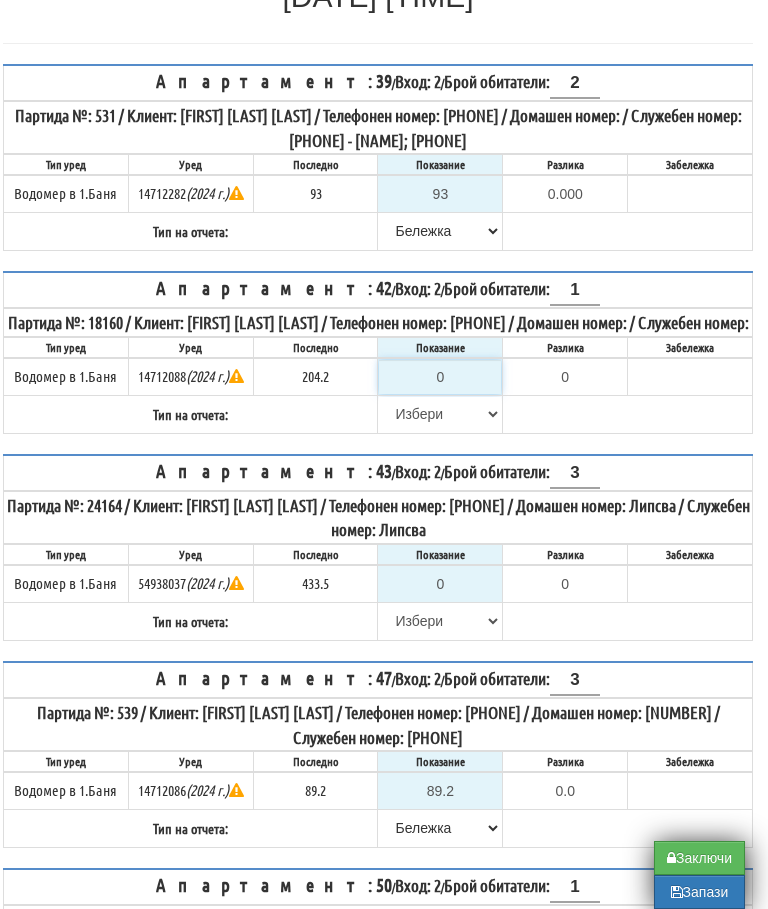 type on "2" 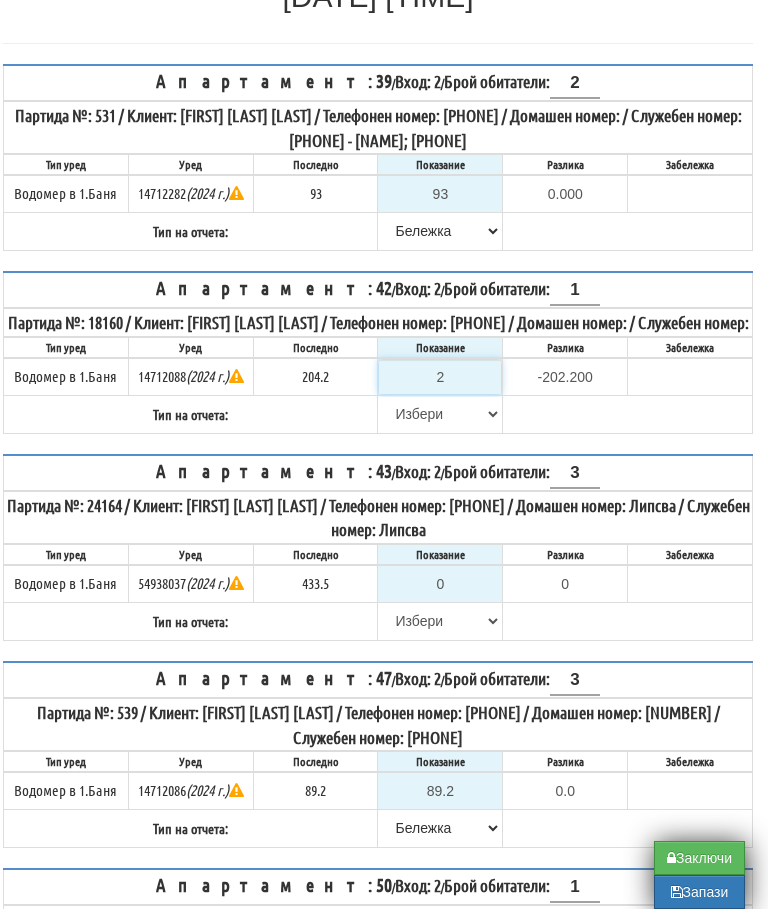 type on "20" 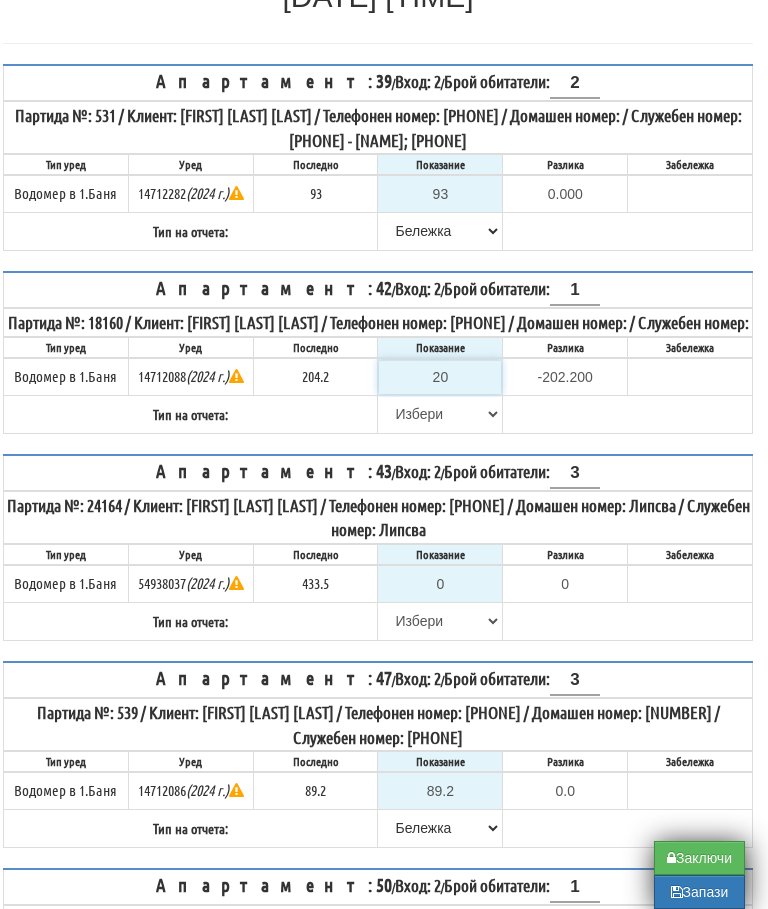 type on "-184.200" 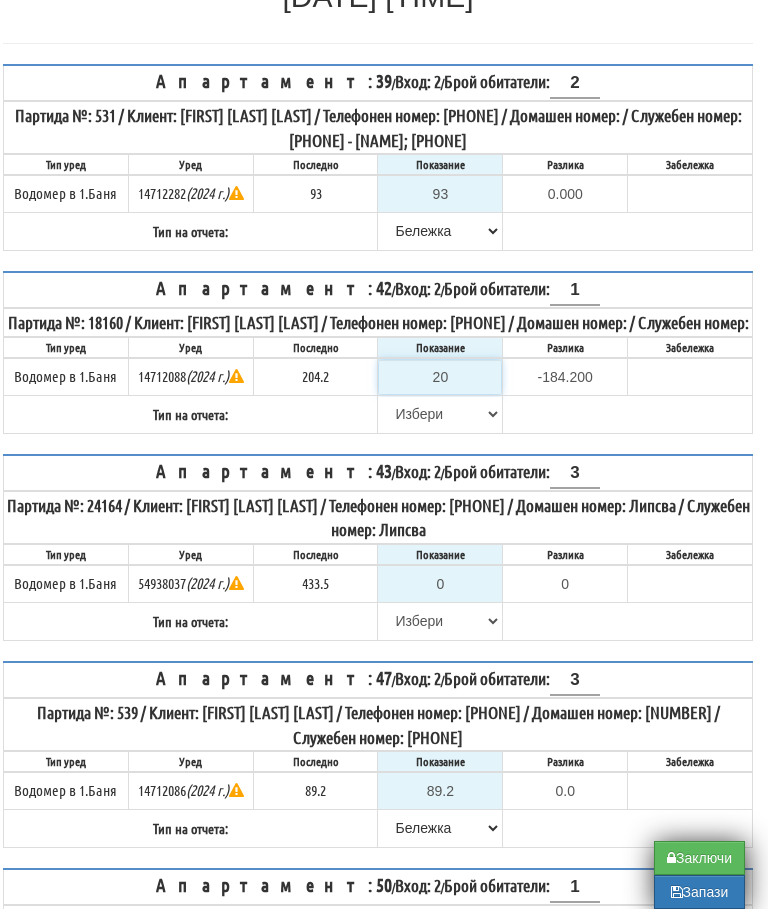 type on "206" 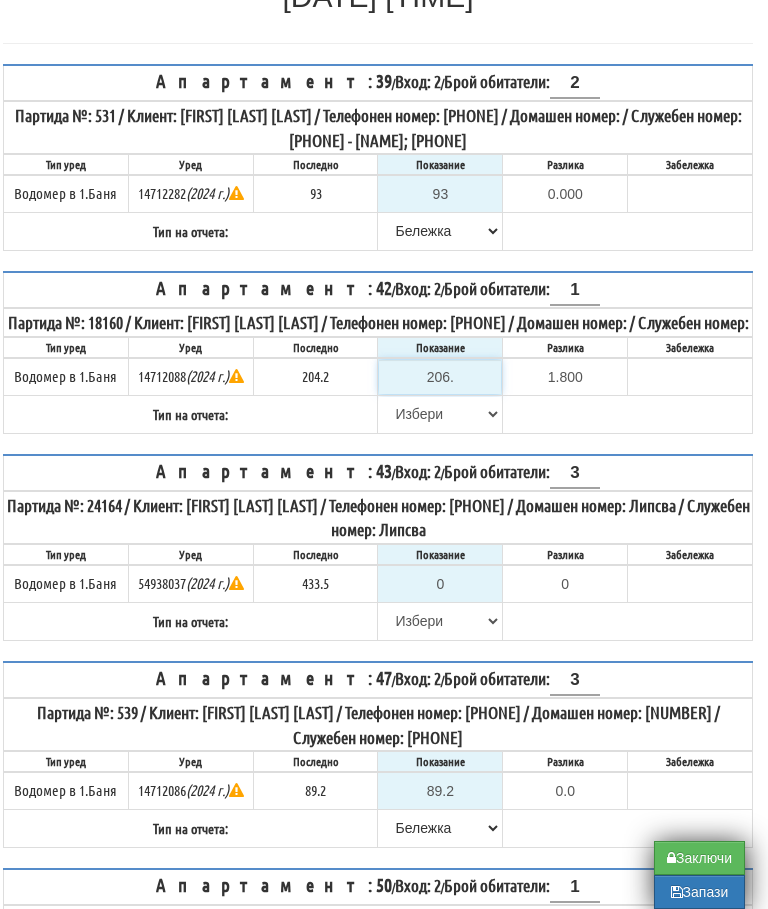 type on "206.3" 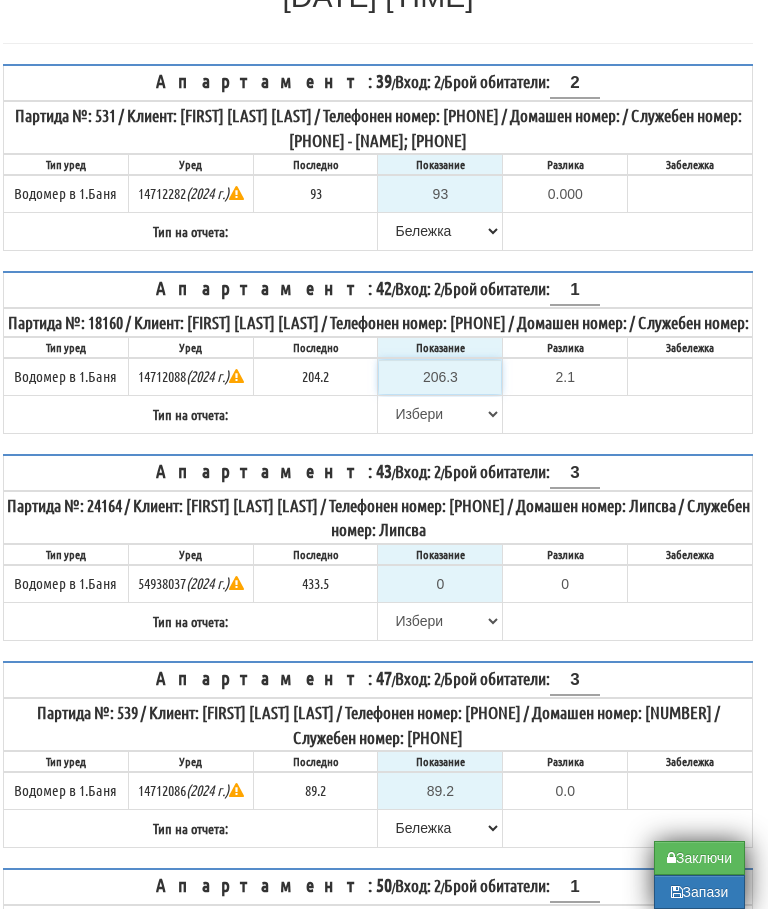 type on "206." 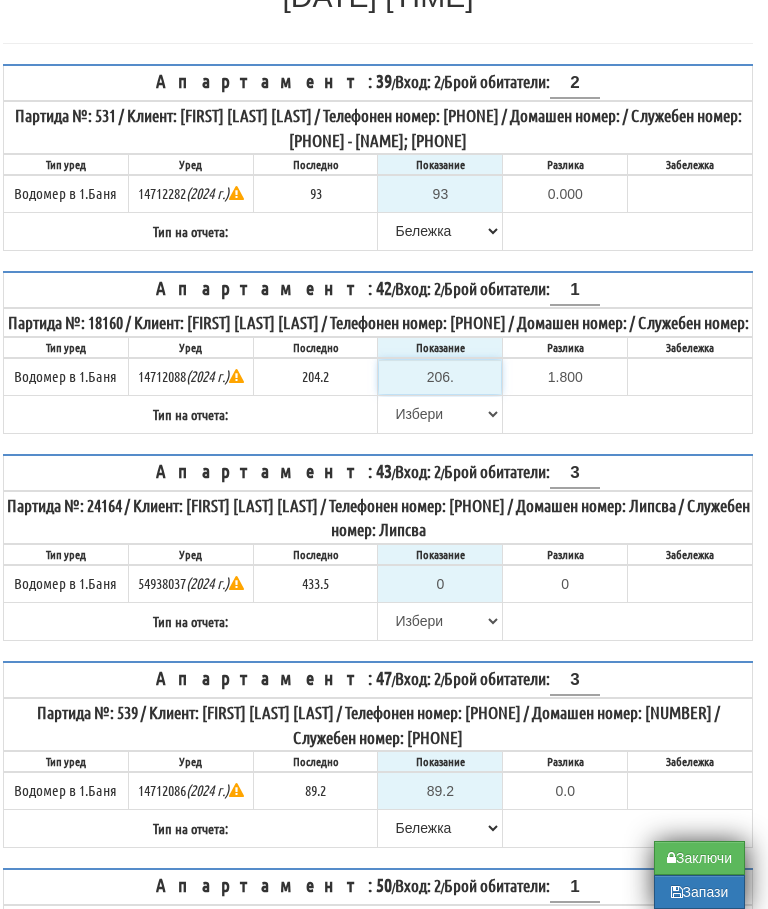 type on "206.4" 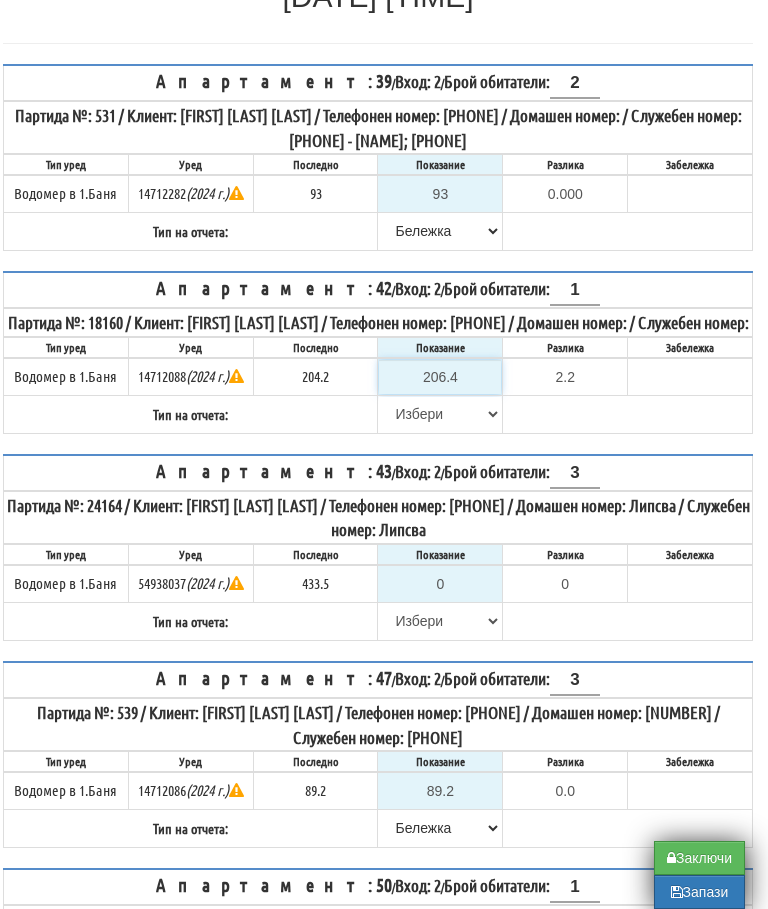 type on "206.4" 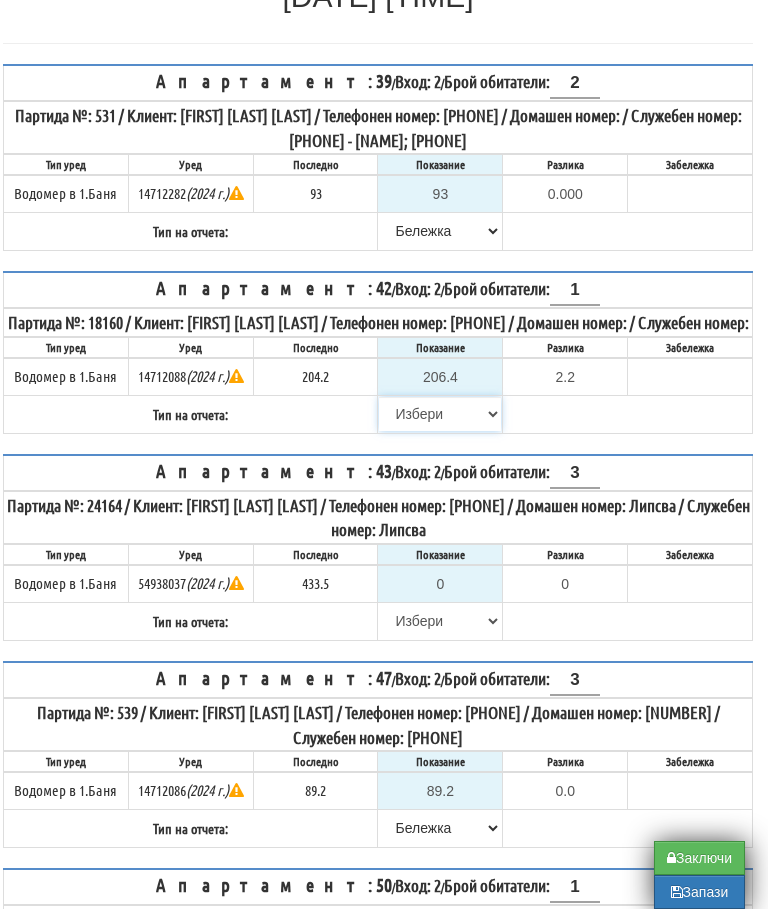 click on "Избери
Визуален
Телефон
Бележка
Неосигурен достъп
Самоотчет
Служебно
Дистанционен" at bounding box center (440, 414) 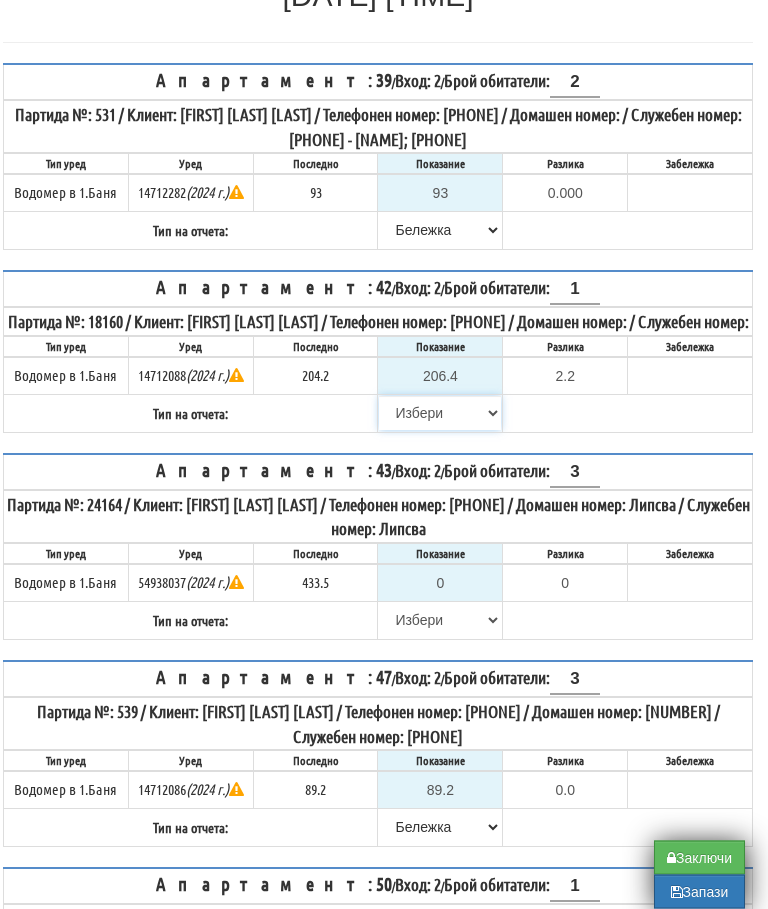 select on "89c75930-9bfd-e511-80be-8d5a1dced85a" 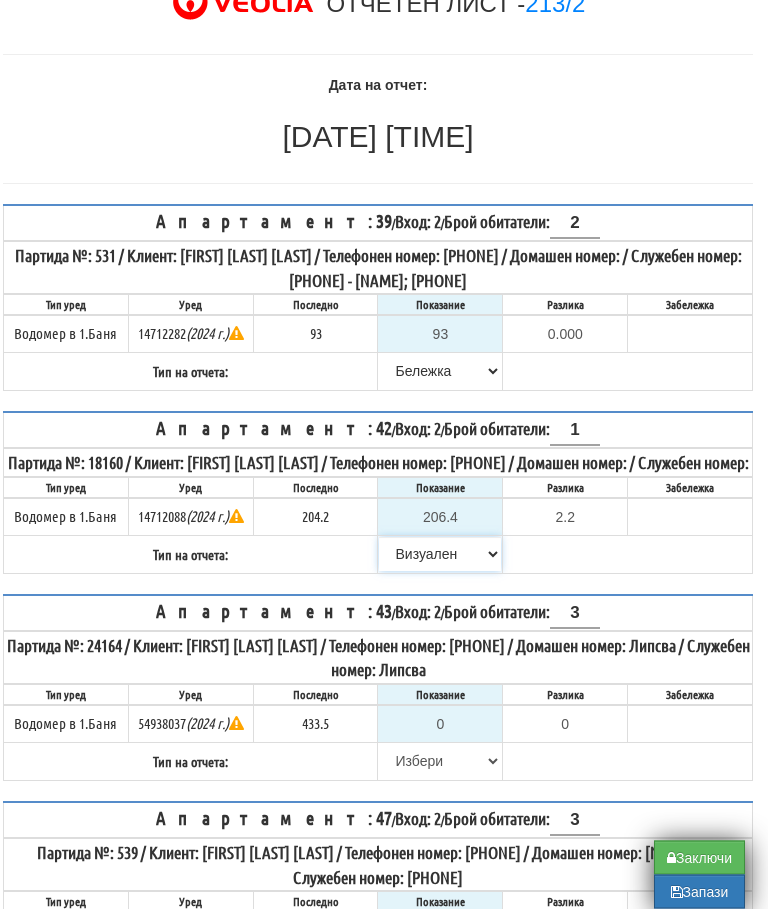 scroll, scrollTop: 150, scrollLeft: 12, axis: both 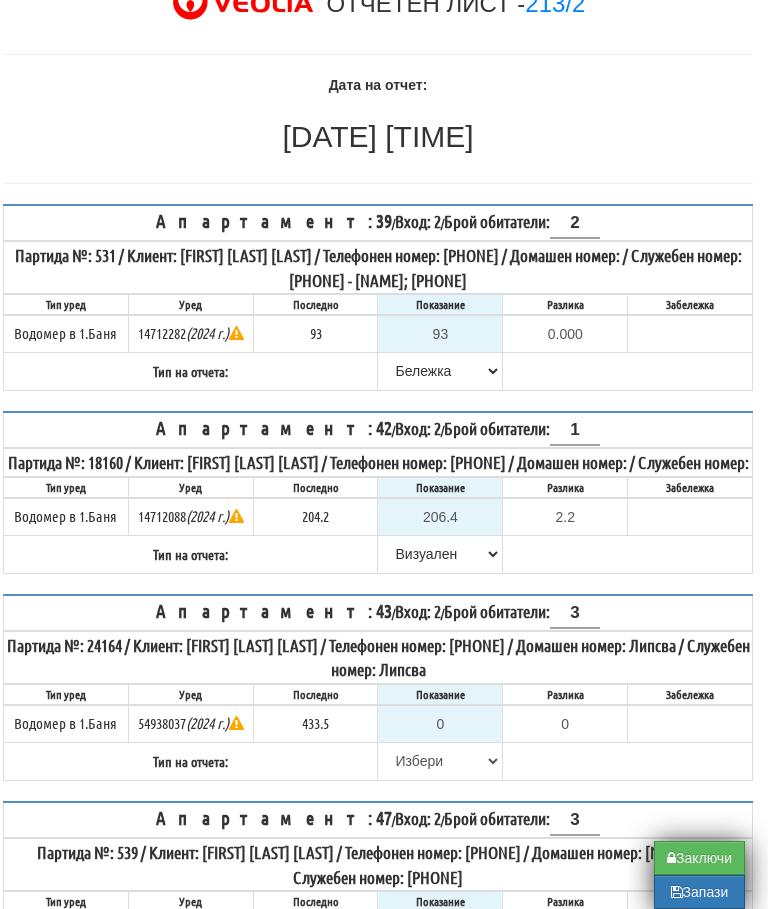 click on "Запази" at bounding box center (699, 892) 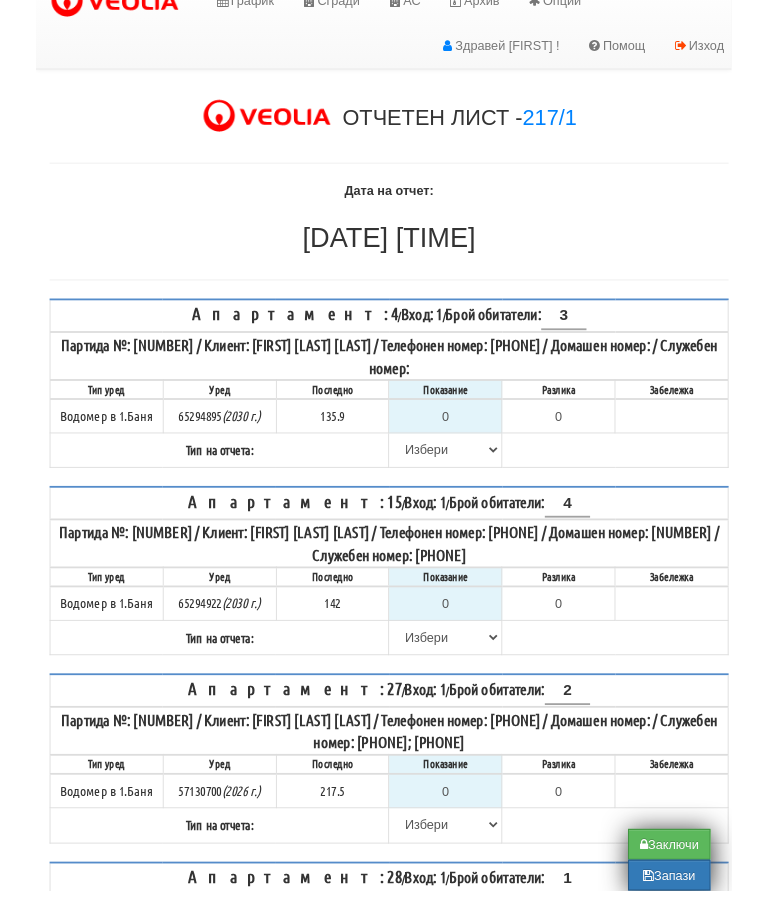 scroll, scrollTop: 40, scrollLeft: 0, axis: vertical 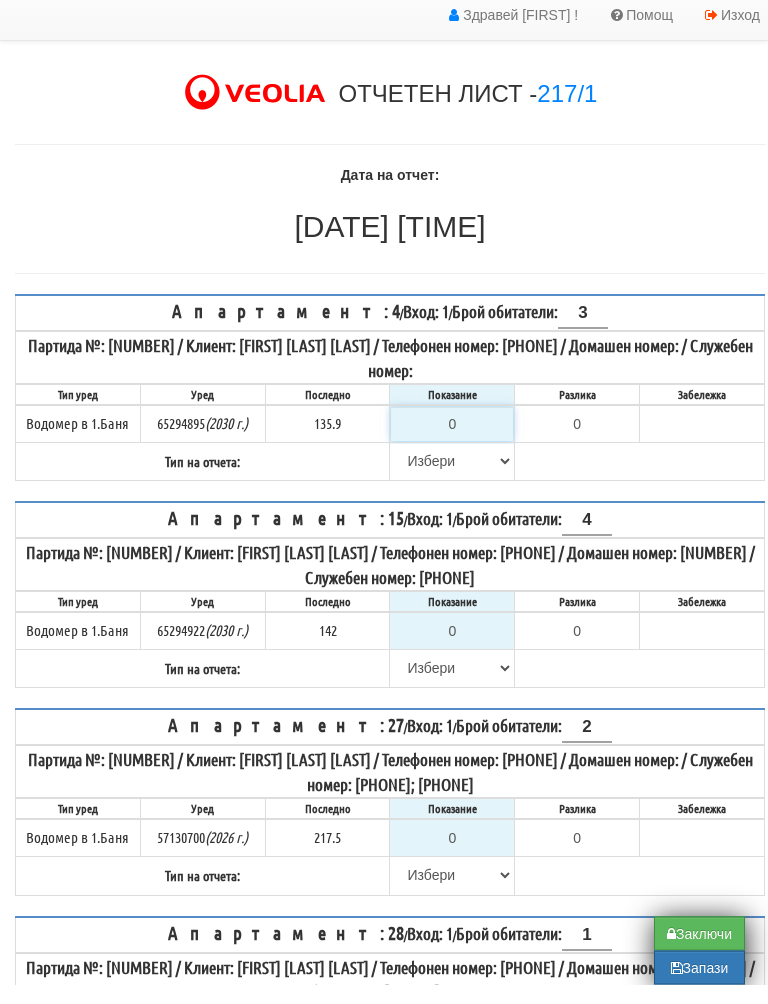 click on "0" at bounding box center (452, 444) 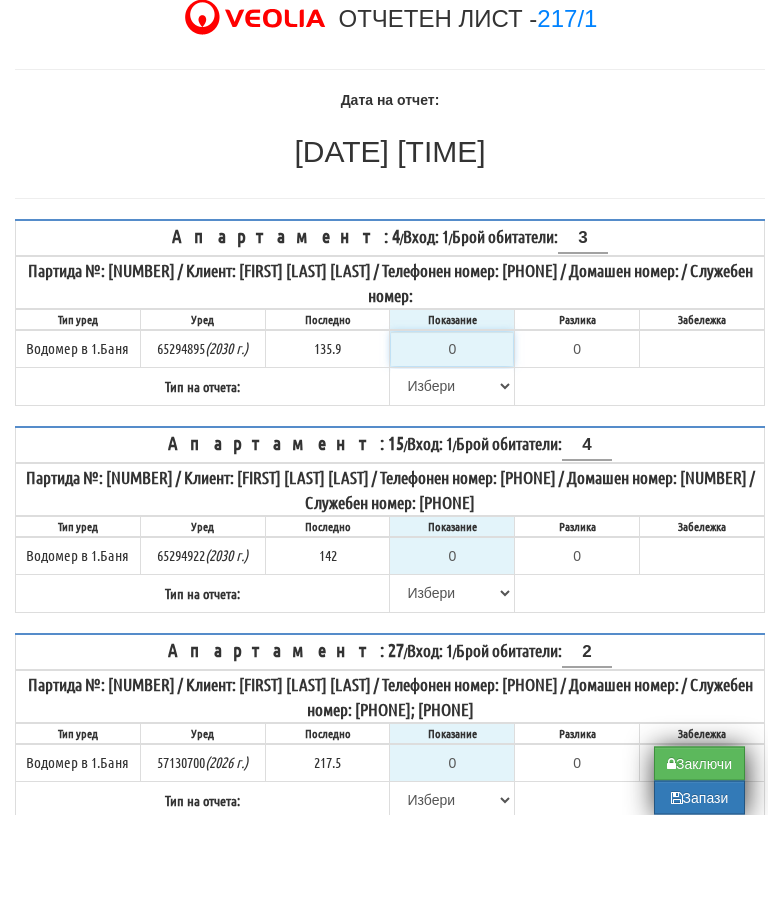 type on "1" 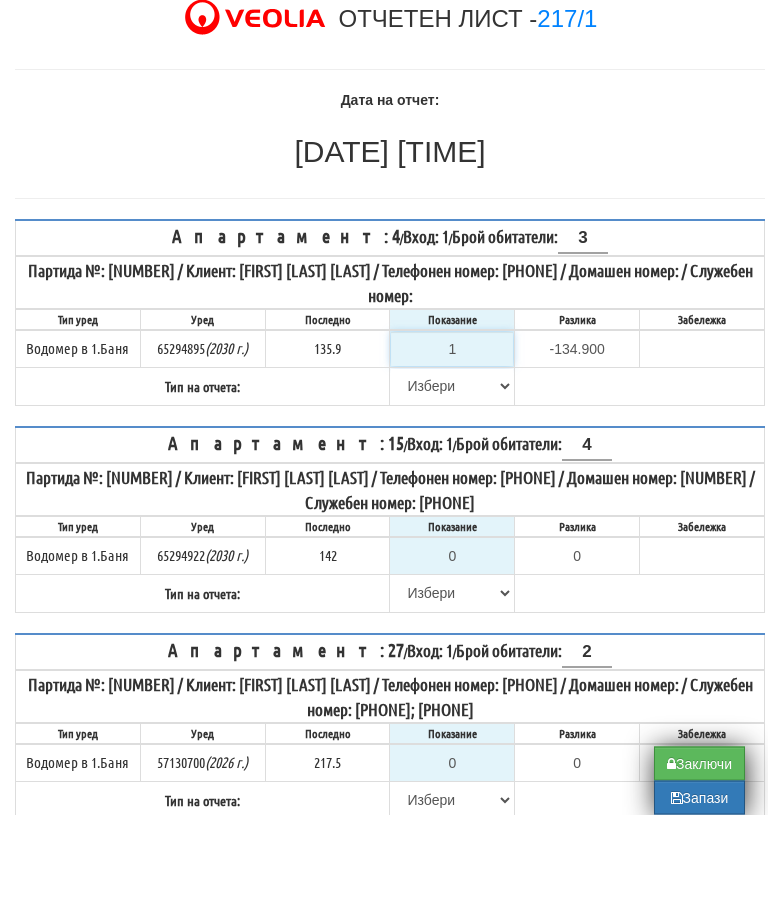 type on "13" 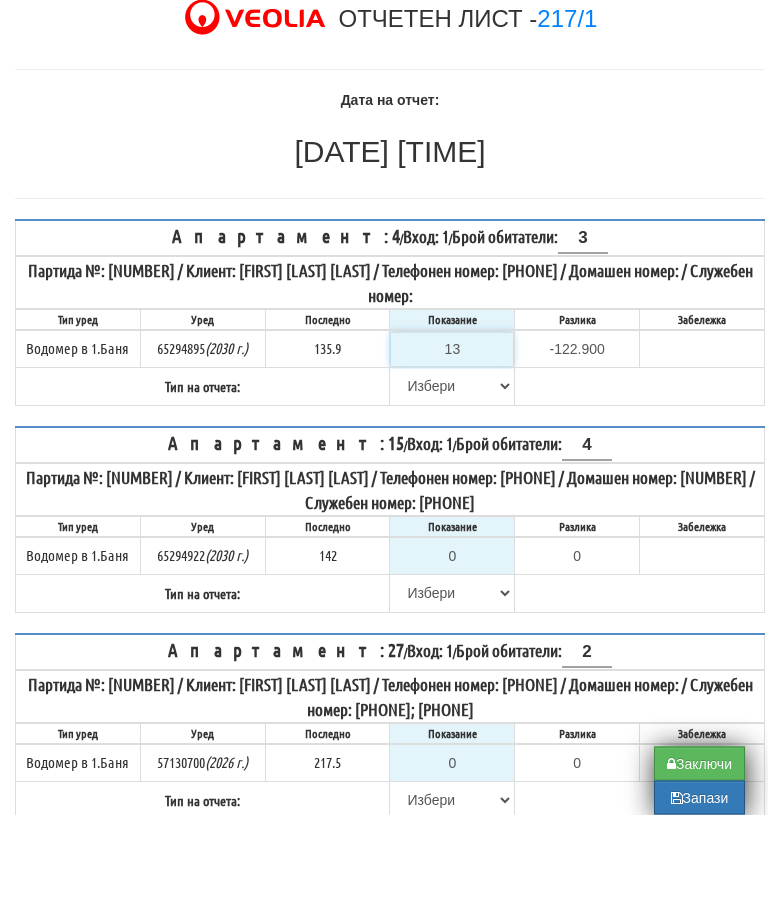 type on "135" 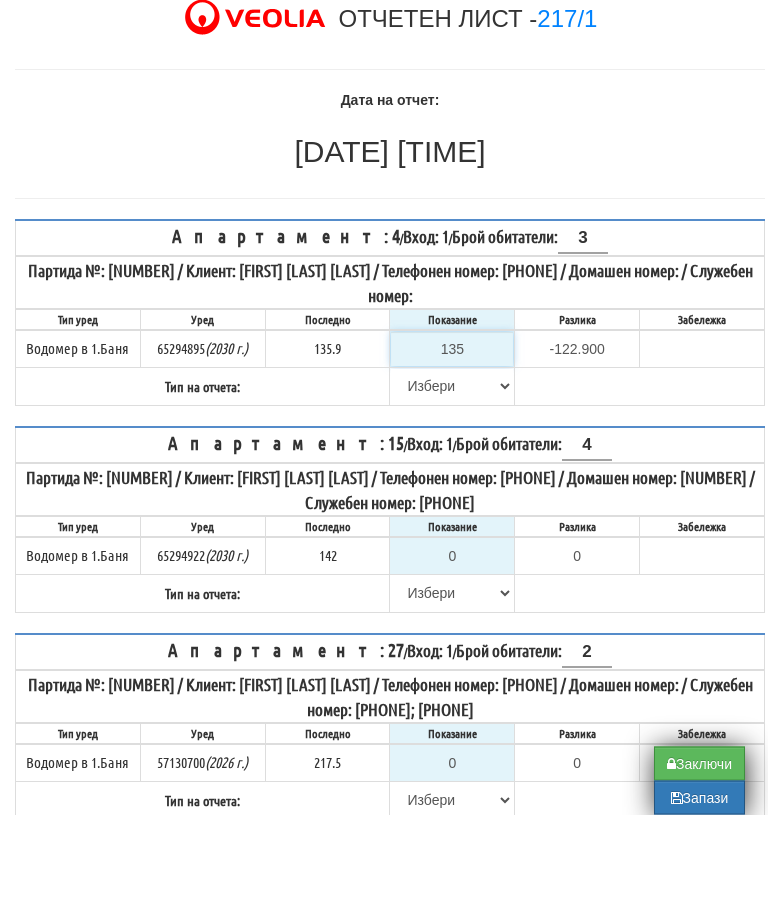 type on "-0.900" 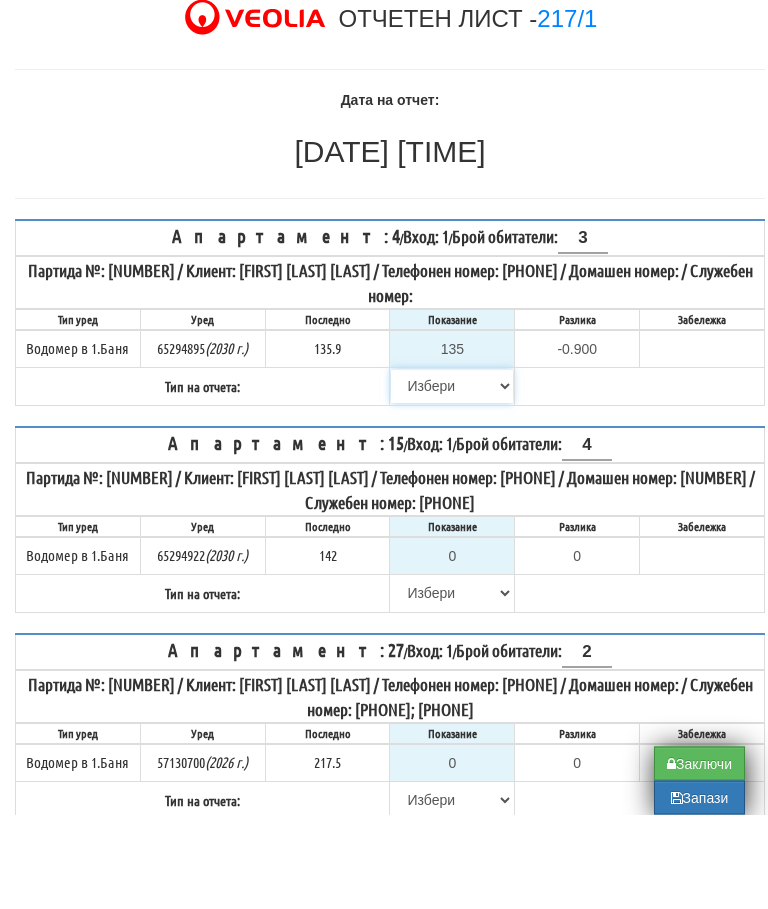click on "Избери
Визуален
Телефон
Бележка
Неосигурен достъп
Самоотчет
Служебно
Дистанционен" at bounding box center (452, 481) 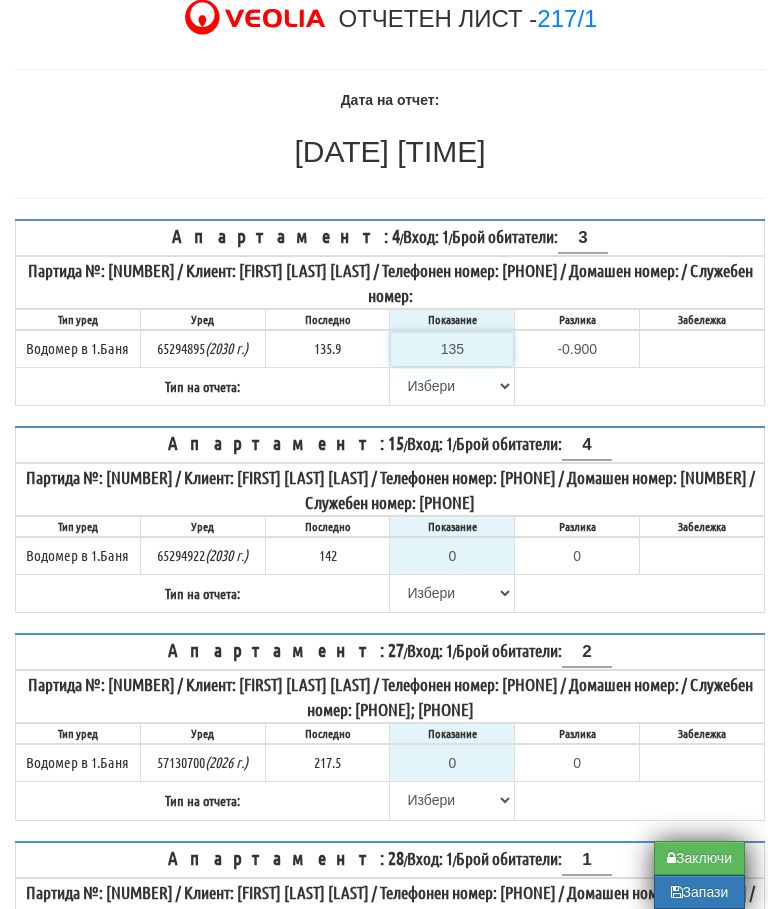 click on "135" at bounding box center [452, 349] 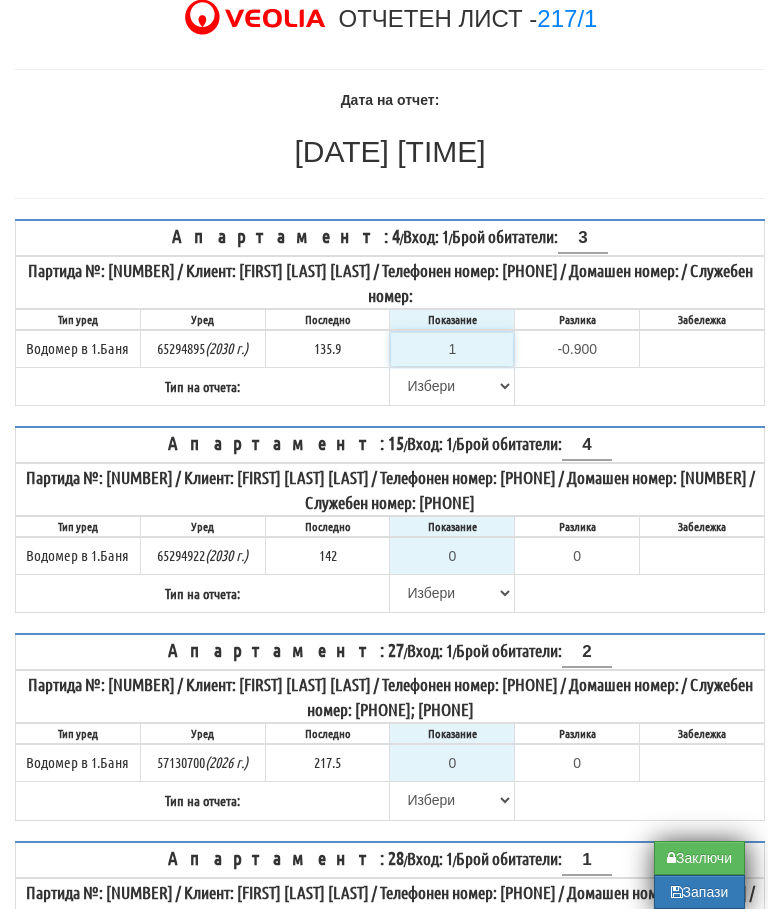 type on "-134.900" 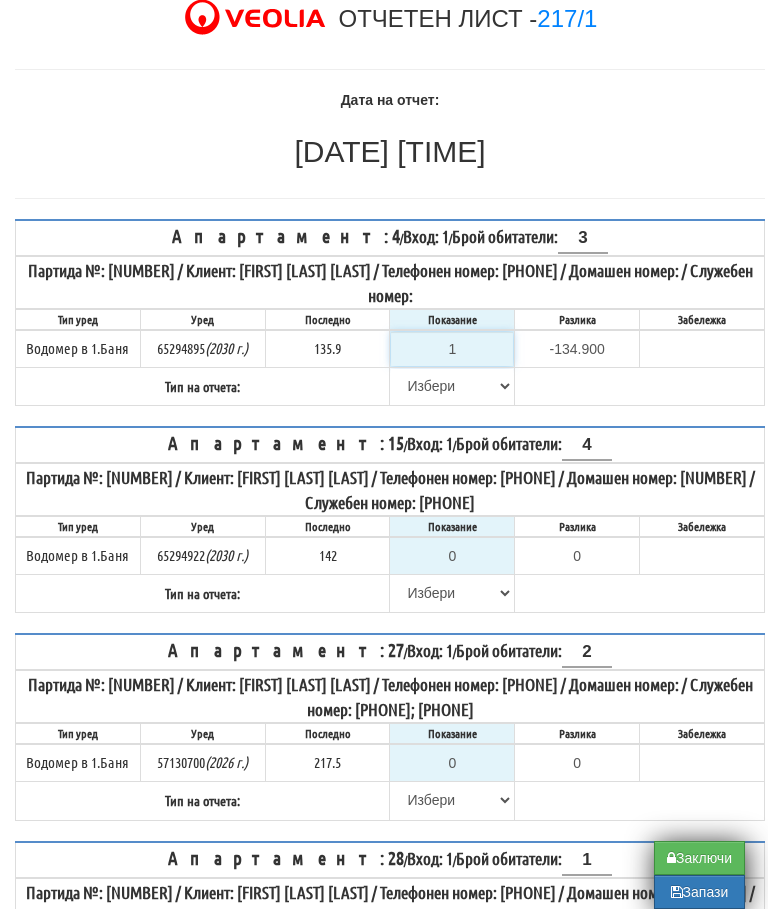 type on "13" 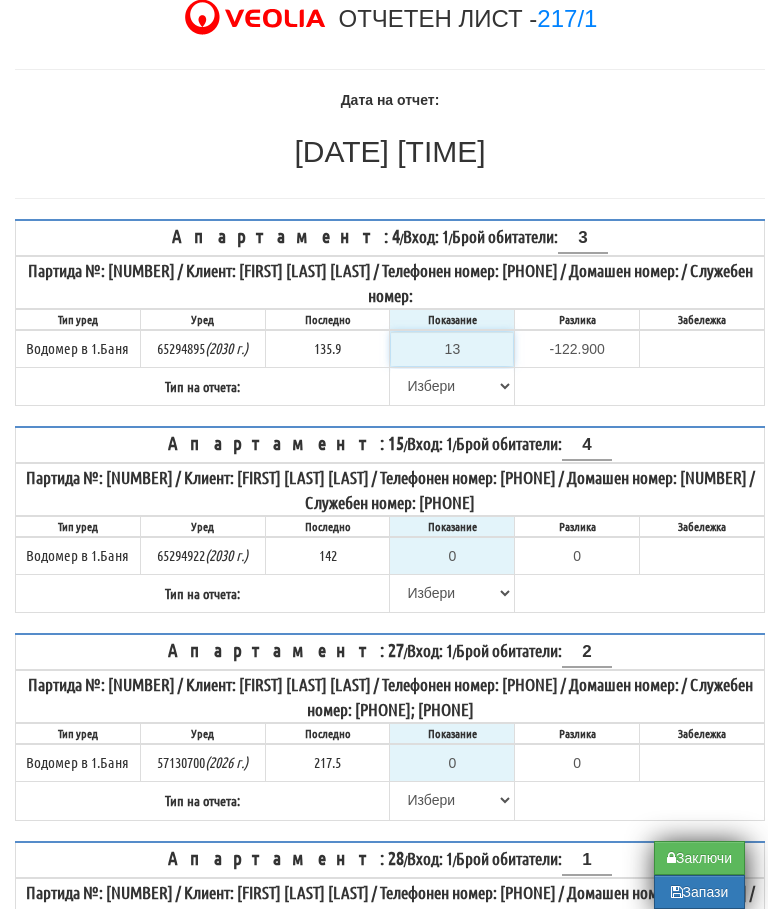 type on "135" 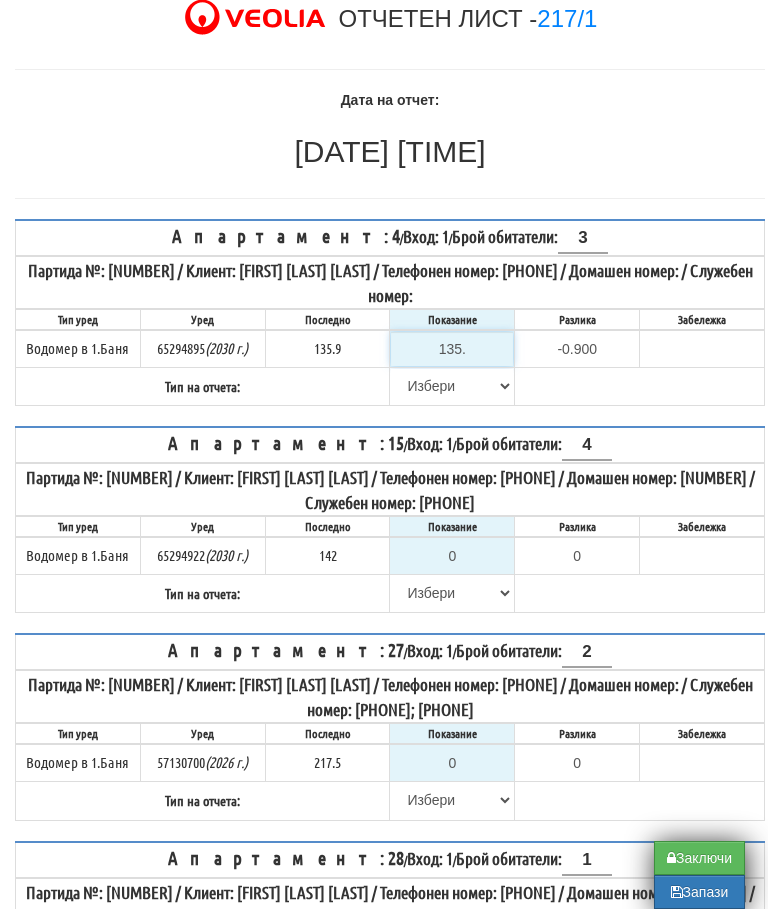 type on "135.9" 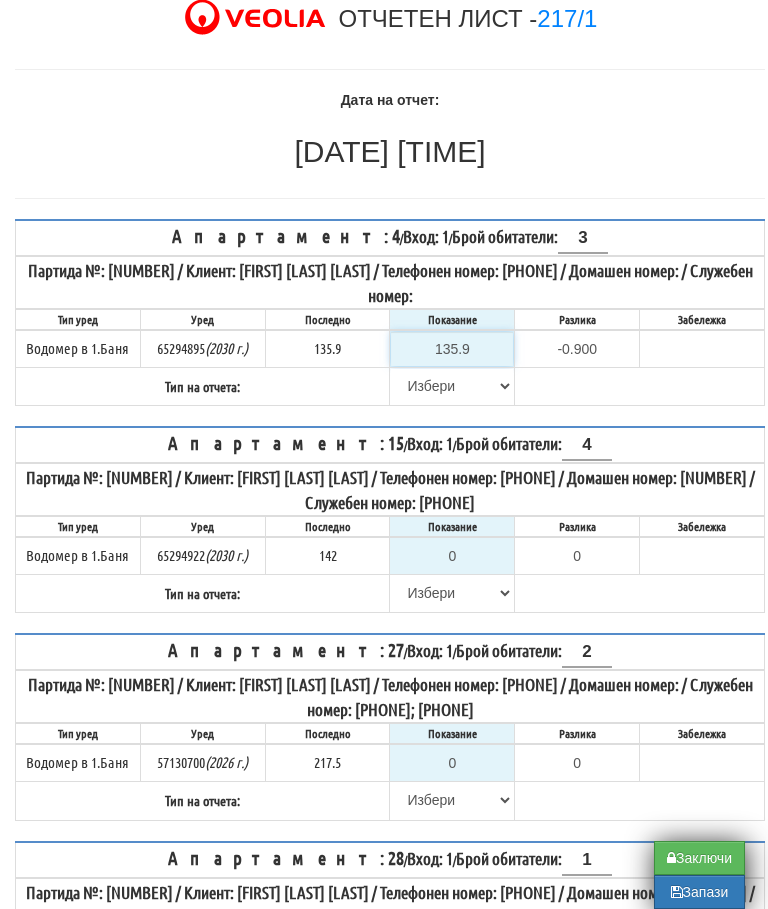 type on "0.0" 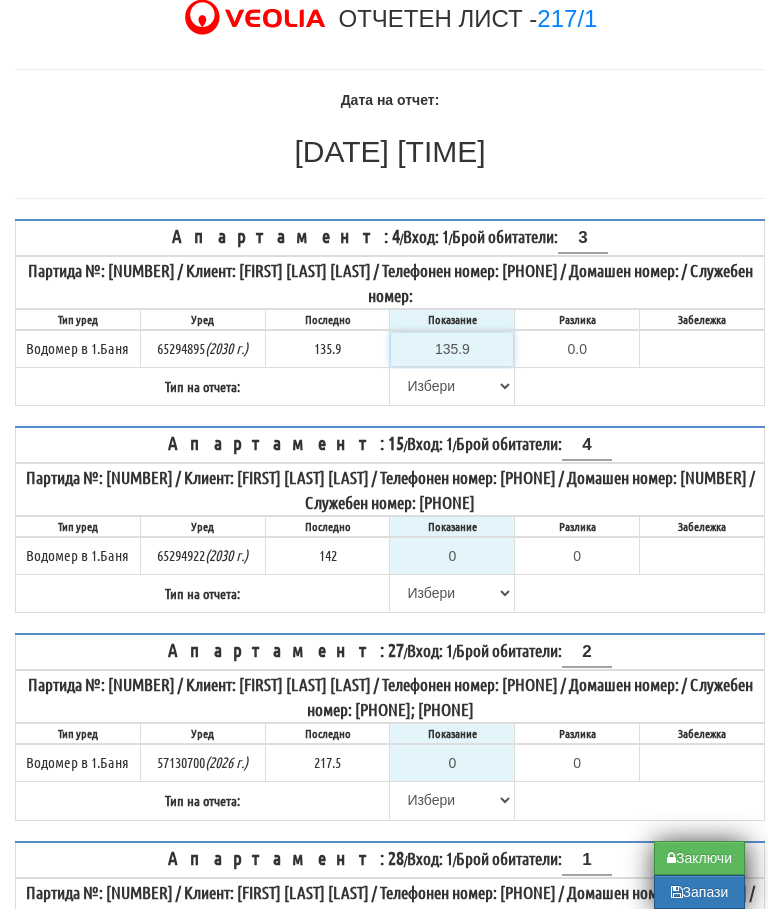 type on "135.9" 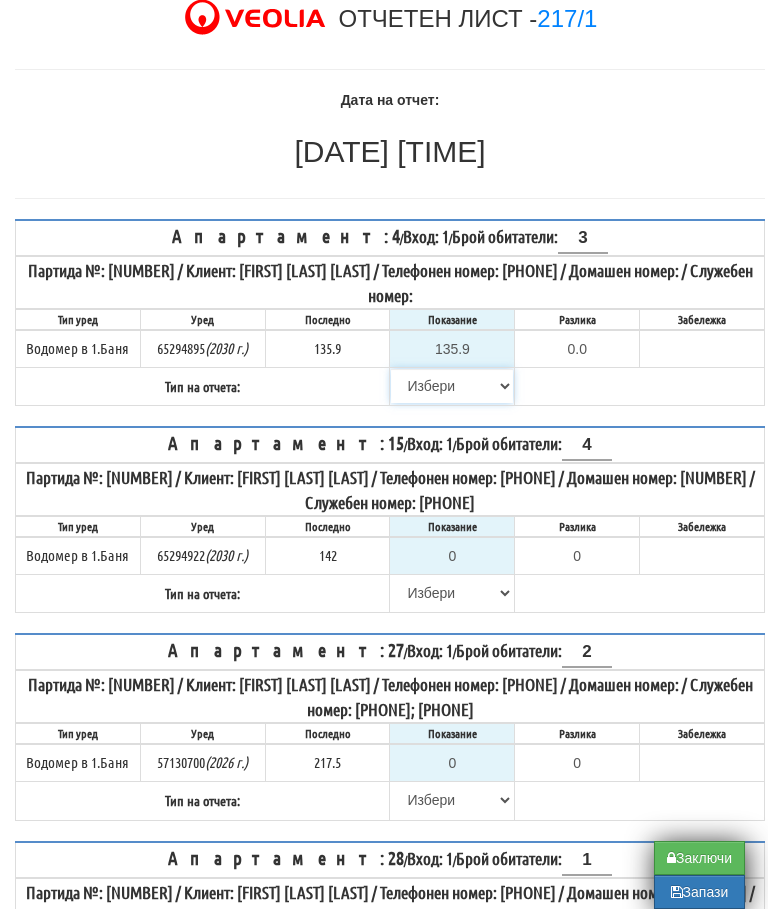 click on "Избери
Визуален
Телефон
Бележка
Неосигурен достъп
Самоотчет
Служебно
Дистанционен" at bounding box center (452, 386) 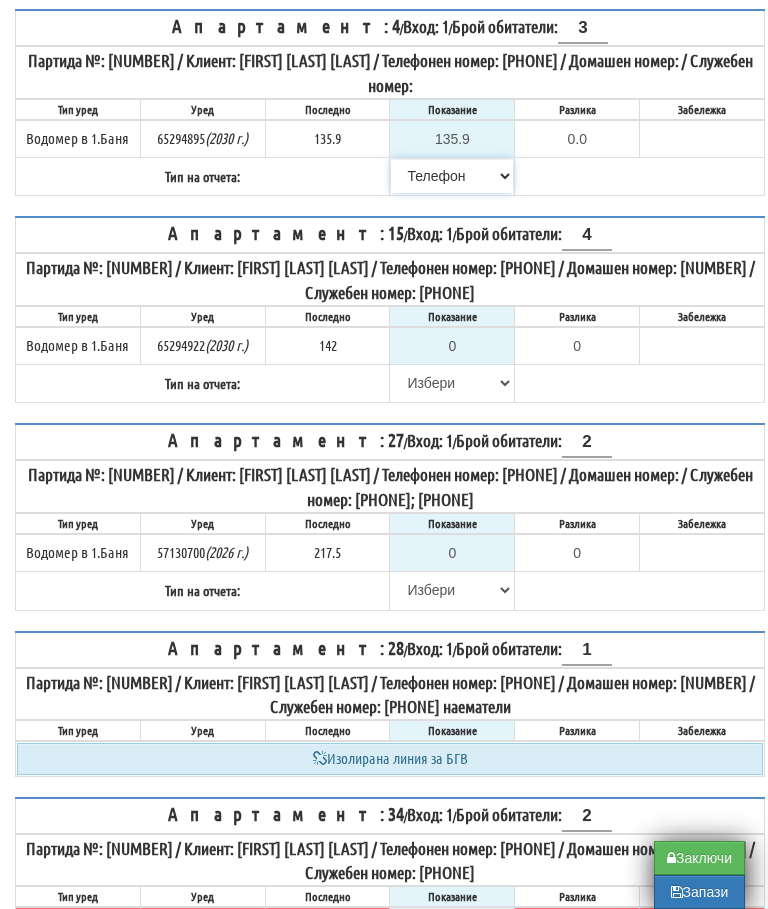 scroll, scrollTop: 343, scrollLeft: 0, axis: vertical 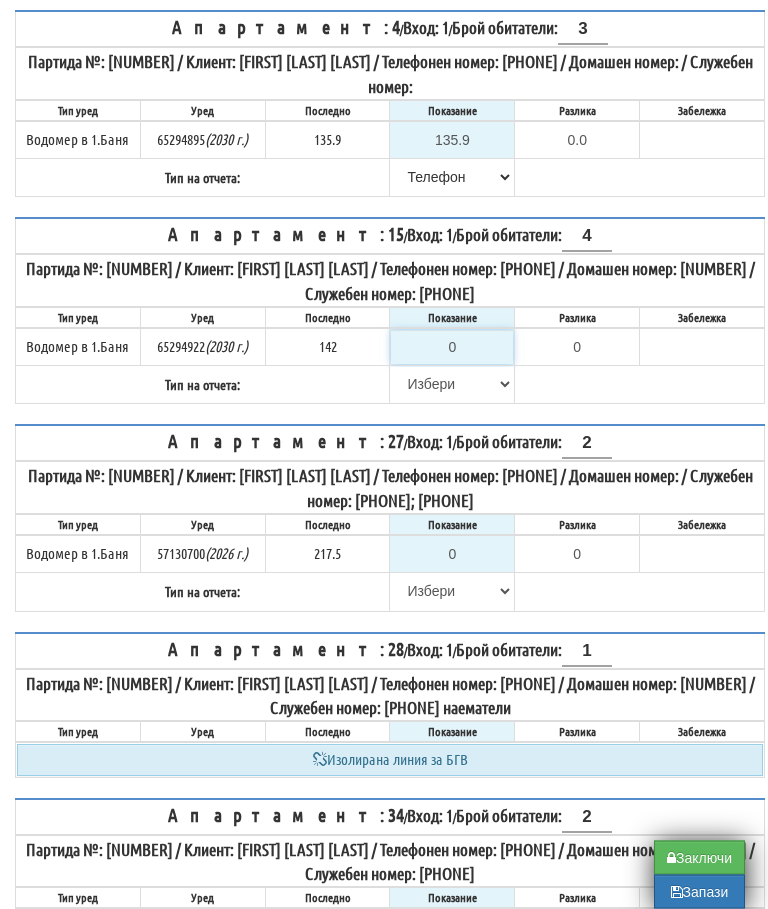 click on "0" at bounding box center (452, 348) 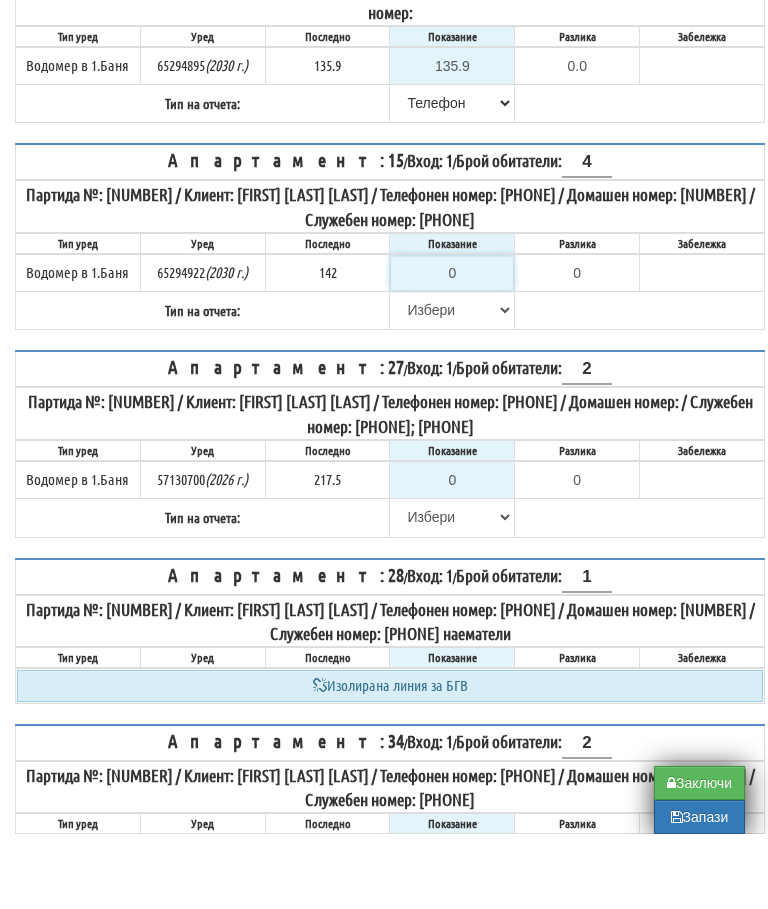 type on "1" 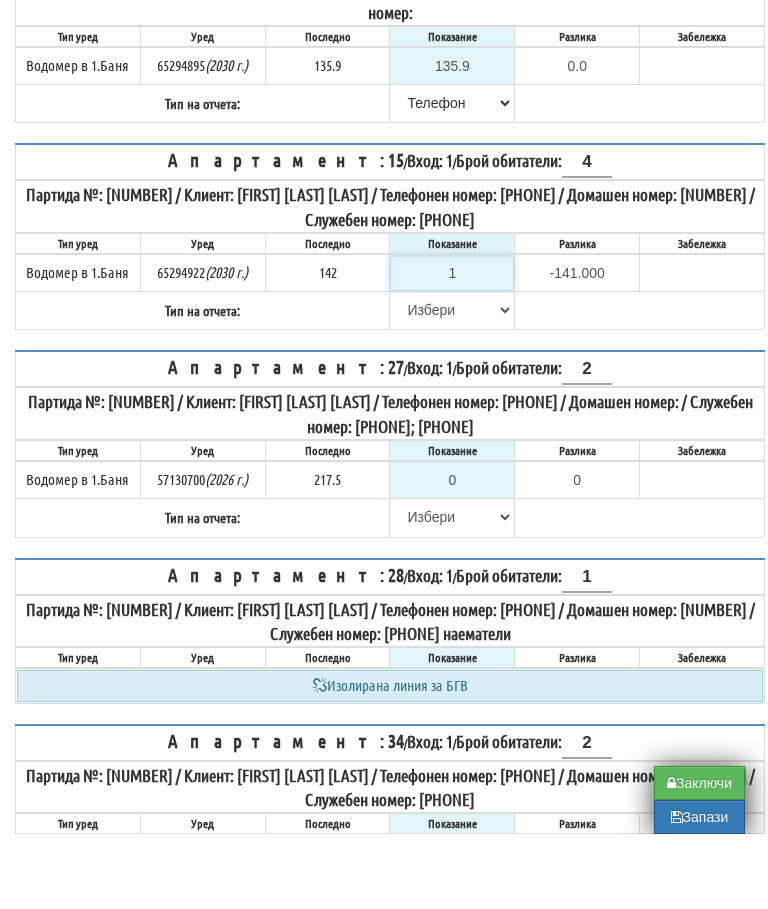 type on "14" 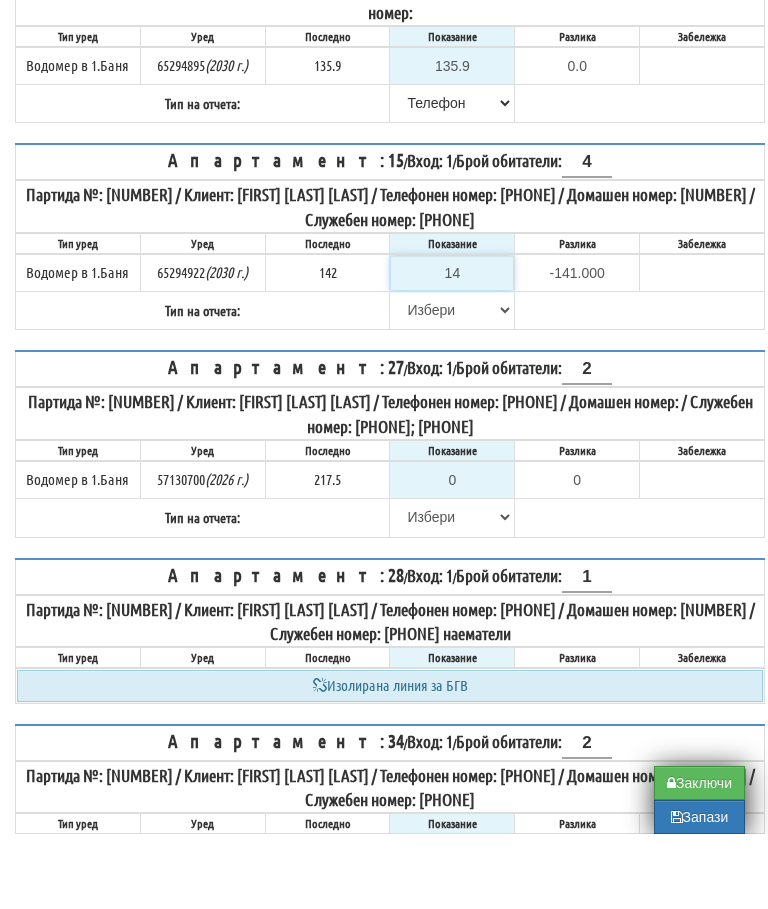 type on "-128.000" 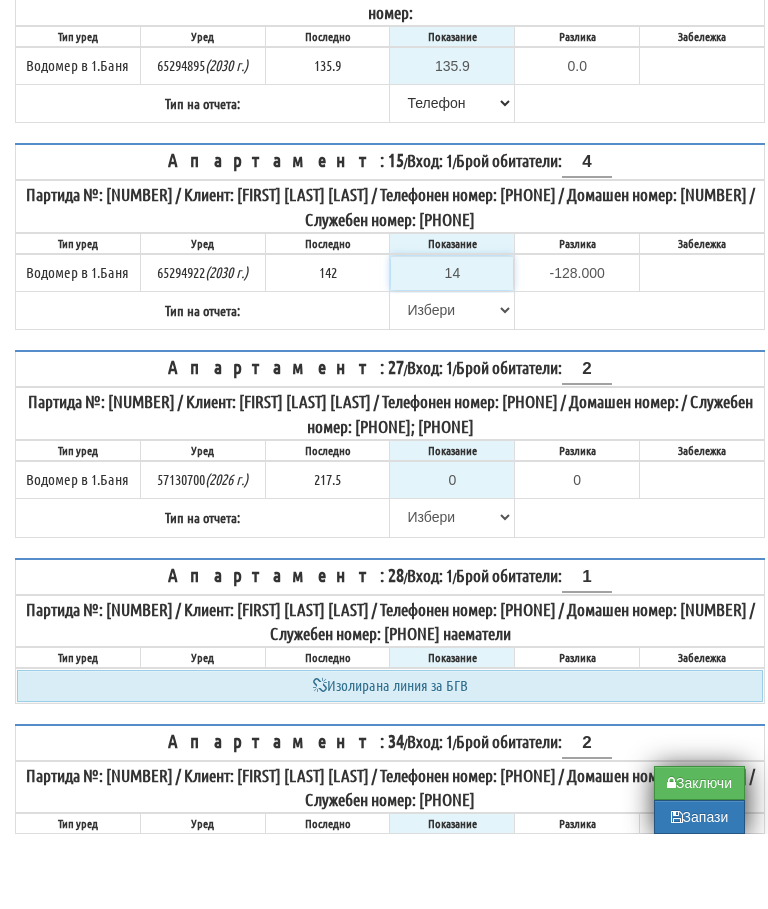 type on "144" 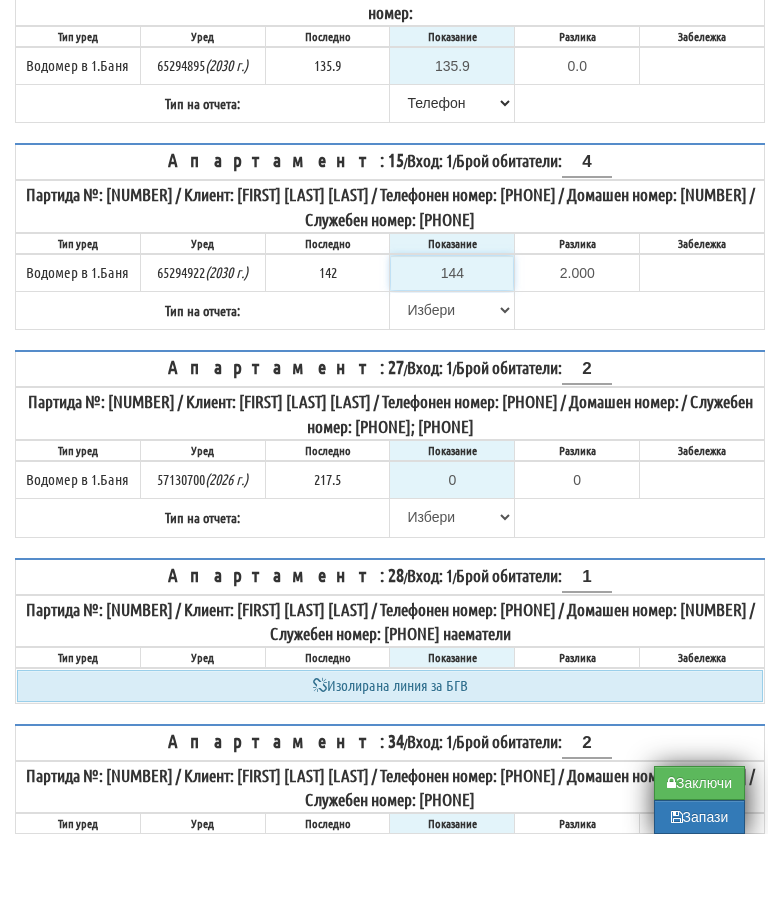 type on "144" 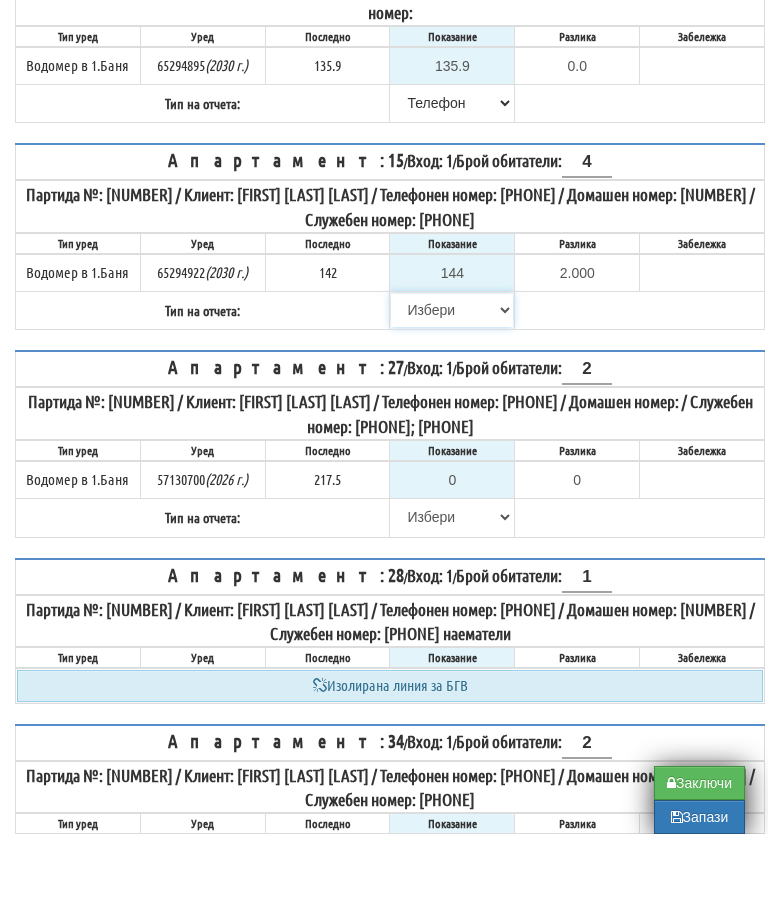 click on "Избери
Визуален
Телефон
Бележка
Неосигурен достъп
Самоотчет
Служебно
Дистанционен" at bounding box center (452, 385) 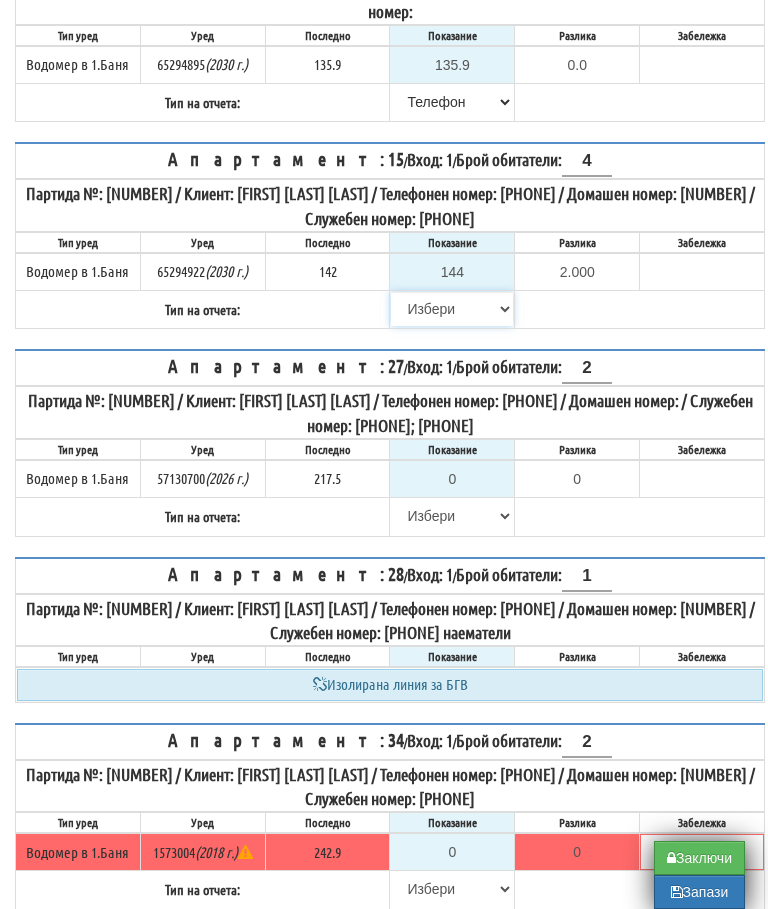 select on "8ac75930-9bfd-e511-80be-8d5a1dced85a" 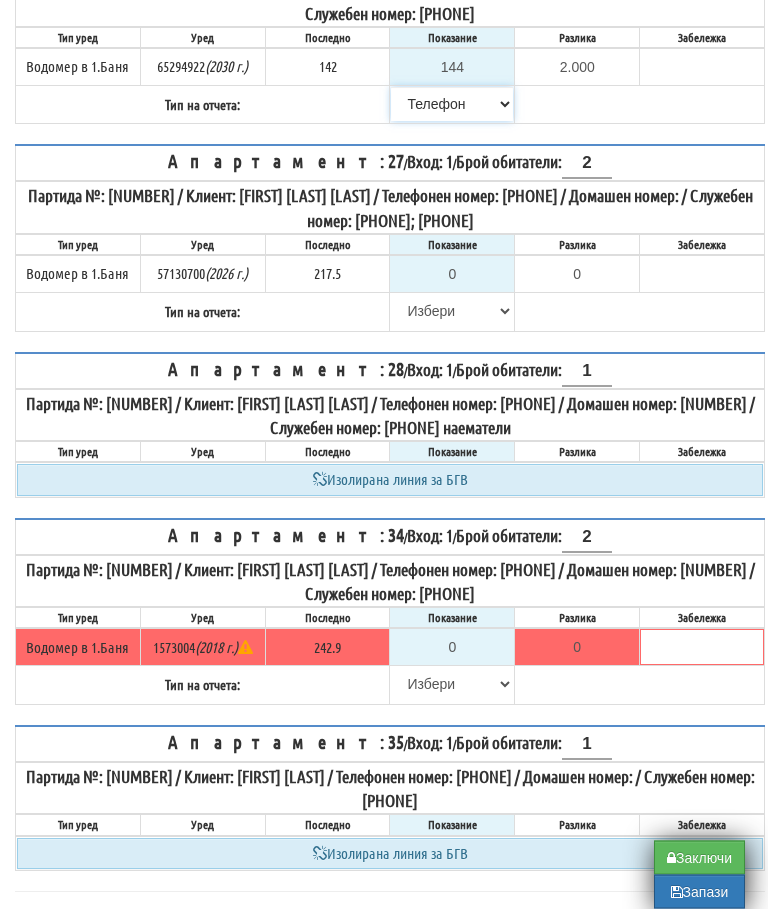 scroll, scrollTop: 621, scrollLeft: 0, axis: vertical 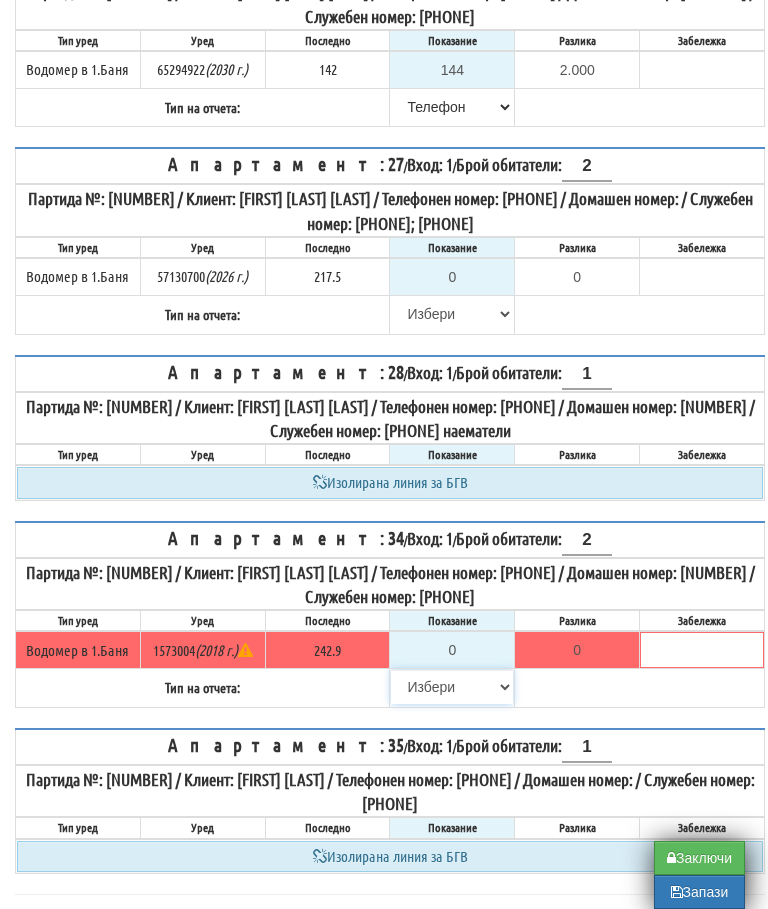 click on "Избери
Визуален
Телефон
Бележка
Неосигурен достъп
Самоотчет
Служебно
Дистанционен" at bounding box center [452, 687] 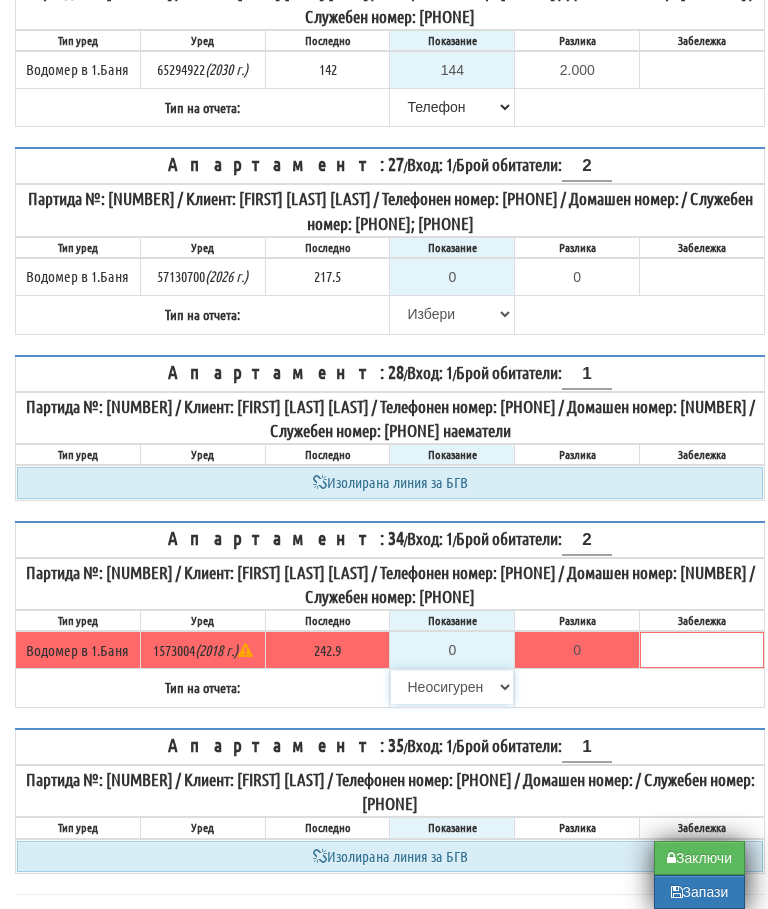 type on "242.9" 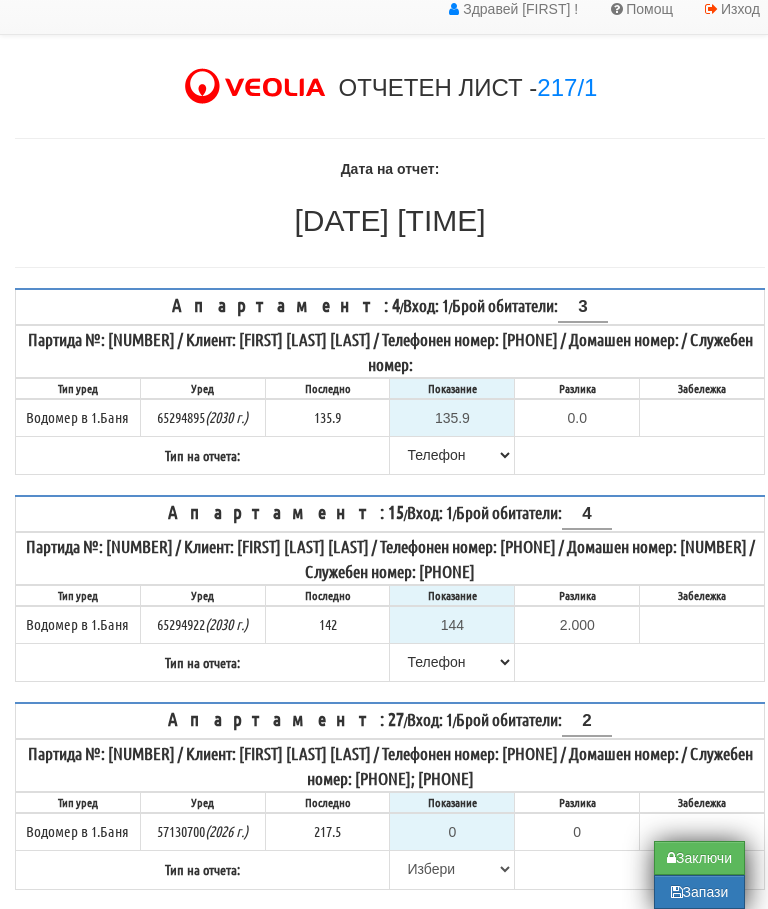 scroll, scrollTop: 65, scrollLeft: 0, axis: vertical 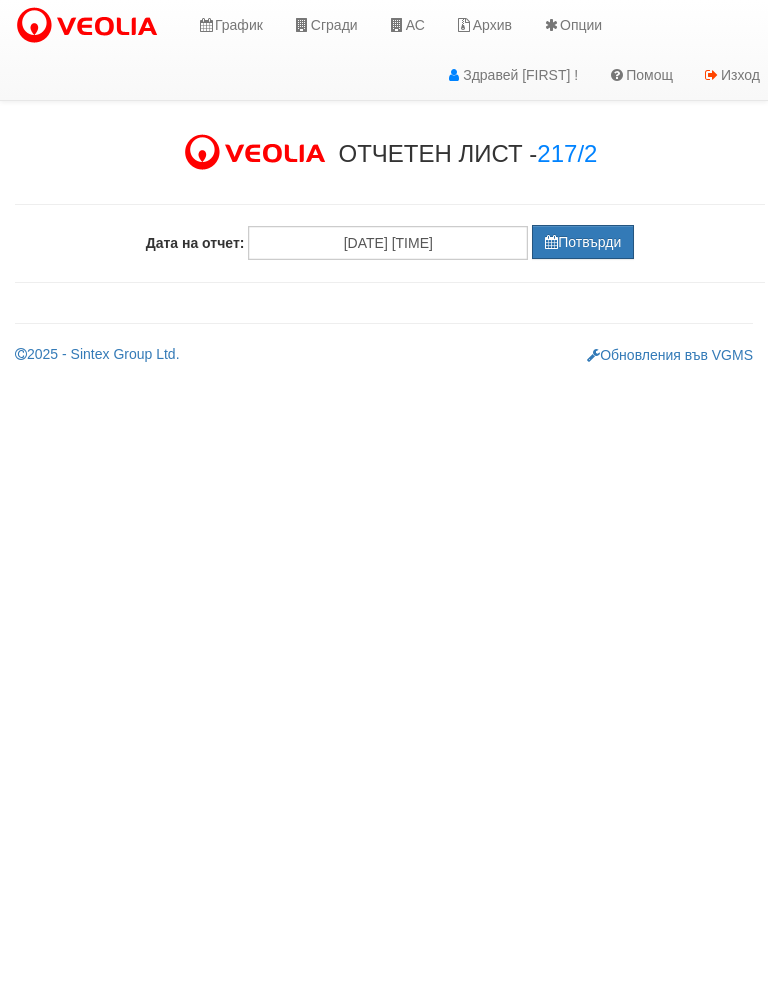 click on "Потвърди" at bounding box center (583, 242) 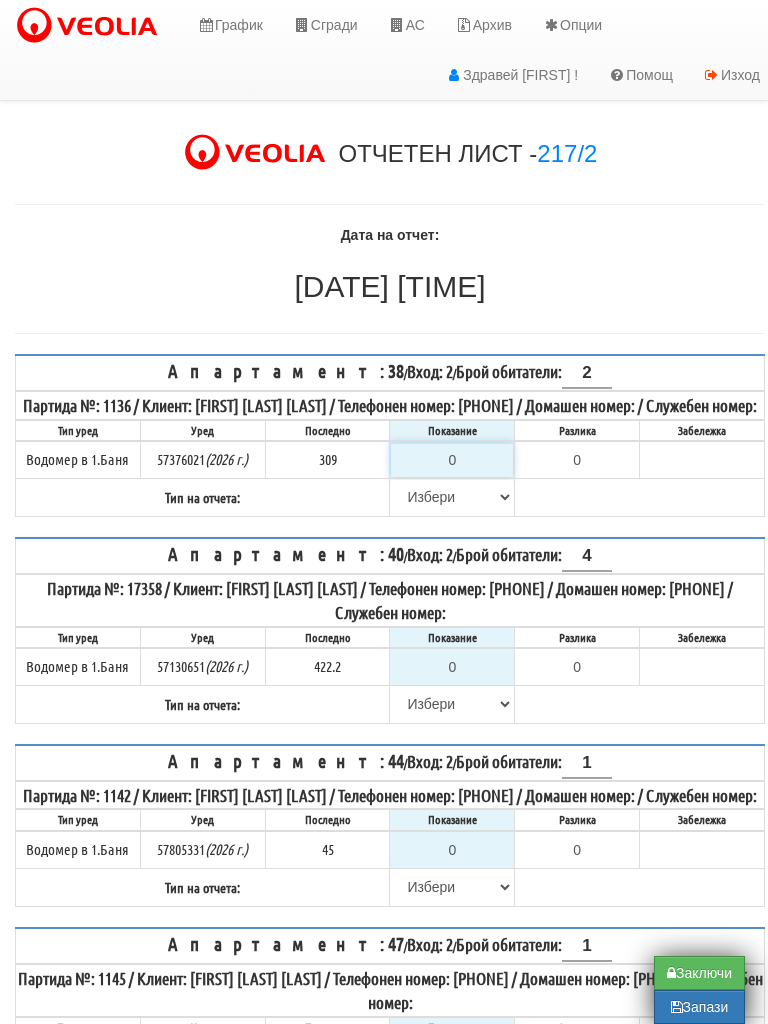 click on "0" at bounding box center (452, 460) 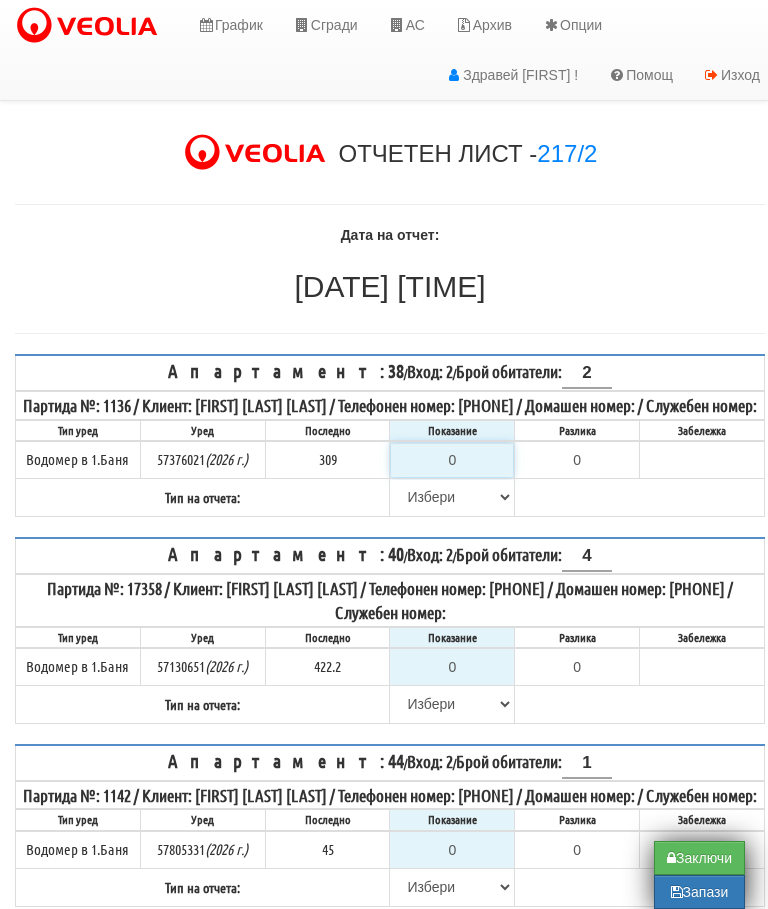 type on "3" 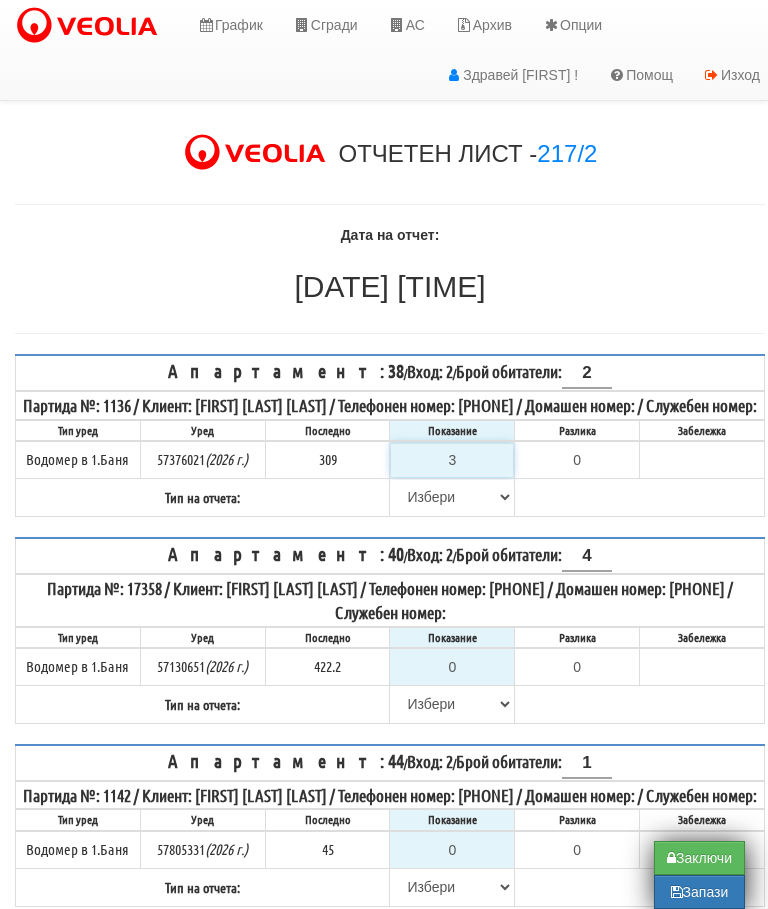 type on "-306.000" 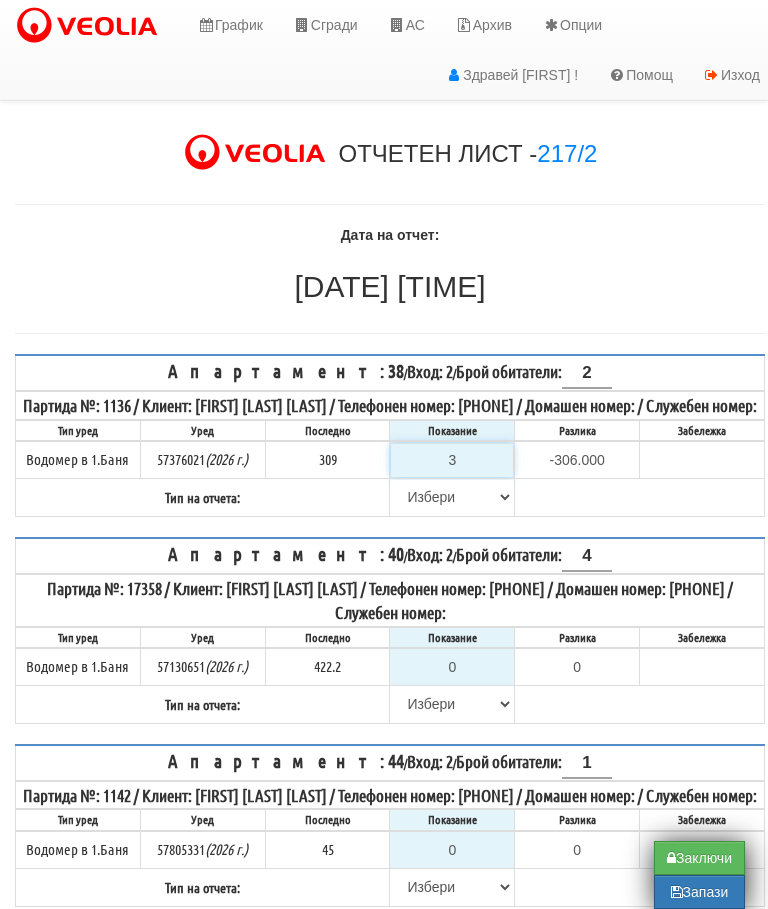 type on "31" 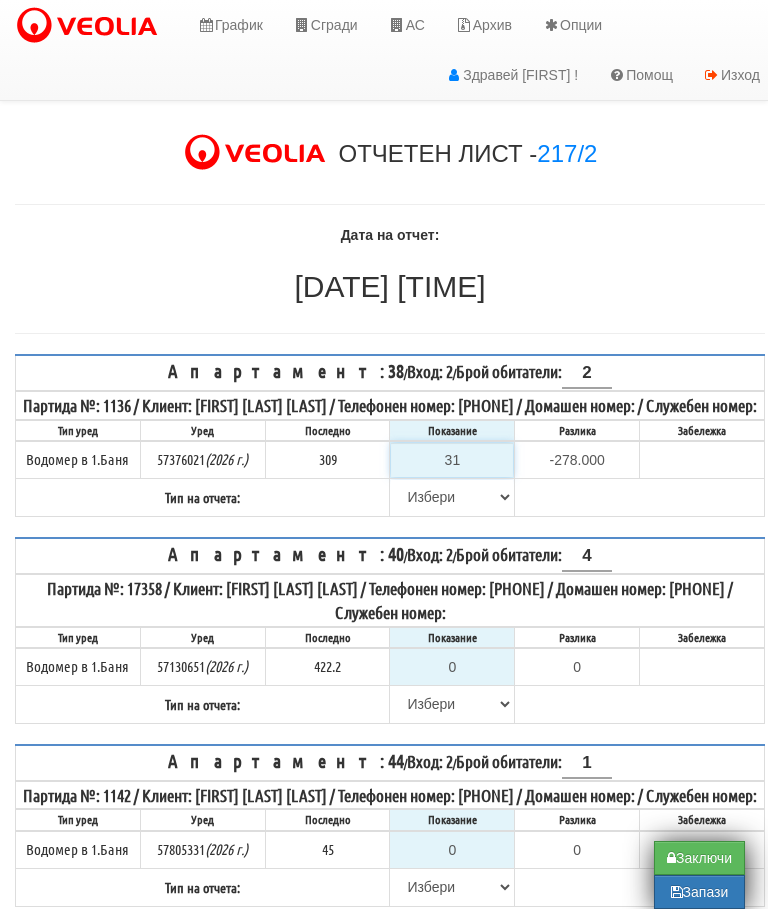 type on "311" 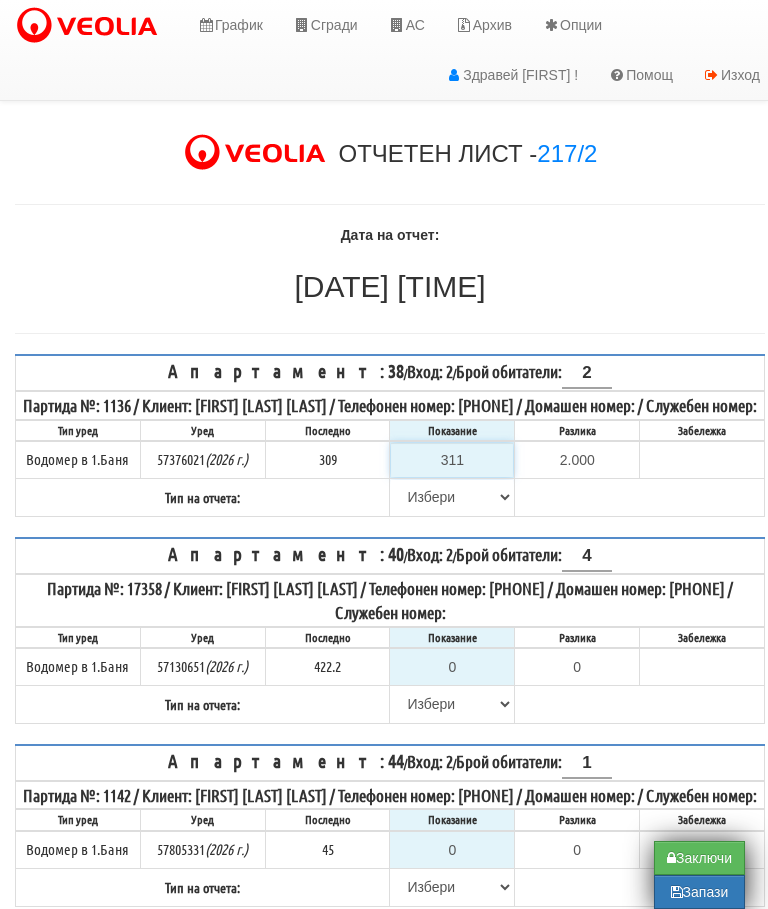 type on "311" 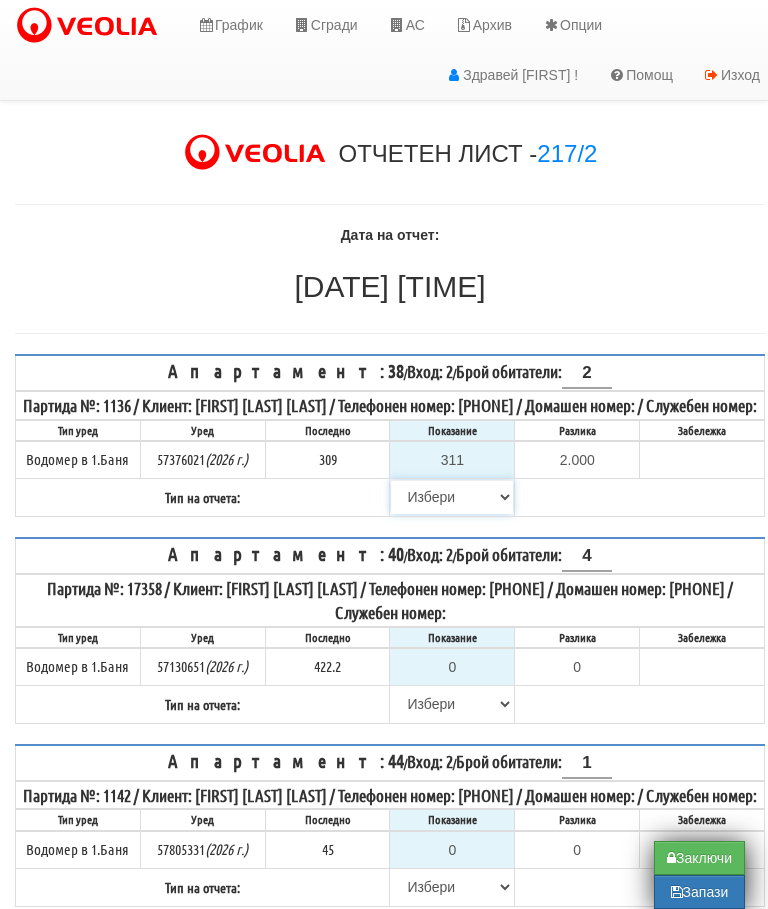 click on "Избери
Визуален
Телефон
Бележка
Неосигурен достъп
Самоотчет
Служебно
Дистанционен" at bounding box center (452, 497) 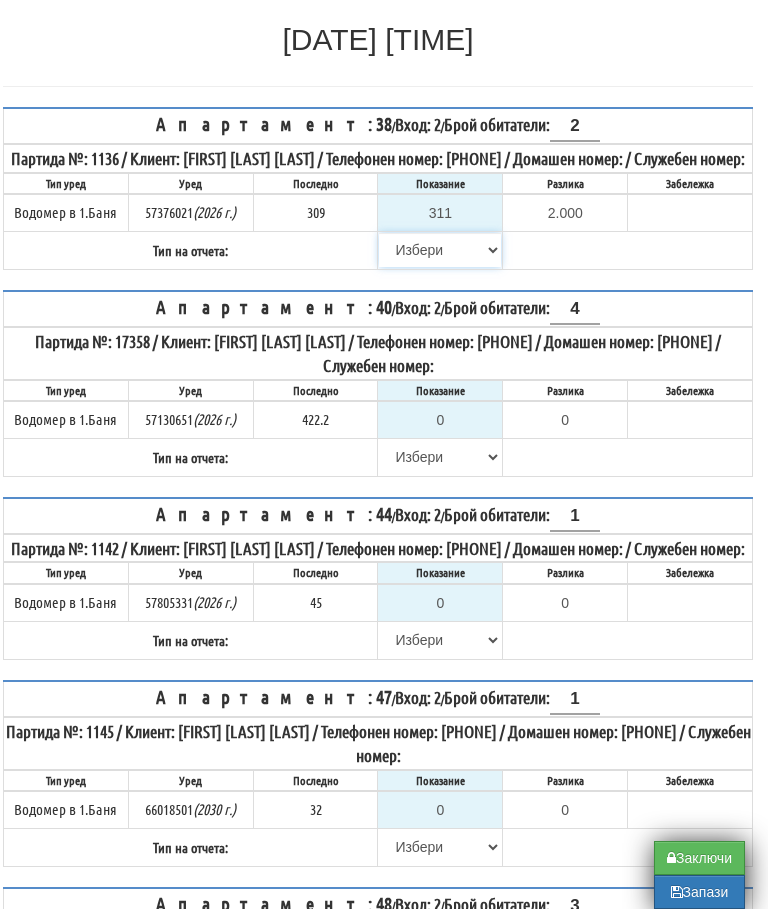select on "8bc75930-9bfd-e511-80be-8d5a1dced85a" 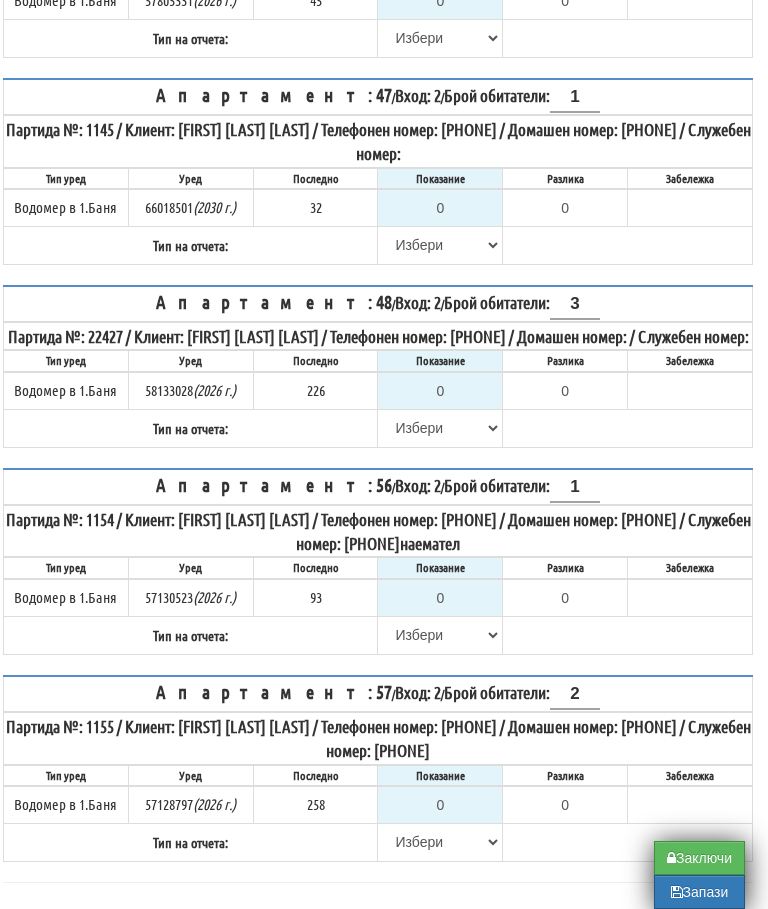 scroll, scrollTop: 912, scrollLeft: 12, axis: both 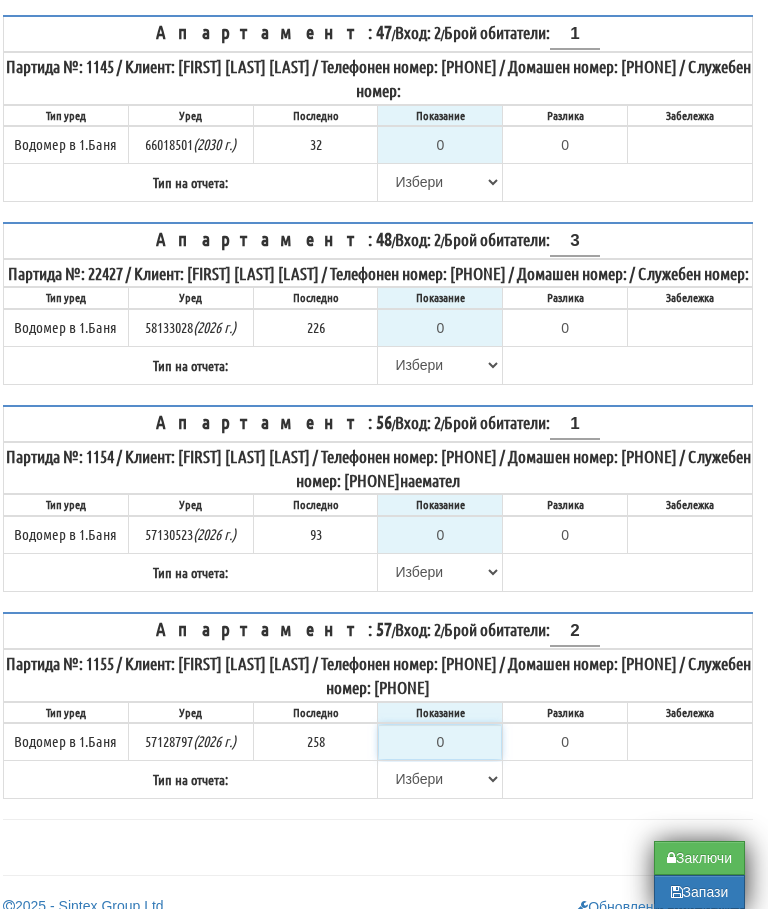 click on "0" at bounding box center [440, 742] 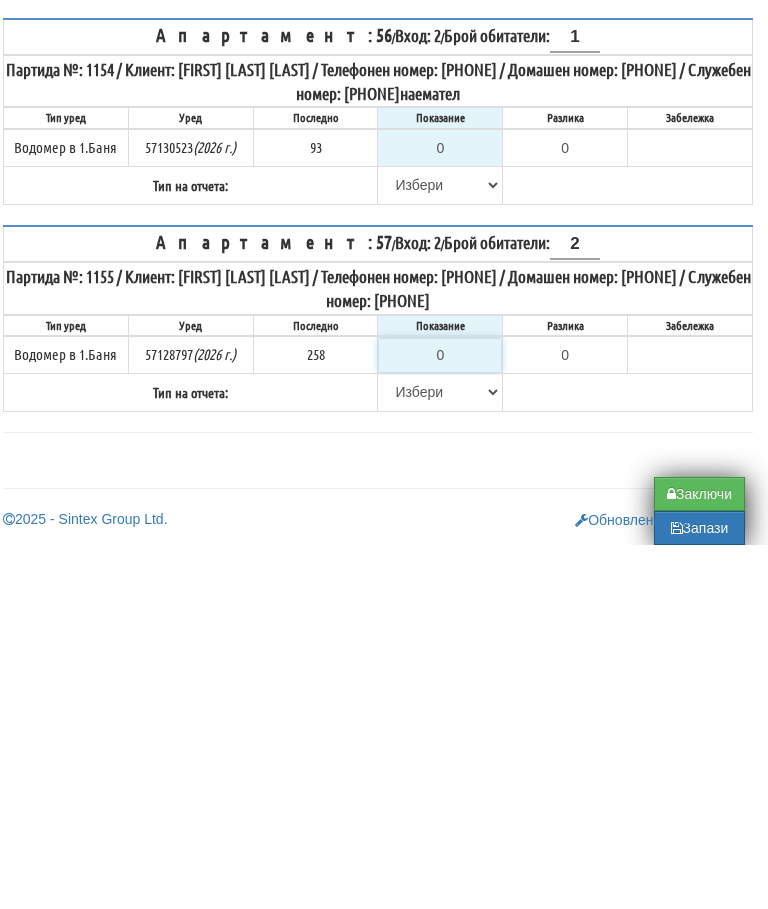 type on "2" 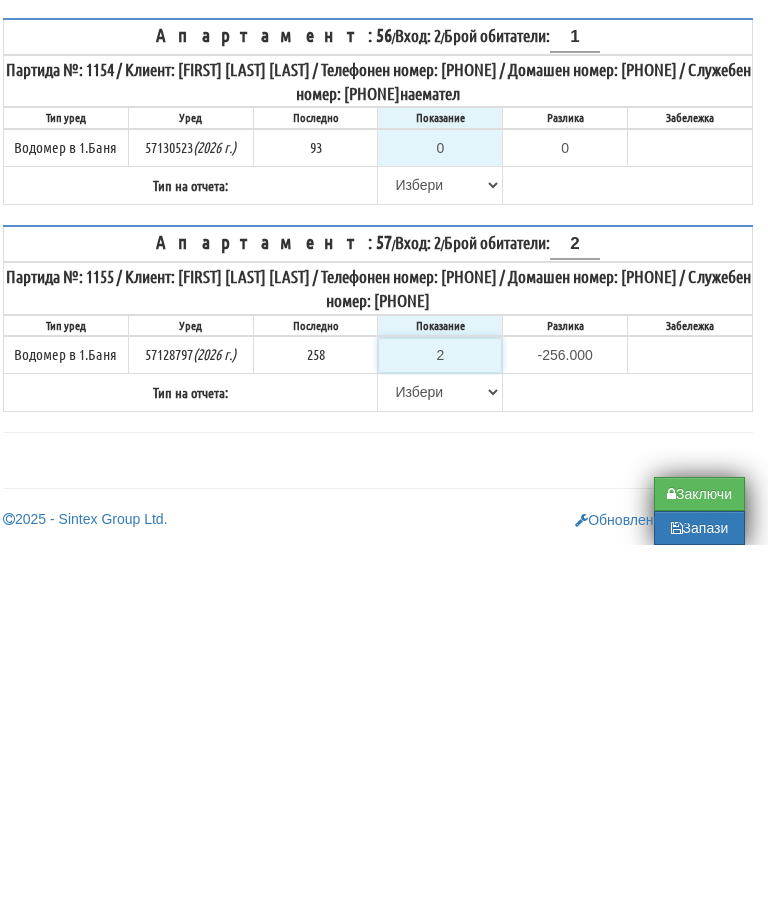 type on "26" 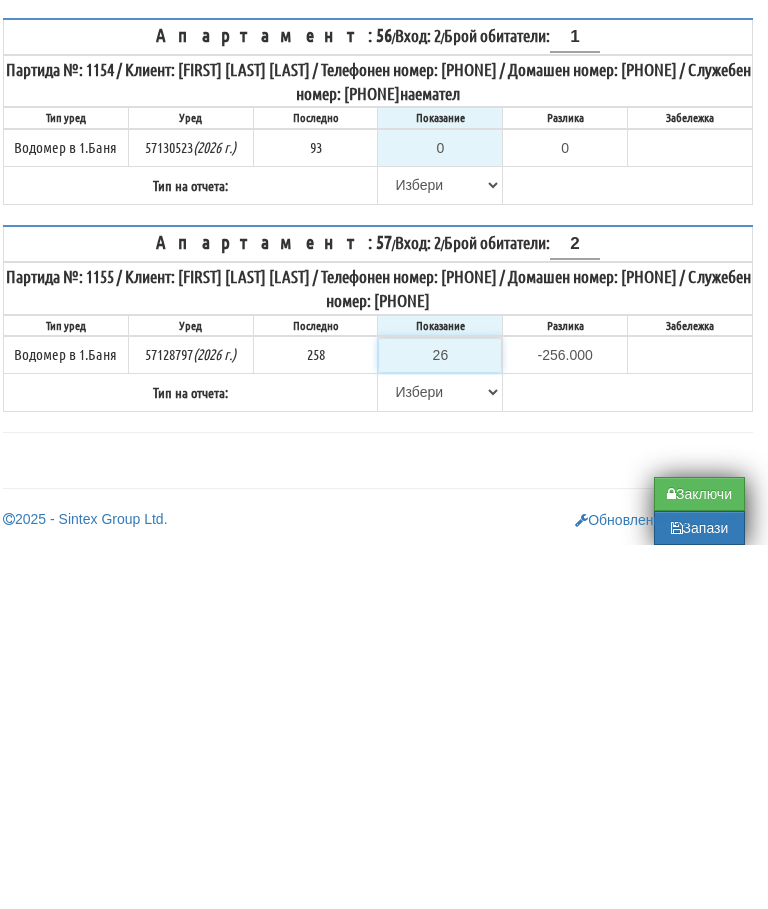 type on "-232.000" 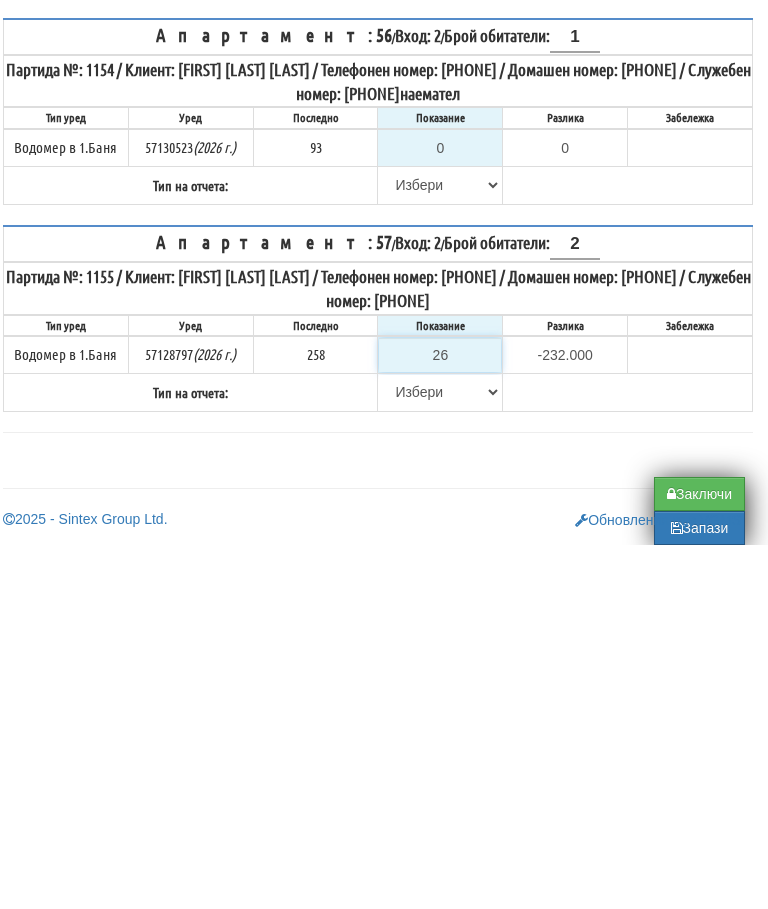 type on "261" 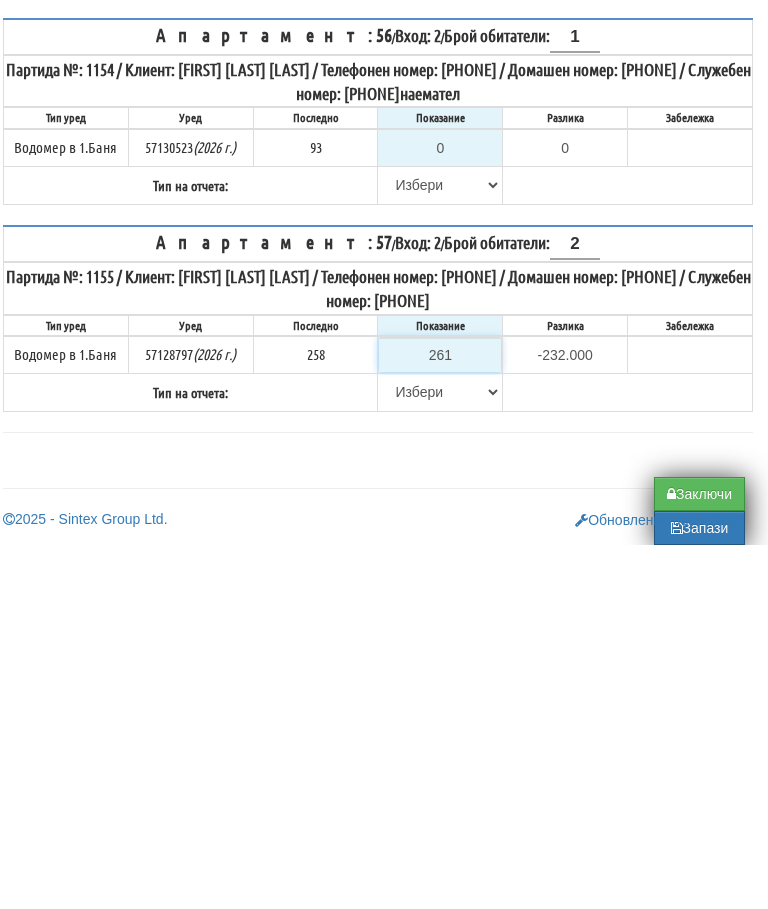 type on "3.000" 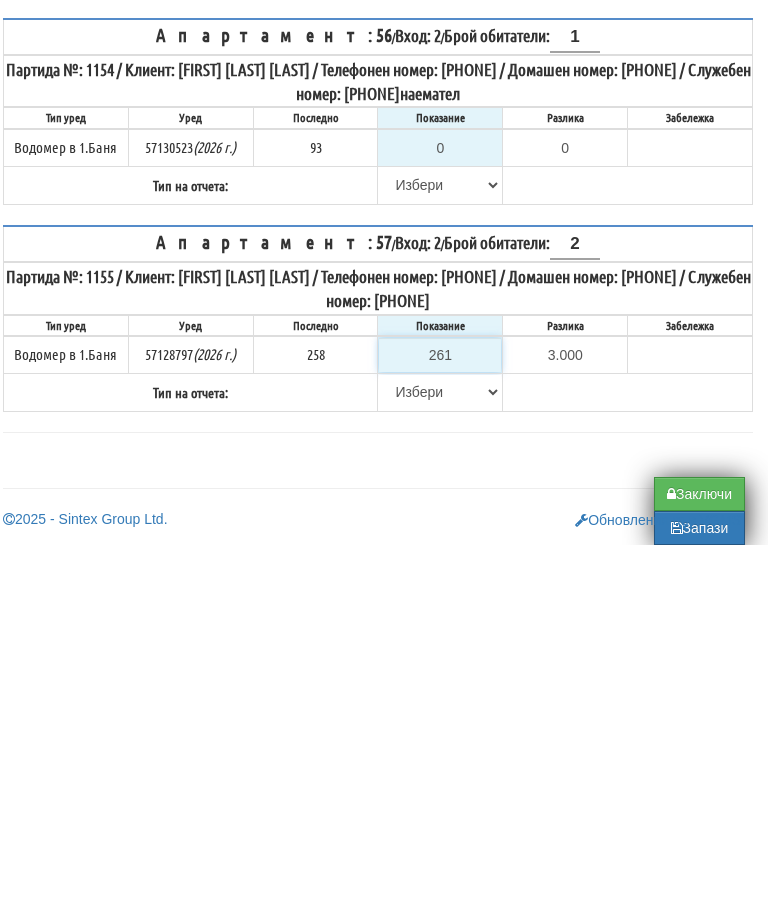 type on "261" 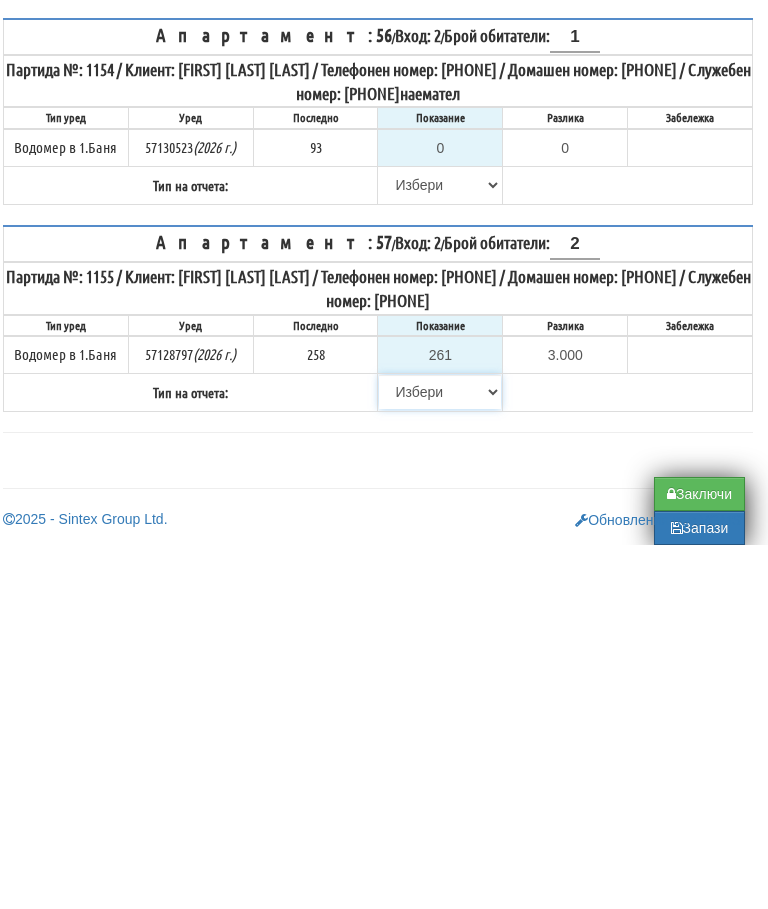 click on "Избери
Визуален
Телефон
Бележка
Неосигурен достъп
Самоотчет
Служебно
Дистанционен" at bounding box center [440, 756] 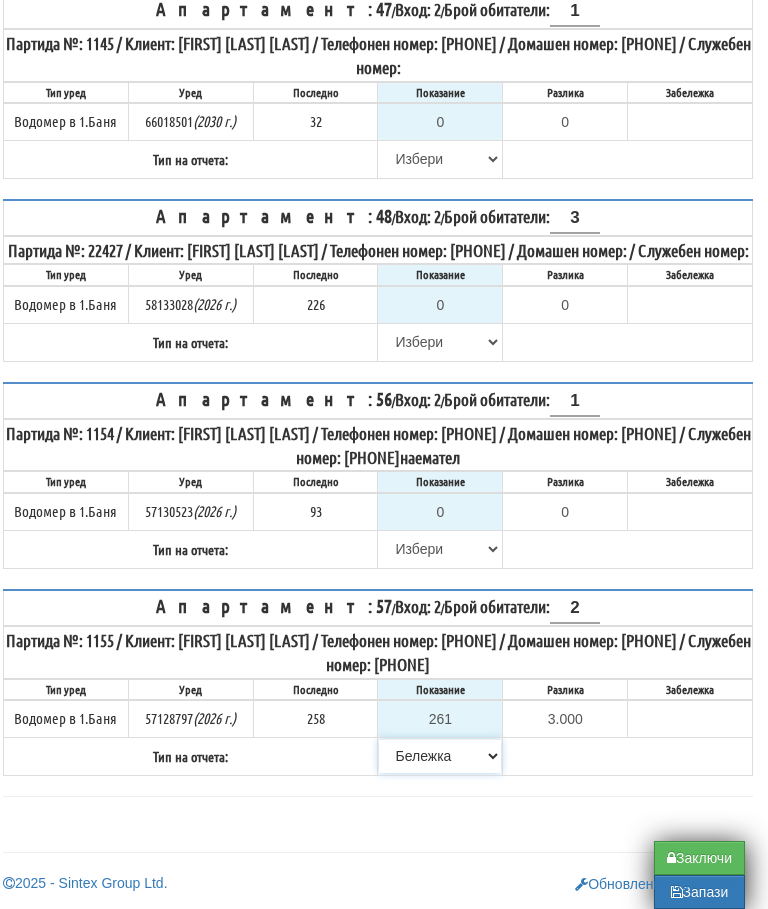 click on "Избери
Визуален
Телефон
Бележка
Неосигурен достъп
Самоотчет
Служебно
Дистанционен" at bounding box center [440, 756] 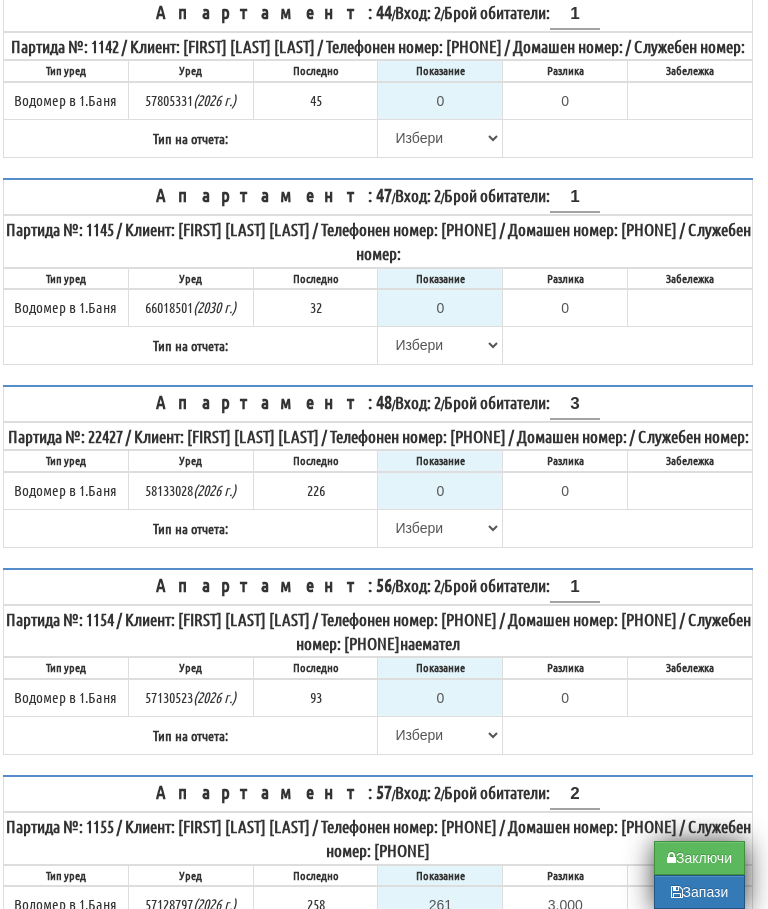 scroll, scrollTop: 748, scrollLeft: 12, axis: both 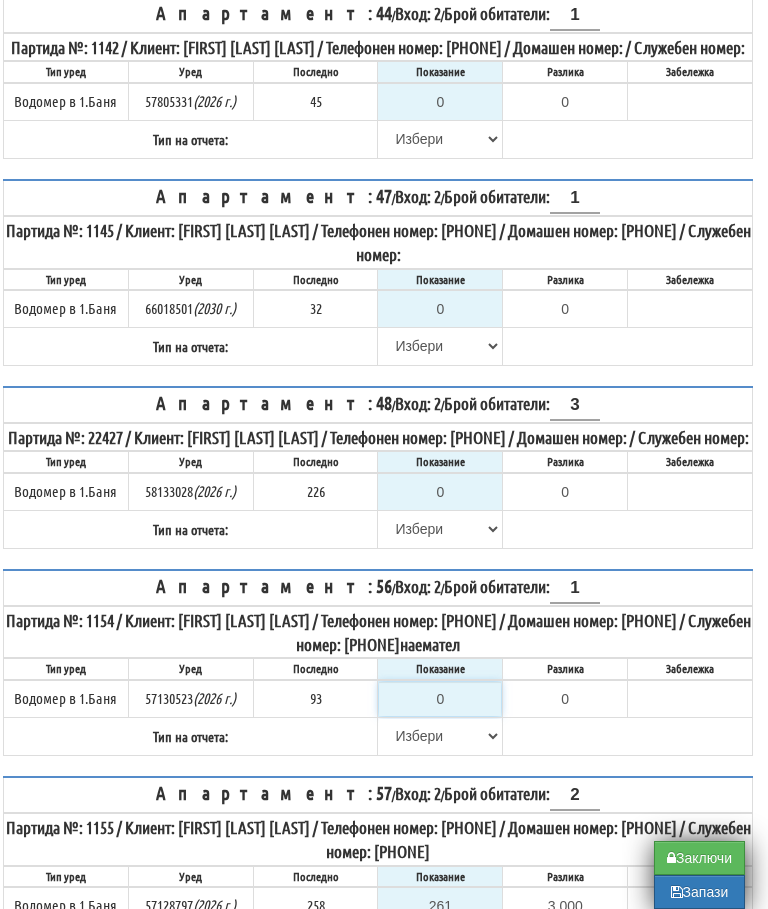 click on "0" at bounding box center [440, 699] 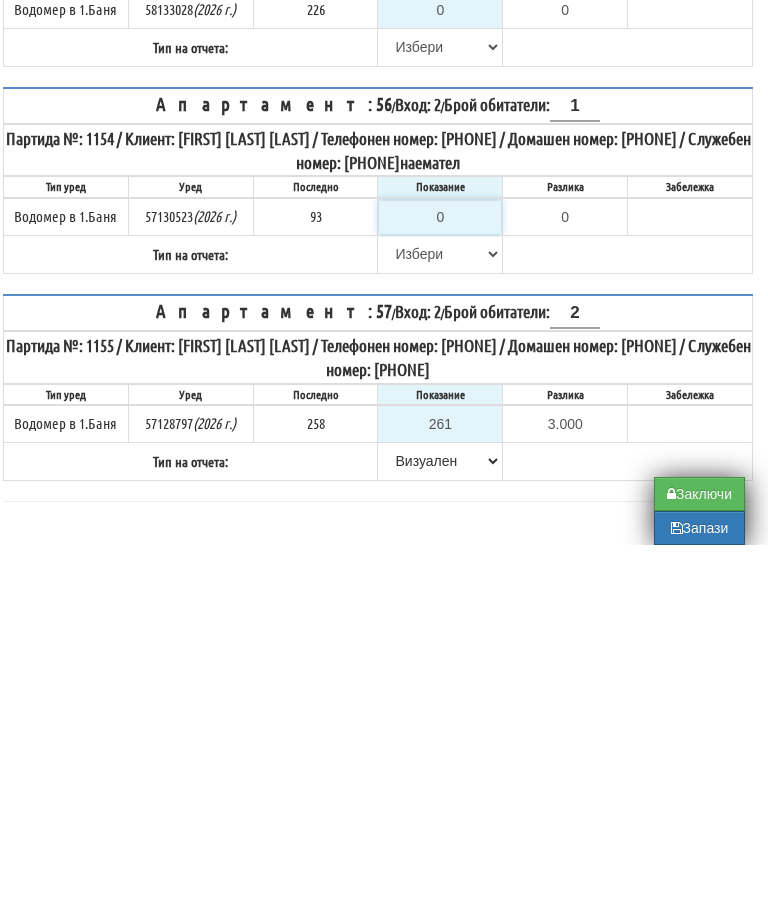 type on "9" 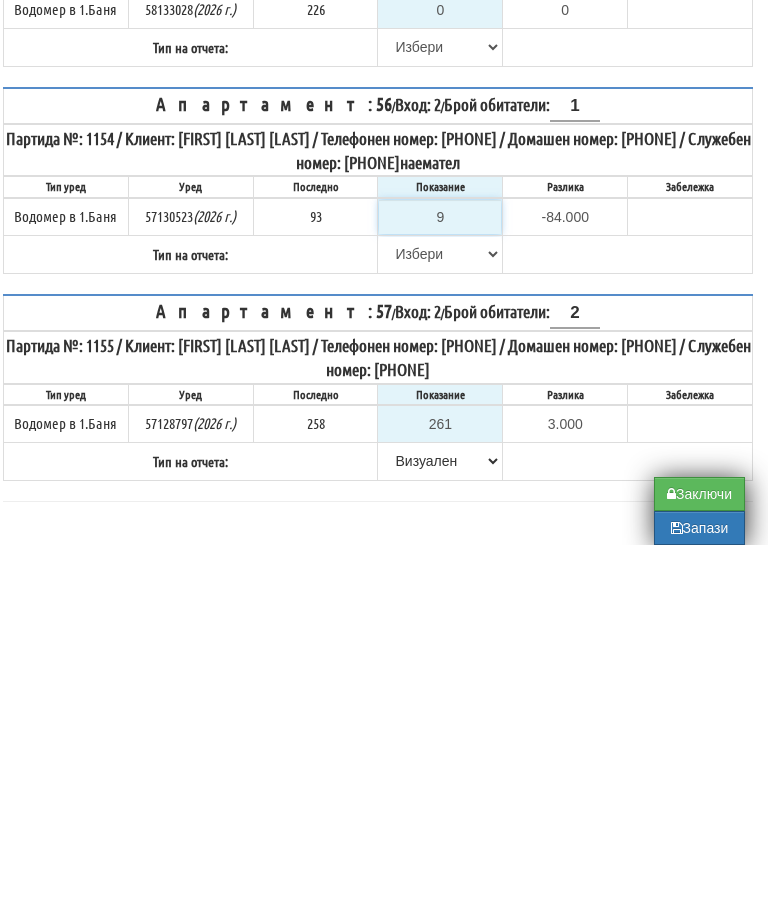 type on "93" 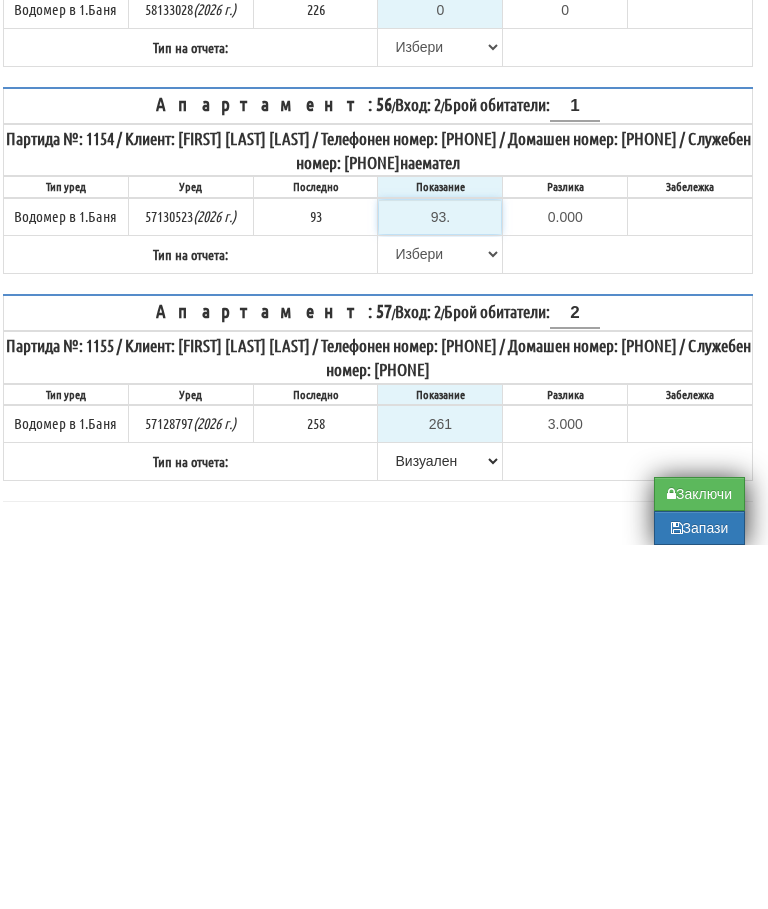 type on "93.2" 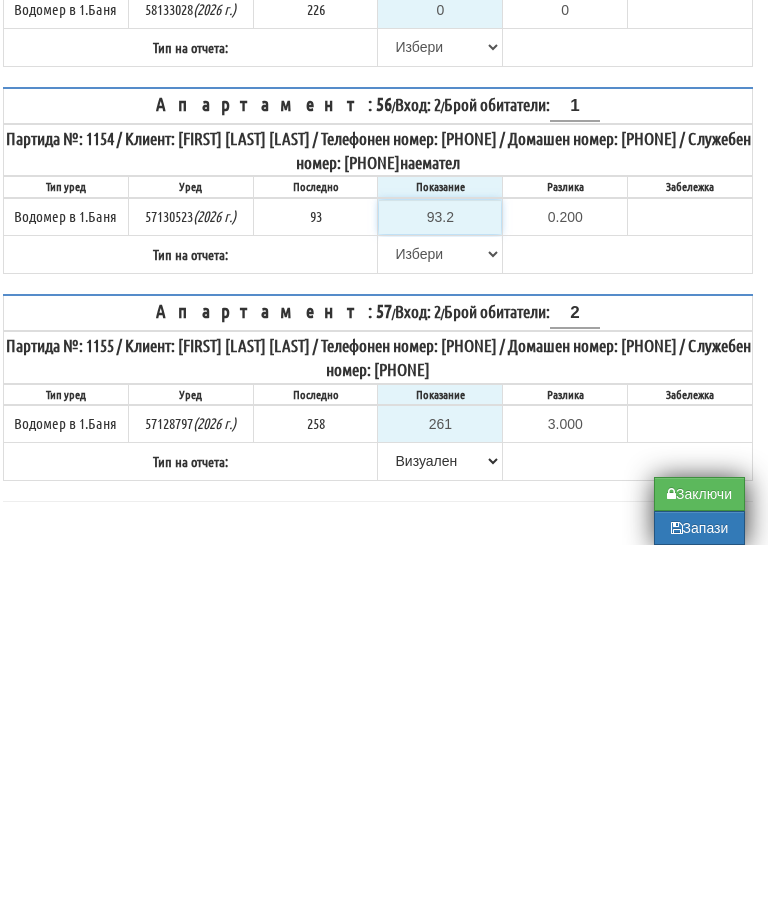 type on "93.2" 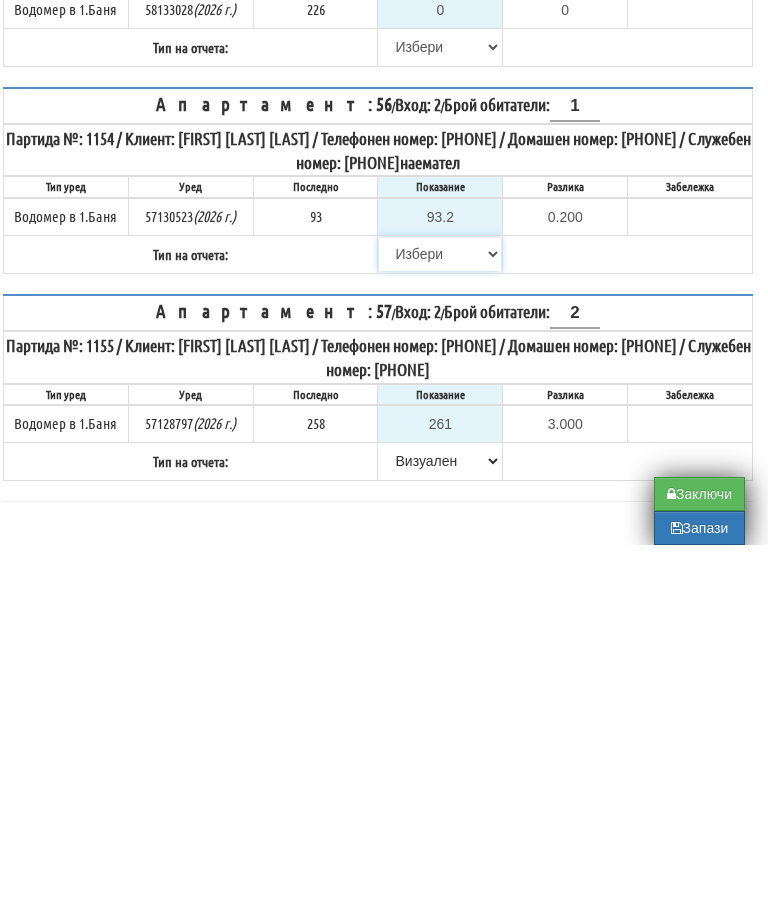 click on "Избери
Визуален
Телефон
Бележка
Неосигурен достъп
Самоотчет
Служебно
Дистанционен" at bounding box center [440, 618] 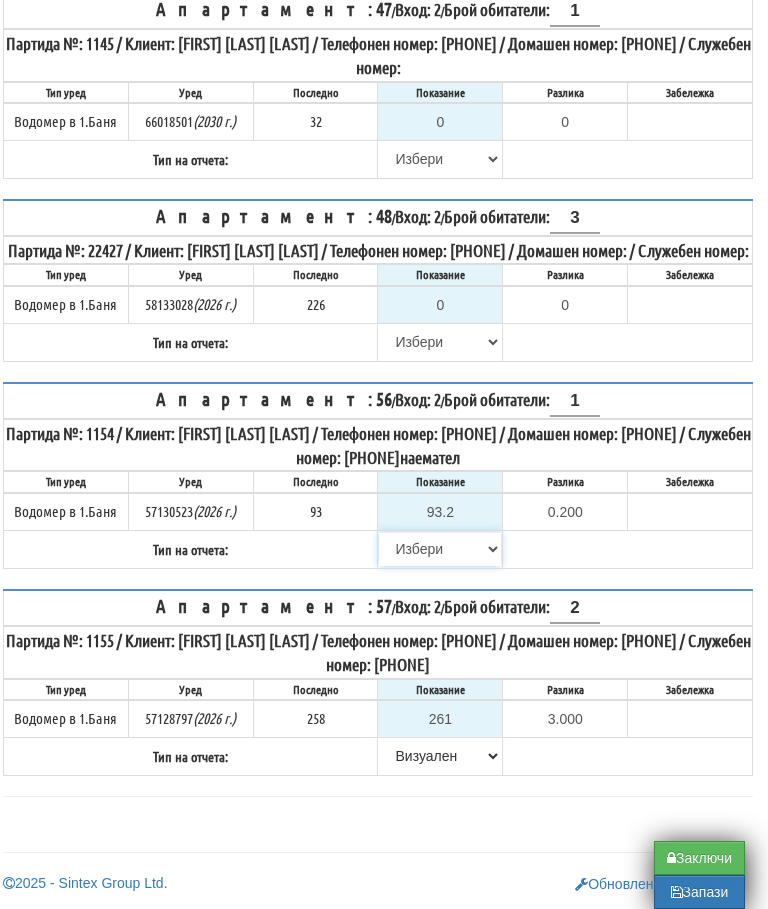 select on "89c75930-9bfd-e511-80be-8d5a1dced85a" 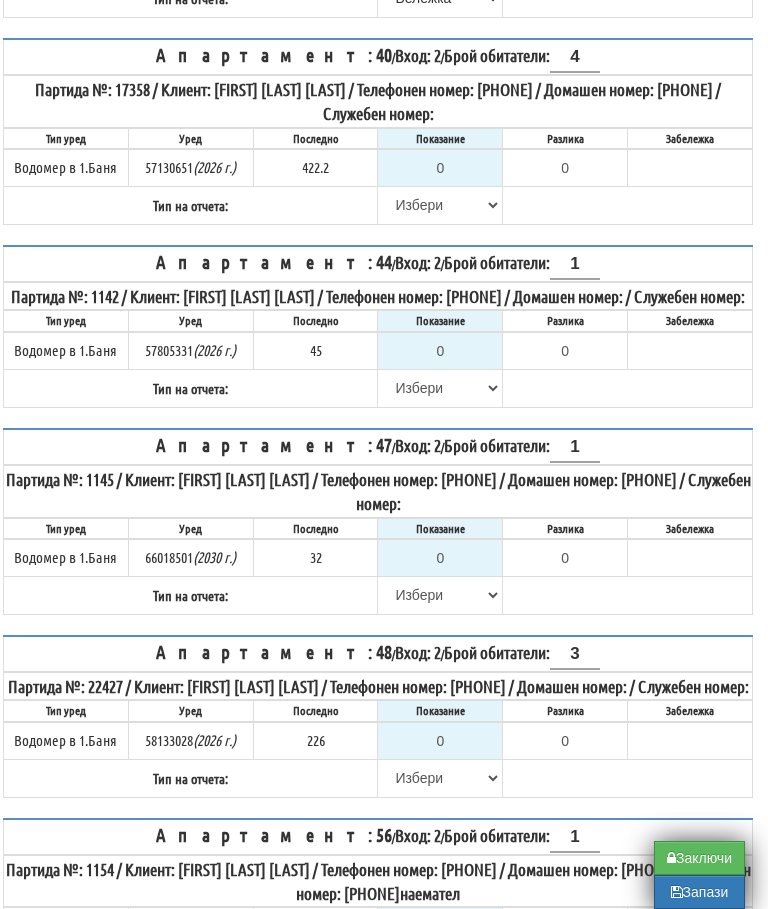 scroll, scrollTop: 498, scrollLeft: 12, axis: both 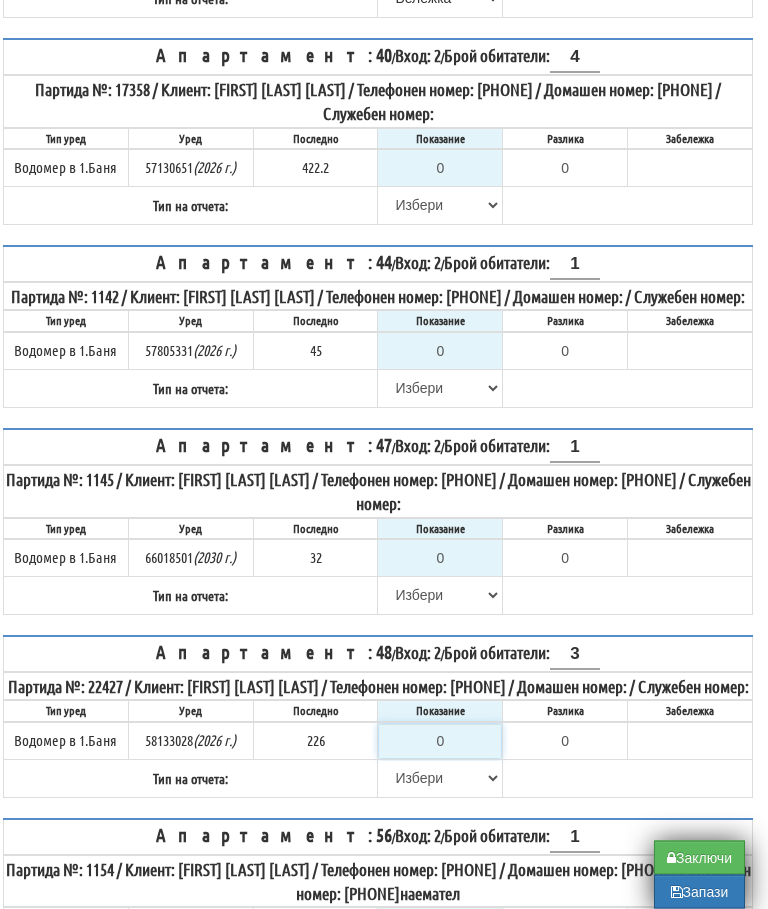 click on "0" at bounding box center (440, 742) 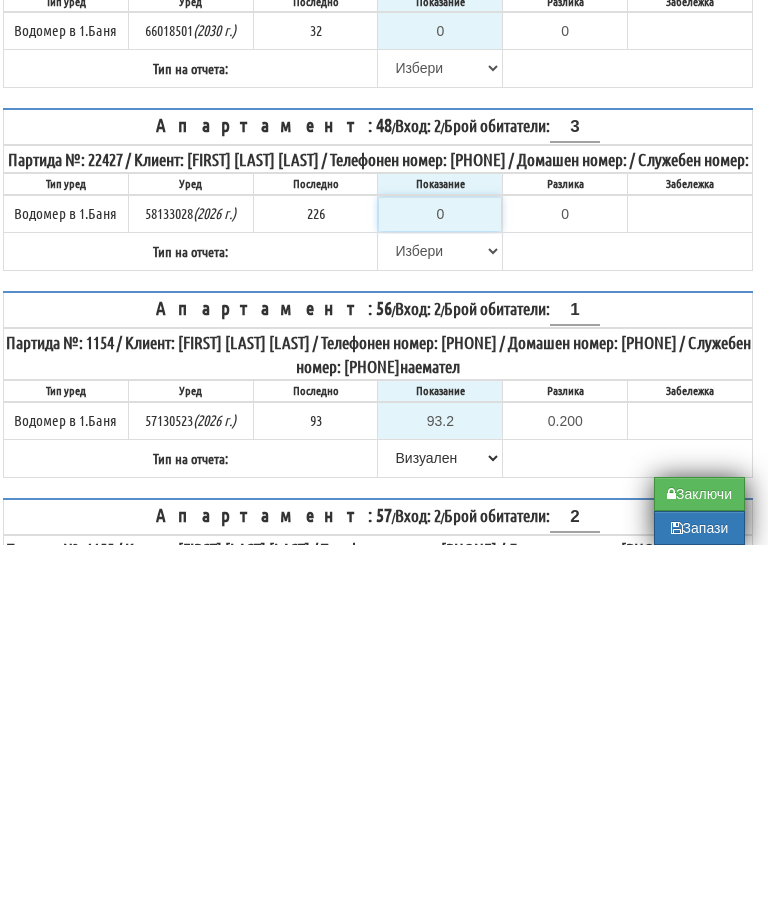type on "2" 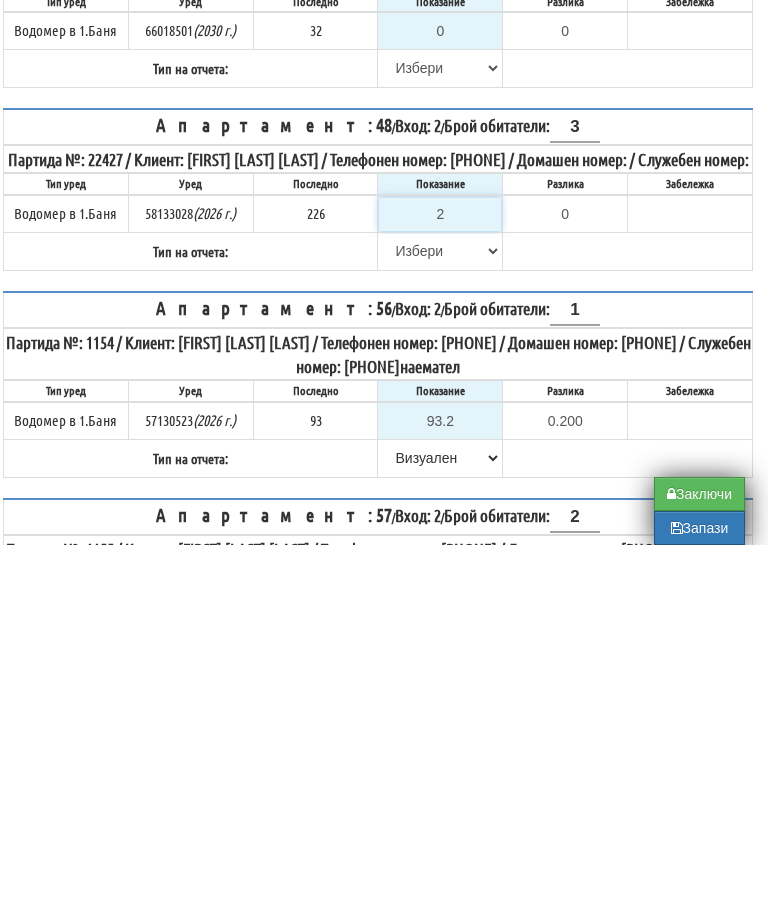 type on "-224.000" 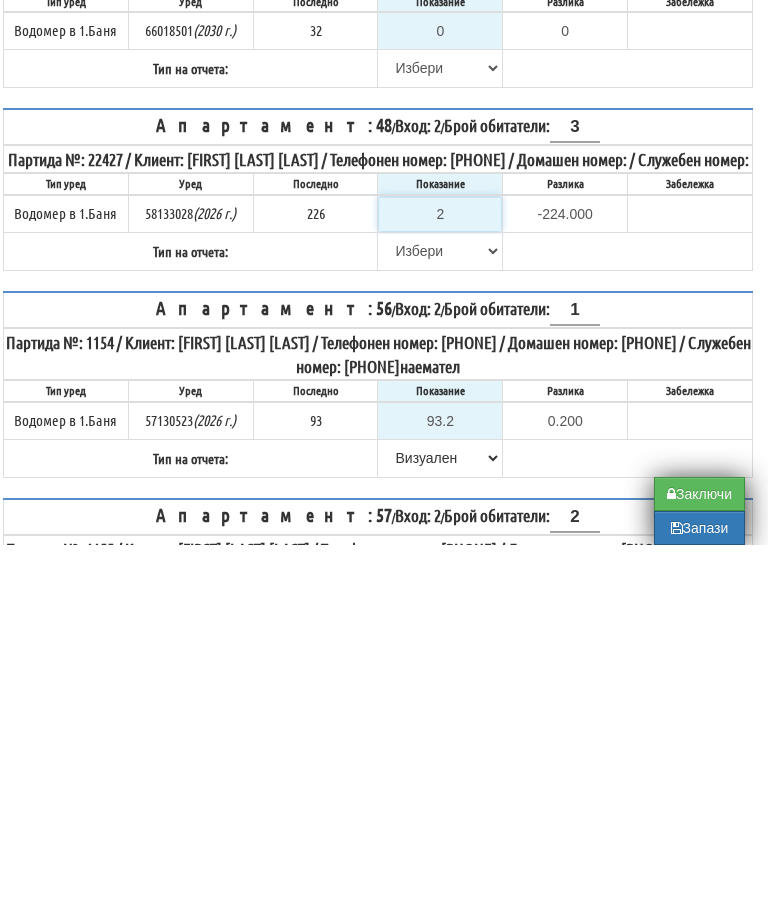 type on "22" 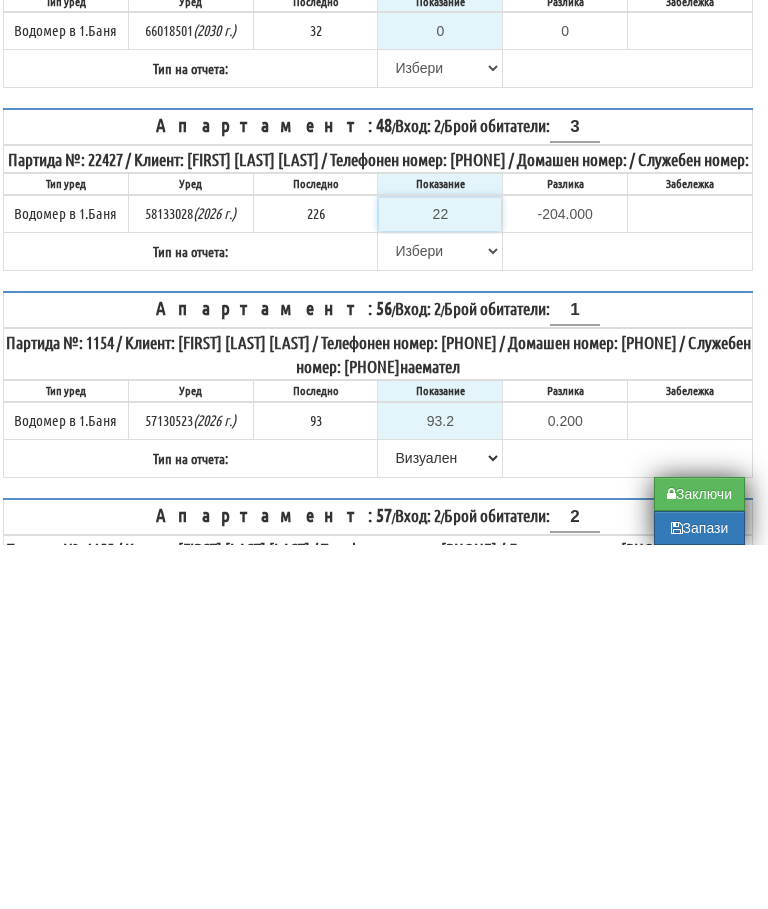 type on "227" 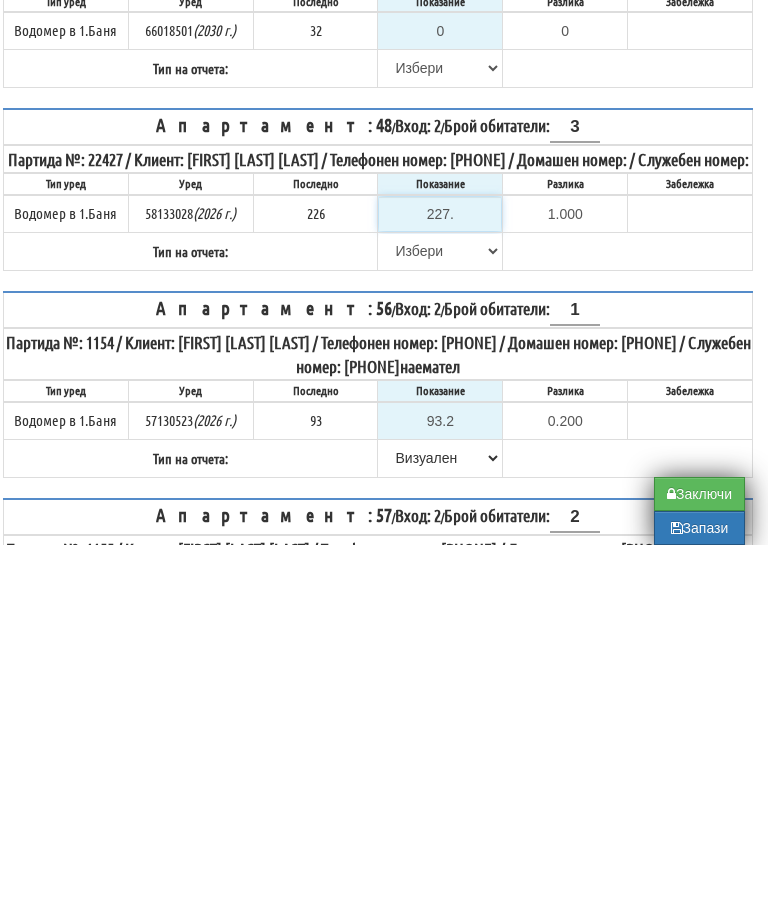 type on "227.7" 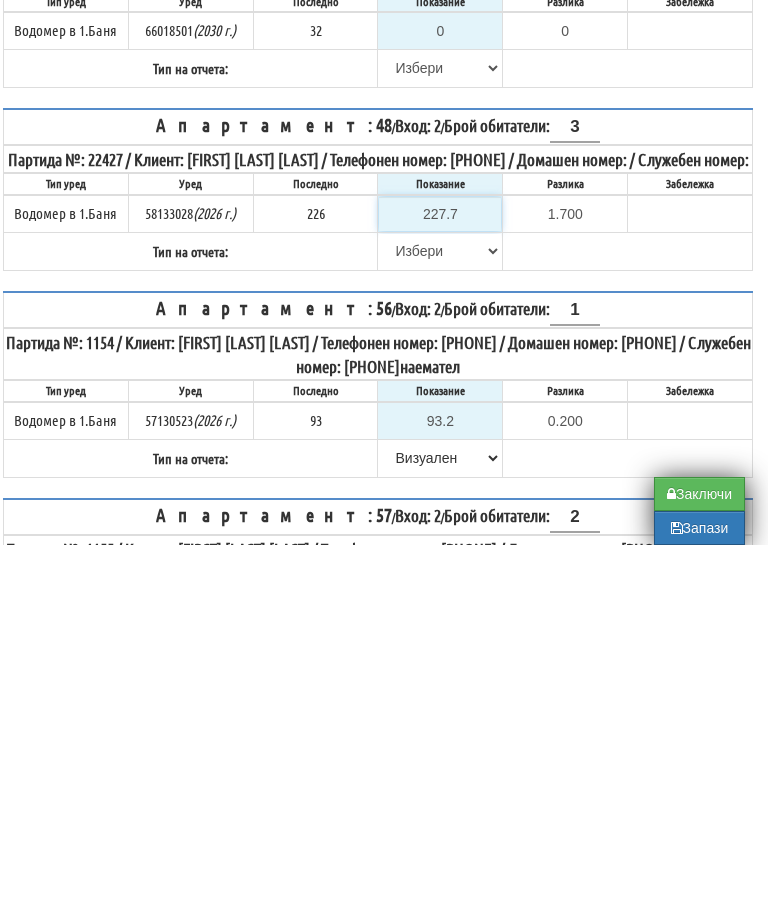 type on "227.7" 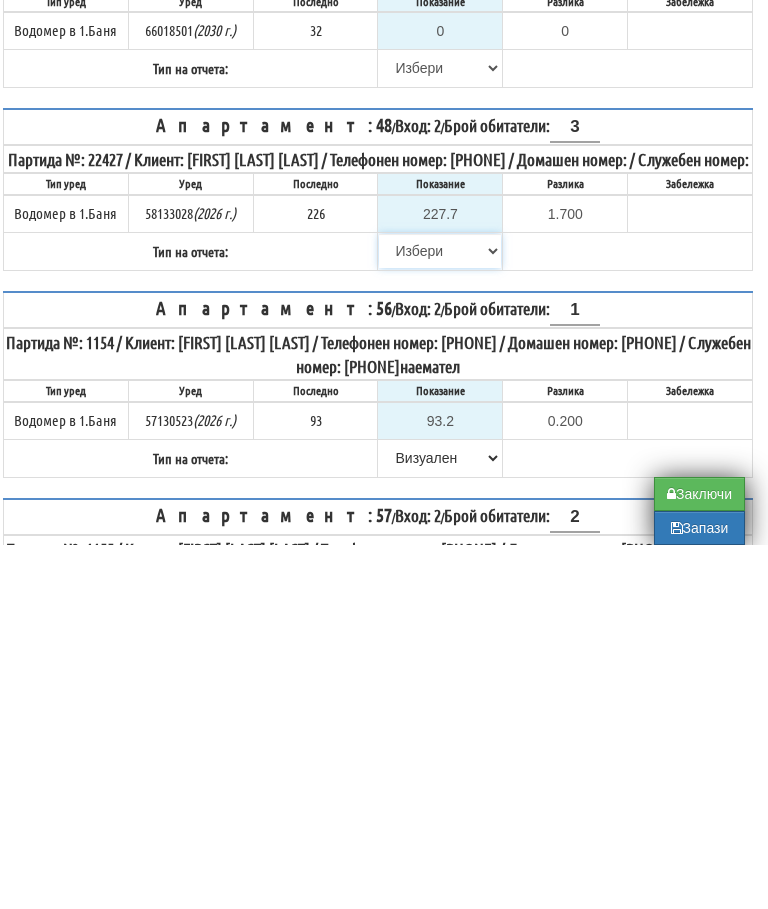 click on "Избери
Визуален
Телефон
Бележка
Неосигурен достъп
Самоотчет
Служебно
Дистанционен" at bounding box center (440, 615) 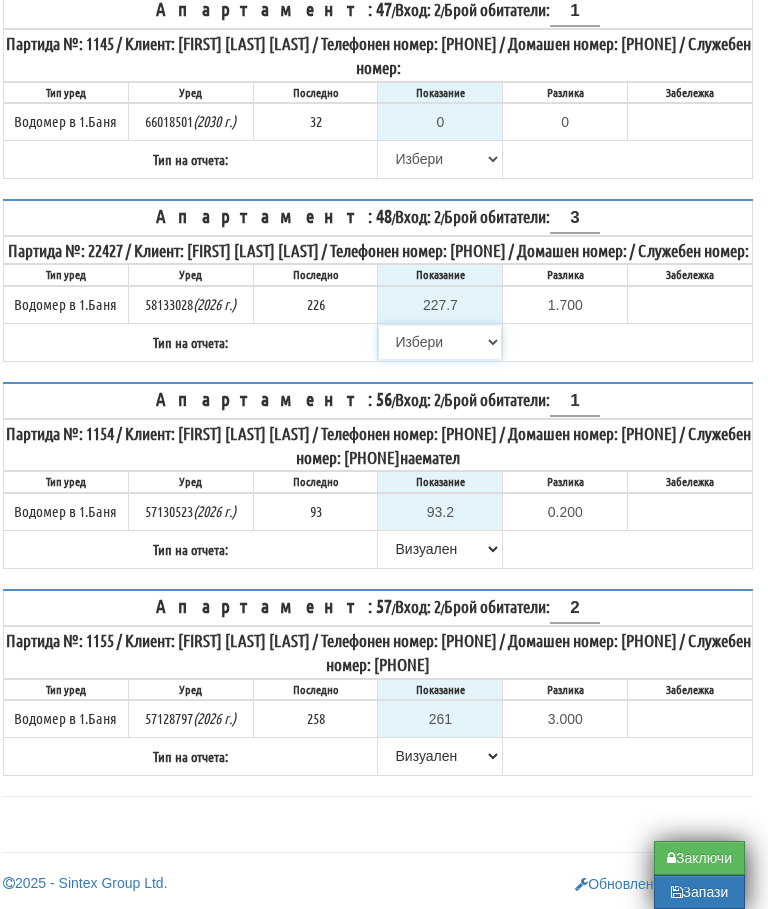 select on "8bc75930-9bfd-e511-80be-8d5a1dced85a" 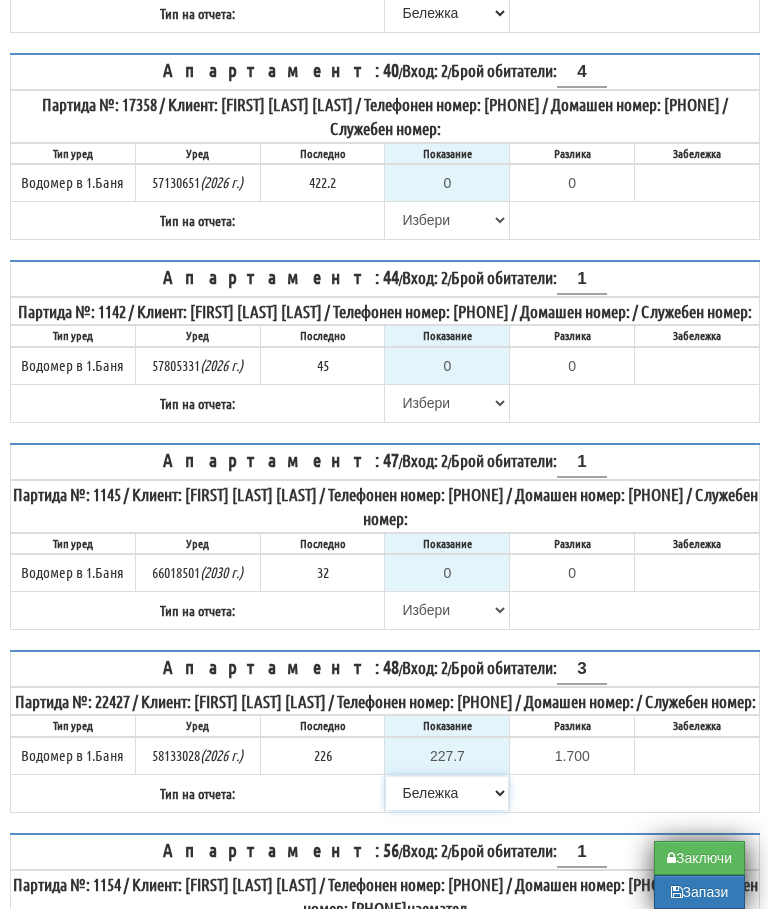 scroll, scrollTop: 483, scrollLeft: 4, axis: both 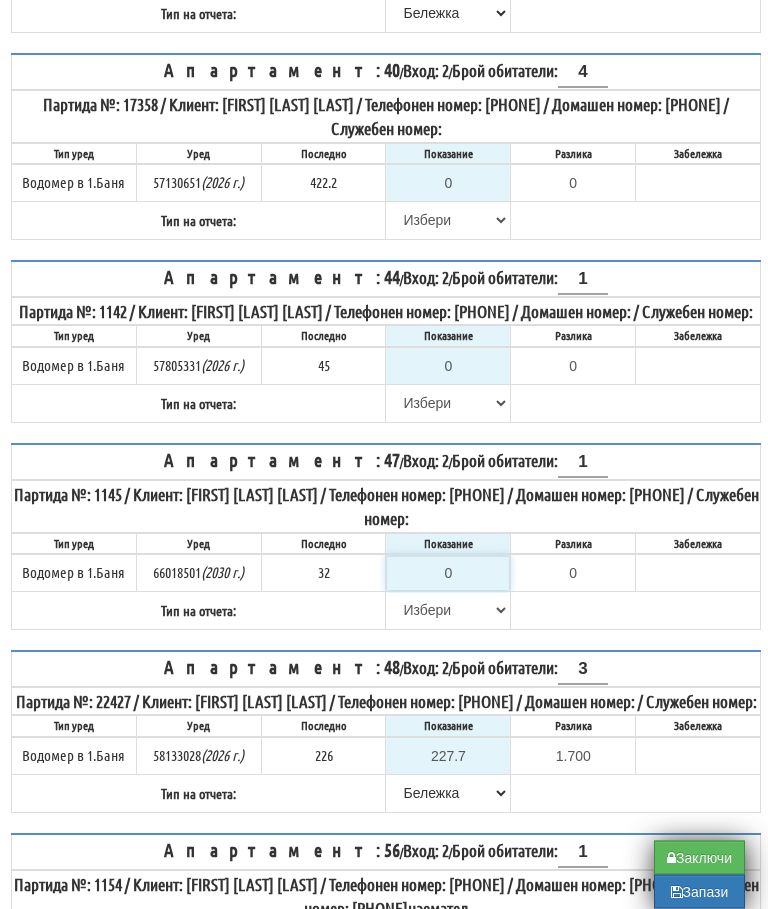 click on "0" at bounding box center [448, 574] 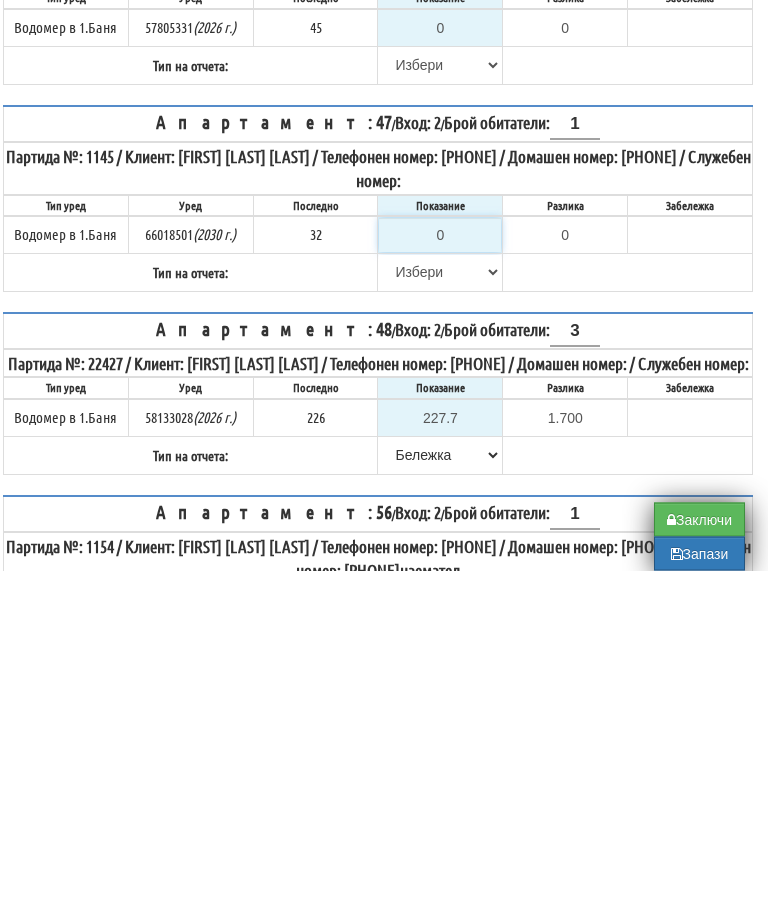 type on "3" 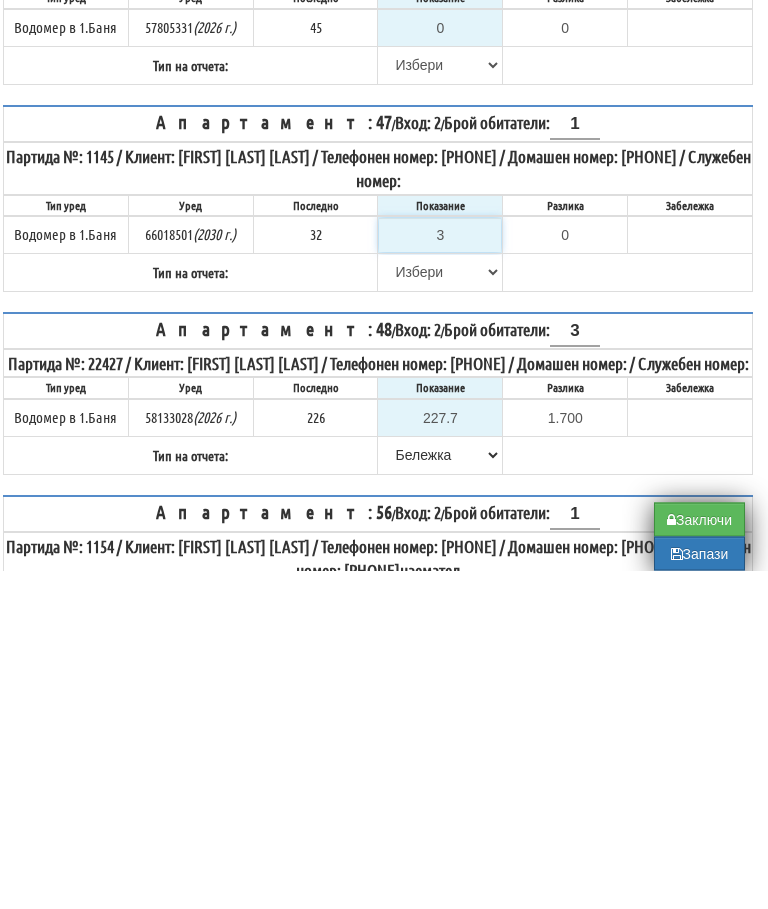 type on "-29.000" 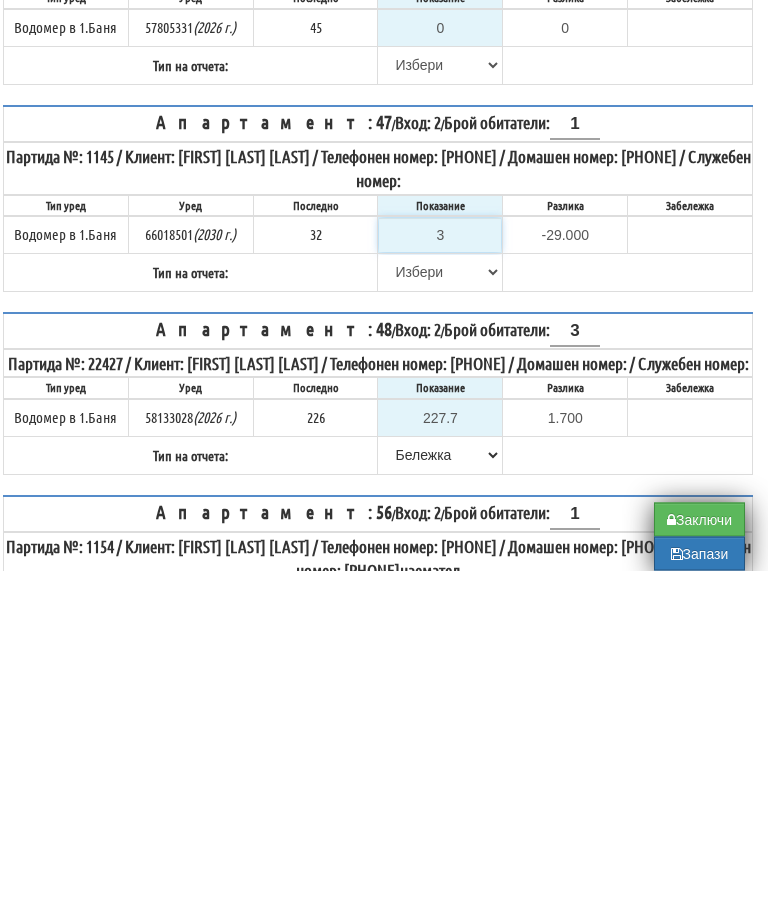 type on "32" 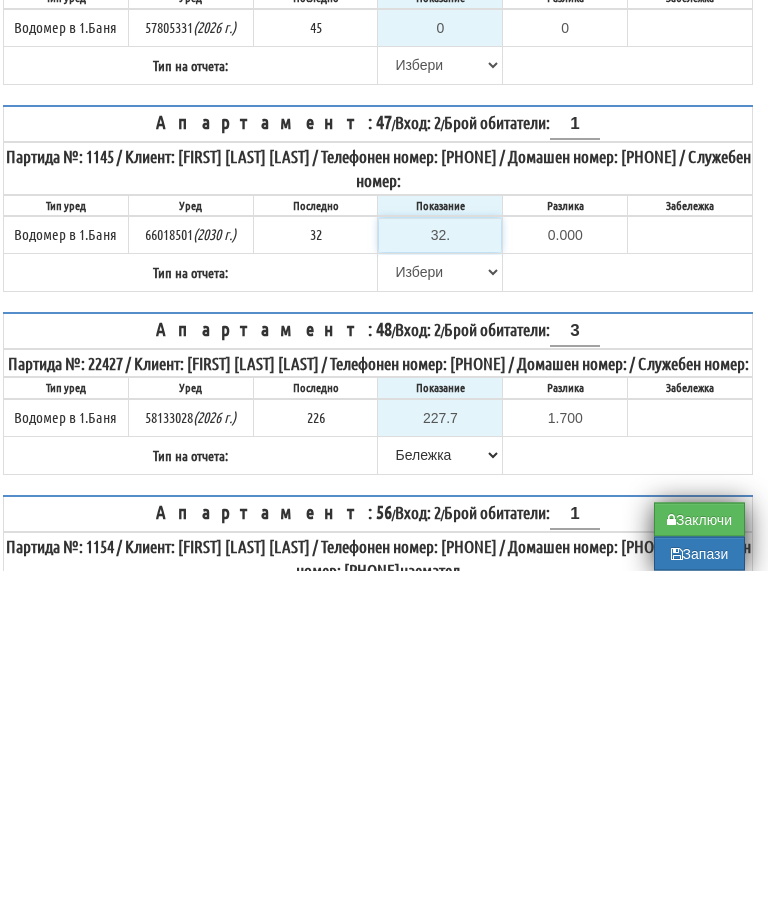 type on "32.3" 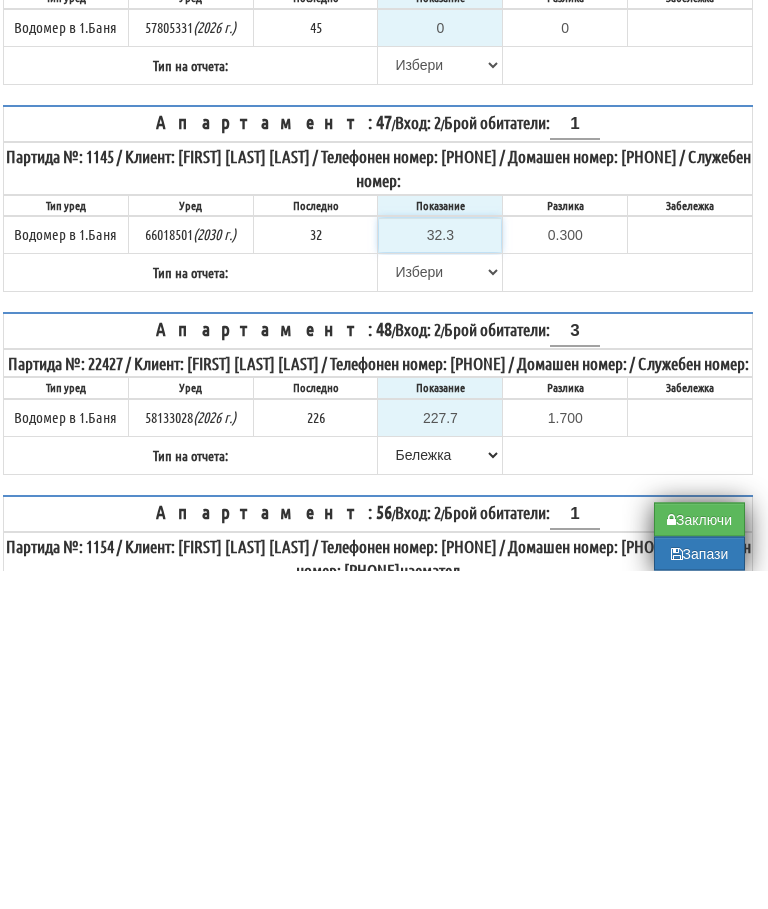 type on "32.3" 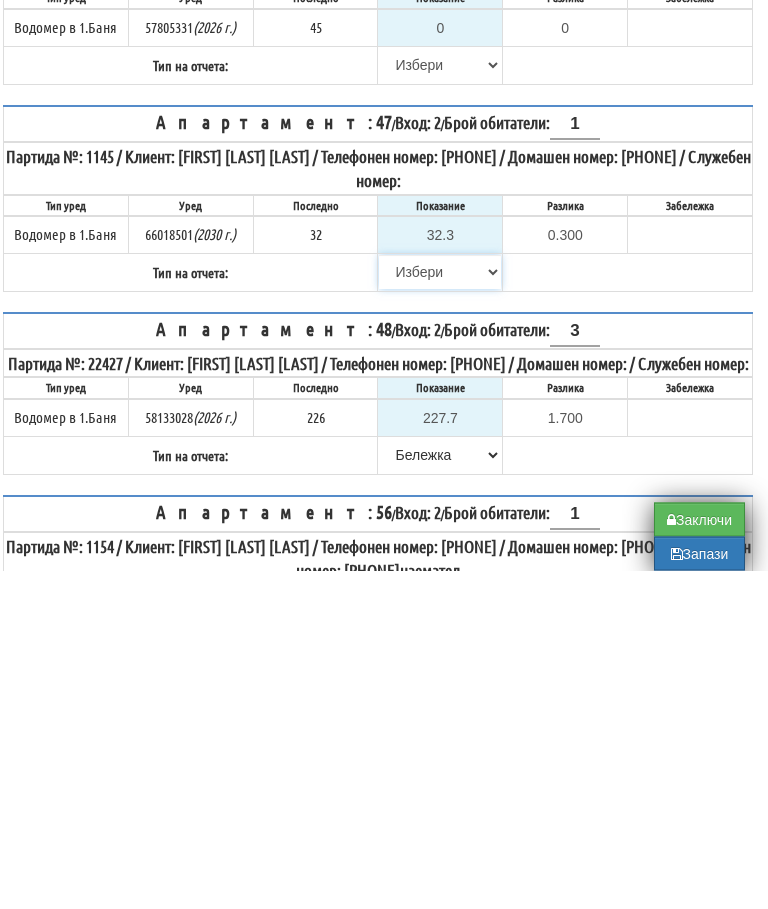 click on "Избери
Визуален
Телефон
Бележка
Неосигурен достъп
Самоотчет
Служебно
Дистанционен" at bounding box center (440, 611) 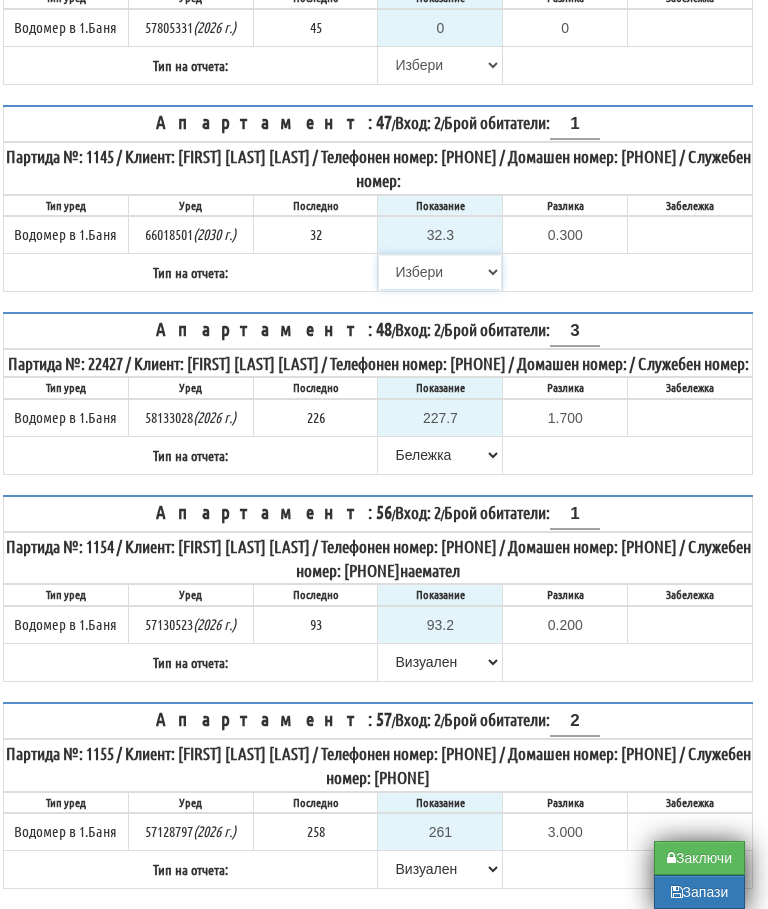 select on "89c75930-9bfd-e511-80be-8d5a1dced85a" 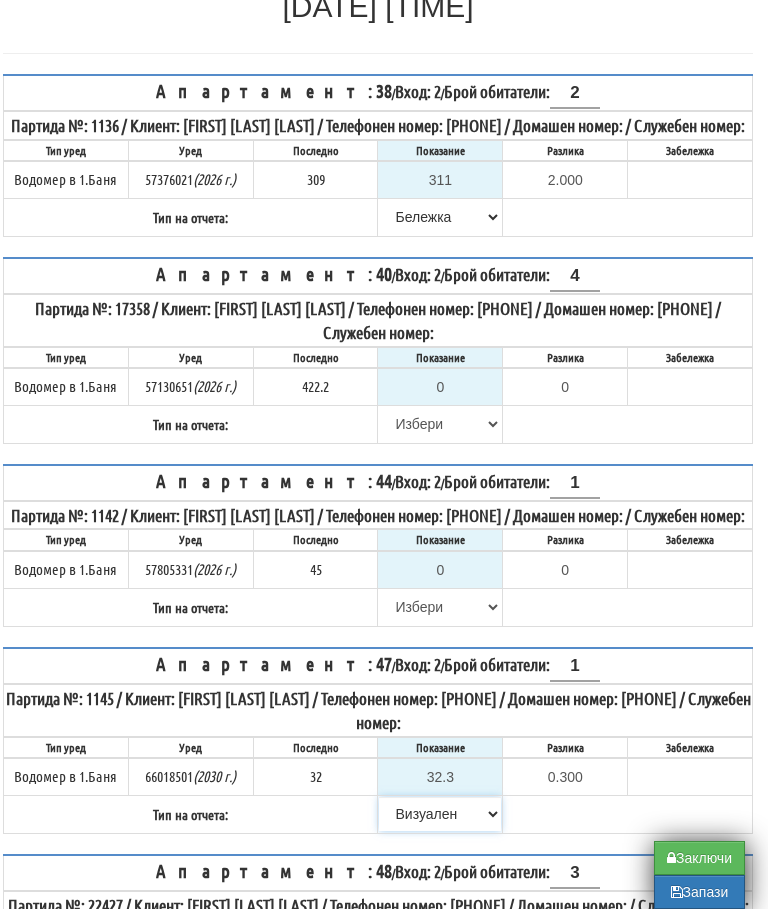 scroll, scrollTop: 279, scrollLeft: 12, axis: both 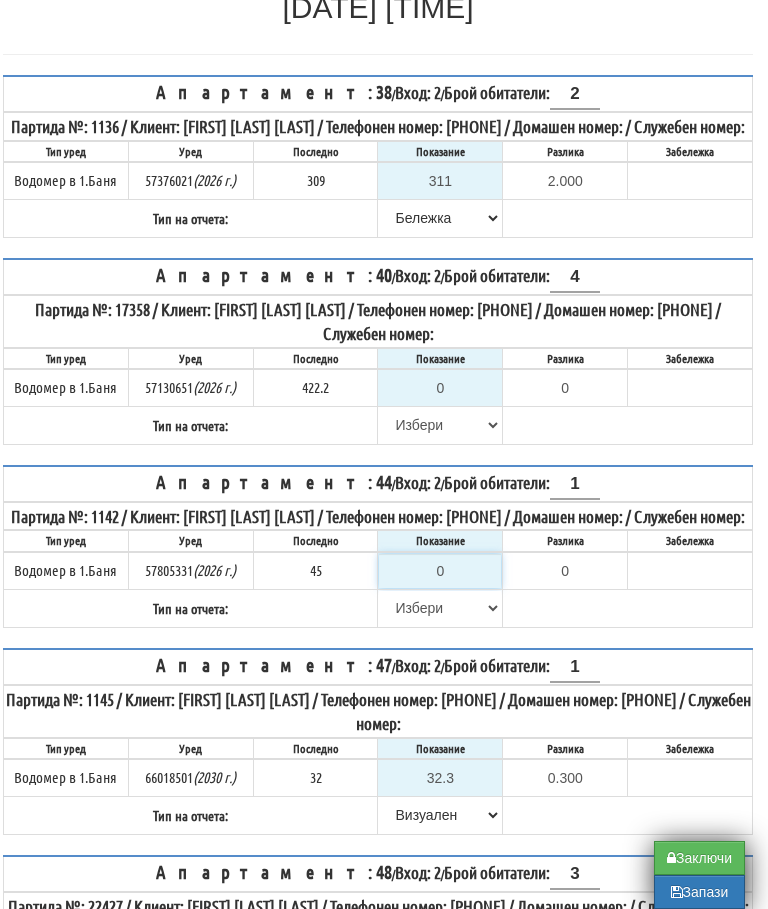 click on "0" at bounding box center [440, 571] 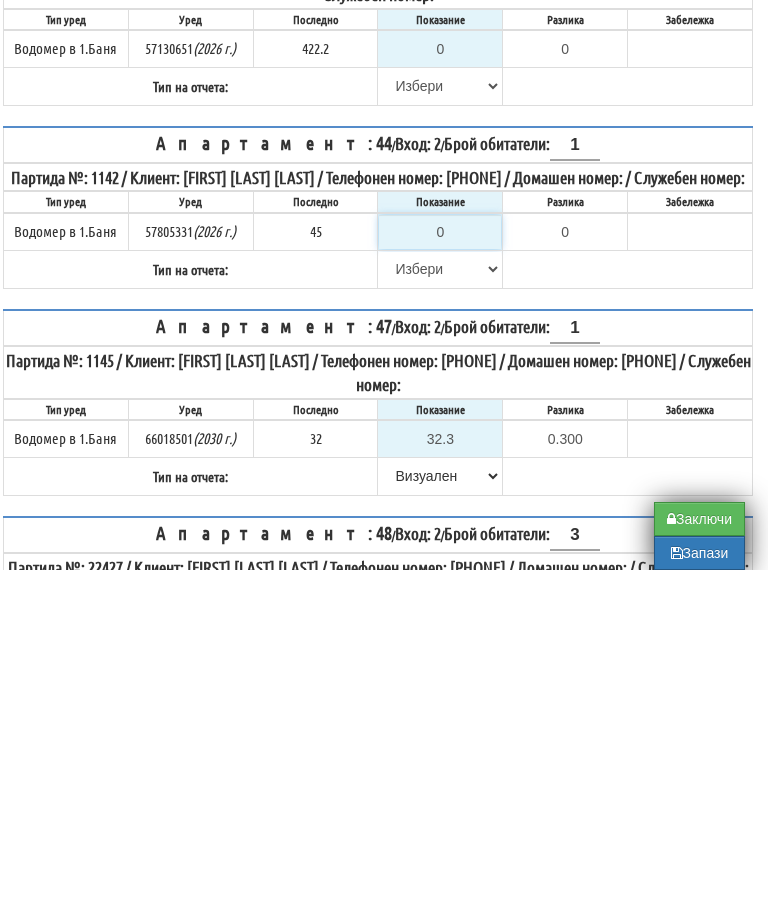 type on "4" 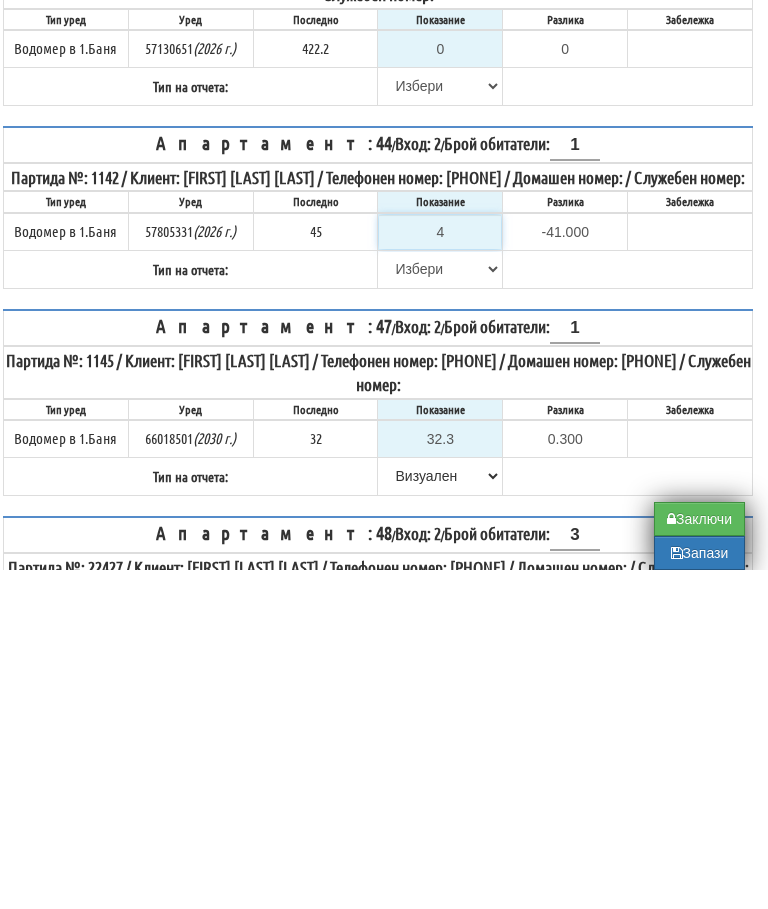 type on "45" 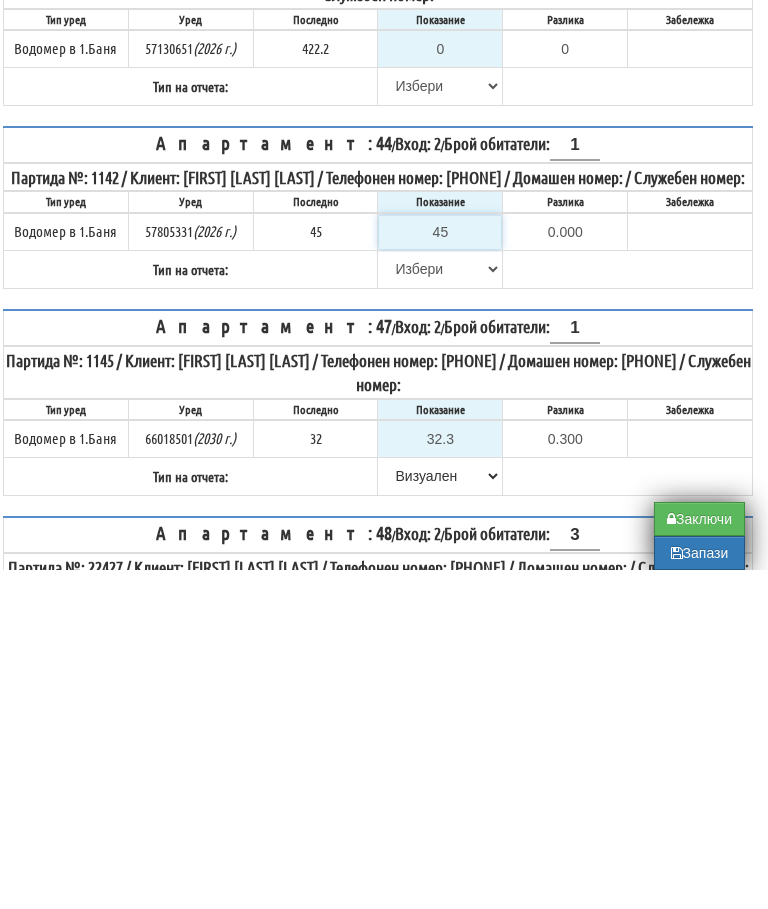 type on "45" 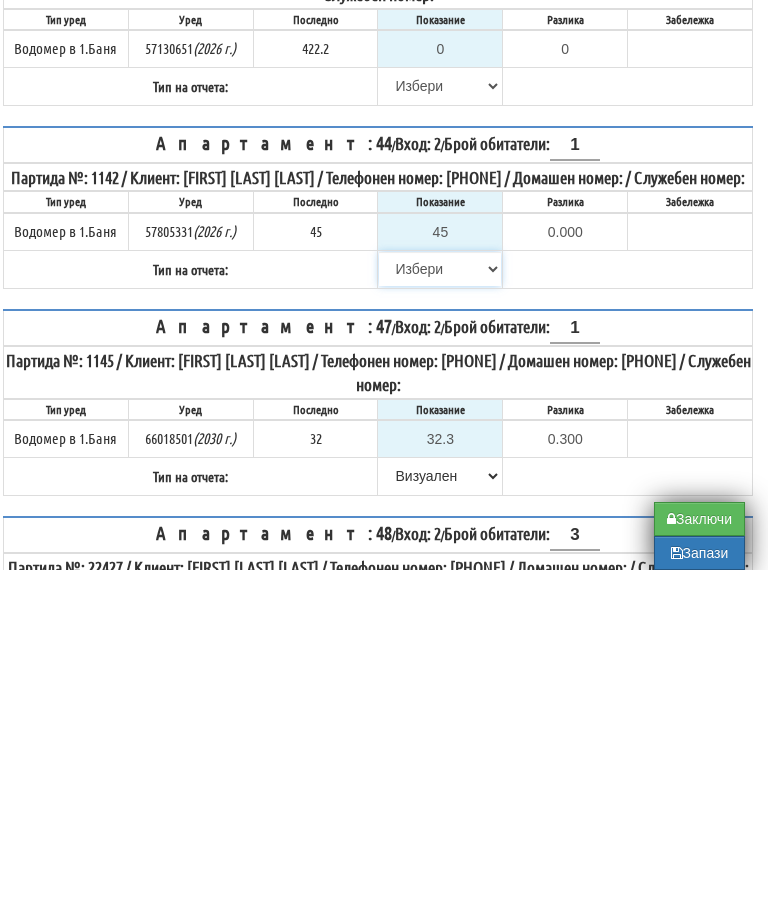 click on "Избери
Визуален
Телефон
Бележка
Неосигурен достъп
Самоотчет
Служебно
Дистанционен" at bounding box center [440, 608] 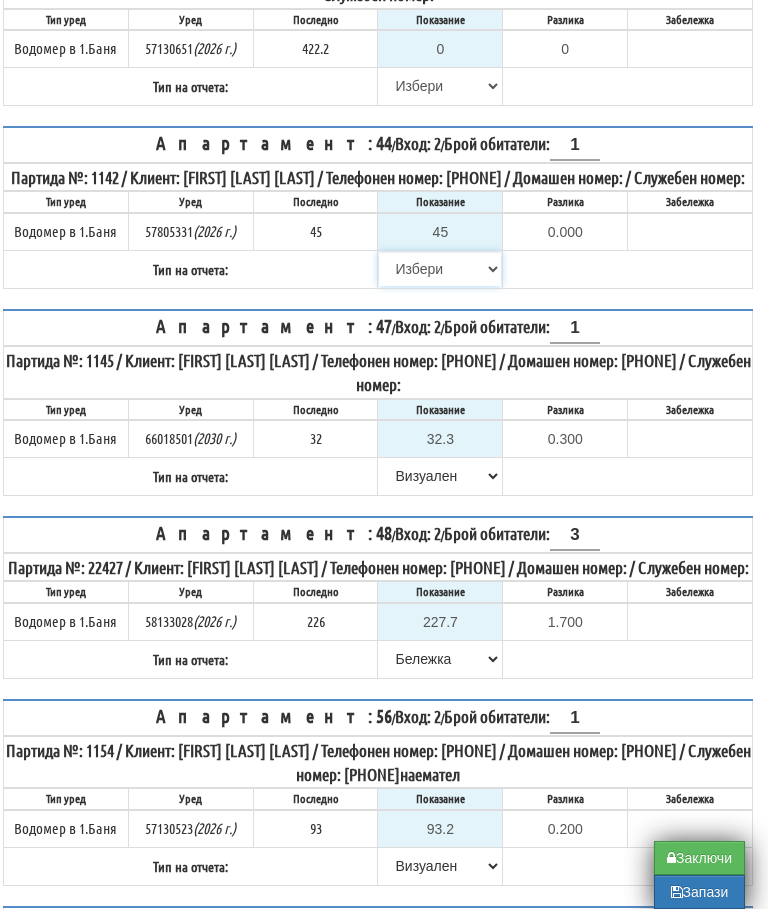 select on "8ac75930-9bfd-e511-80be-8d5a1dced85a" 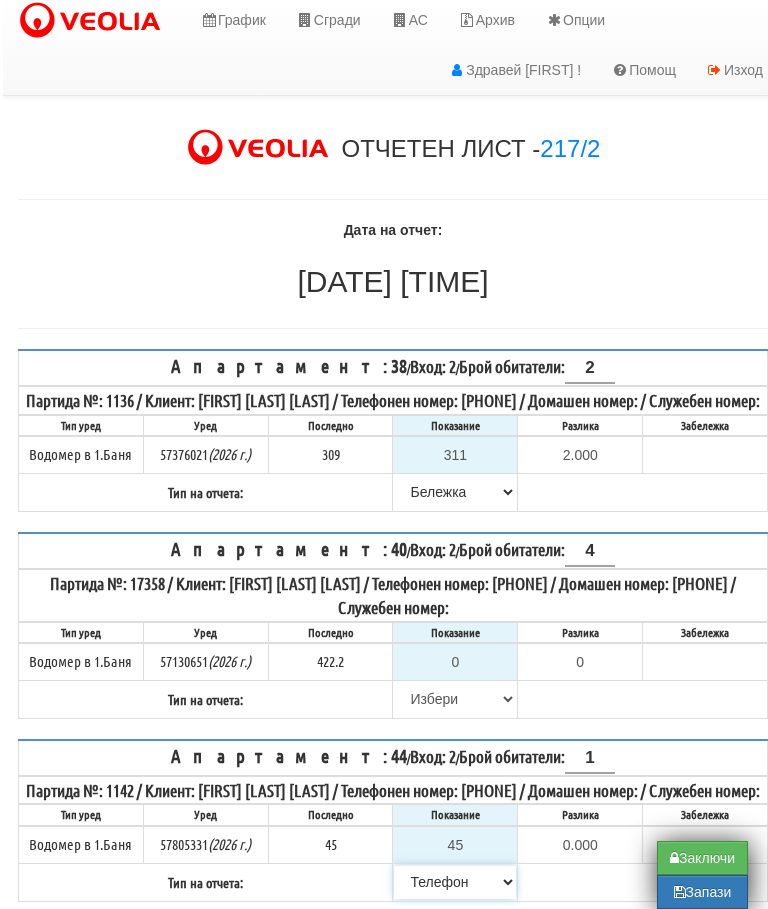 scroll, scrollTop: 0, scrollLeft: 0, axis: both 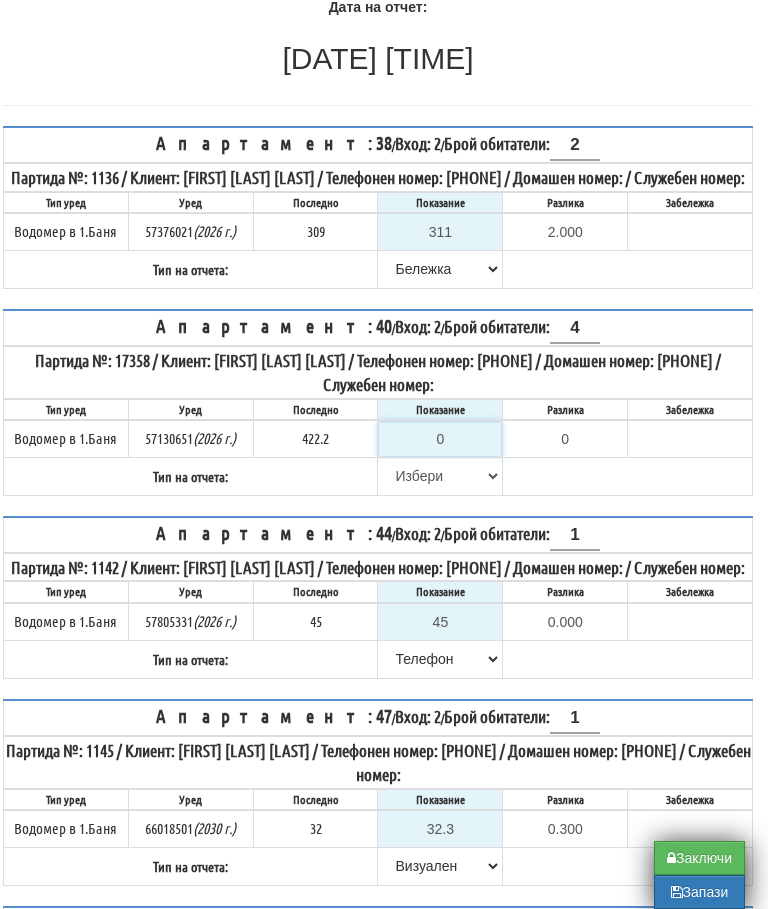 click on "0" at bounding box center [440, 439] 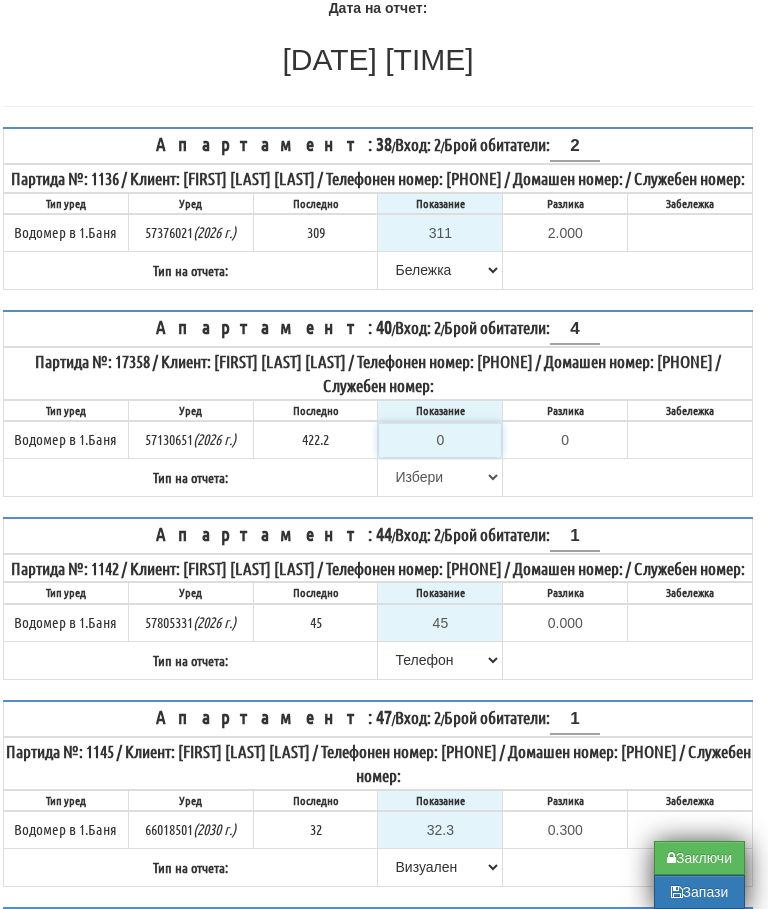 type on "2" 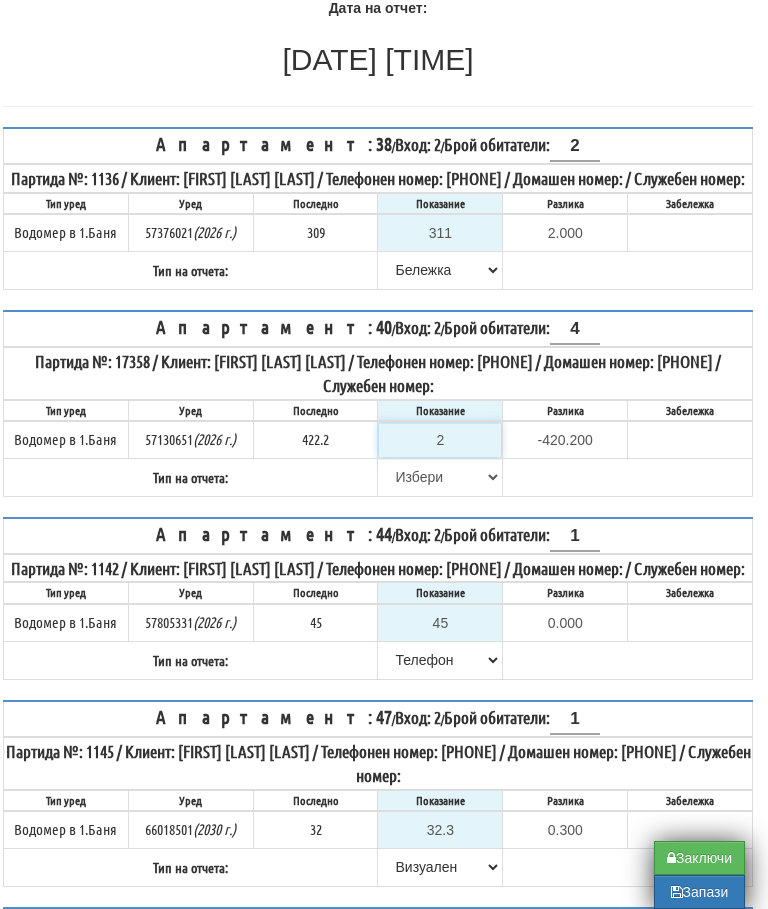 type on "25" 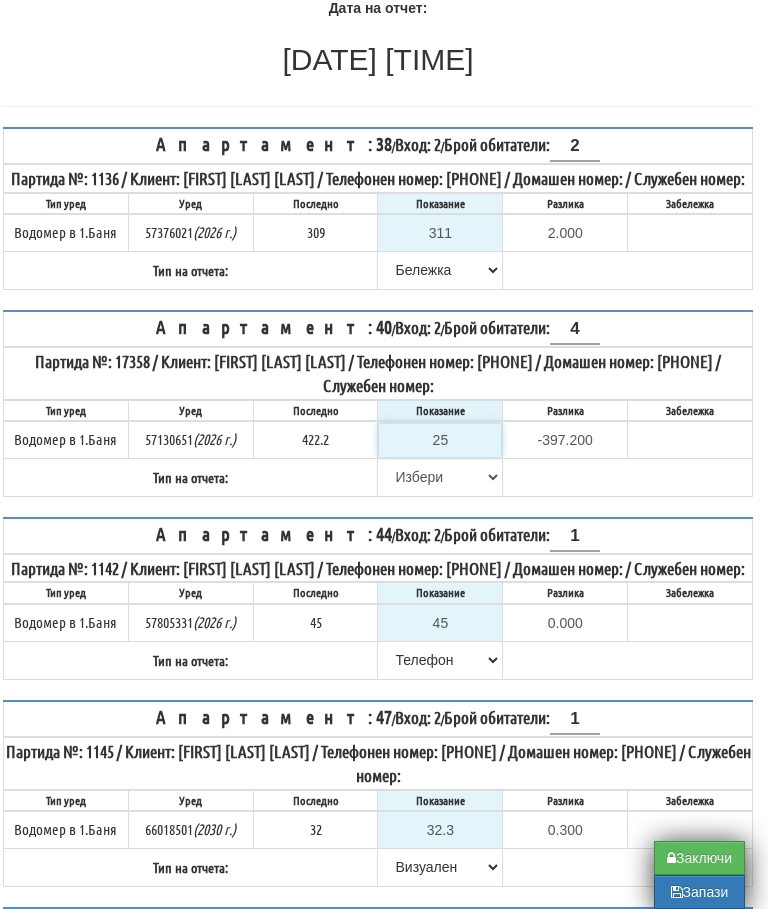type on "2" 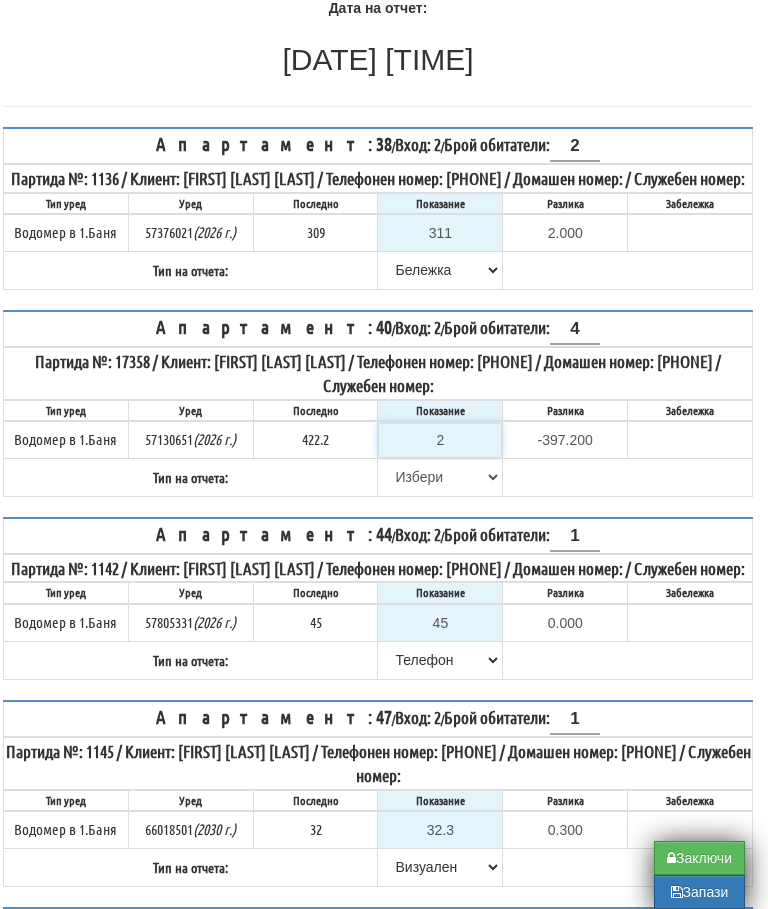 type on "-420.200" 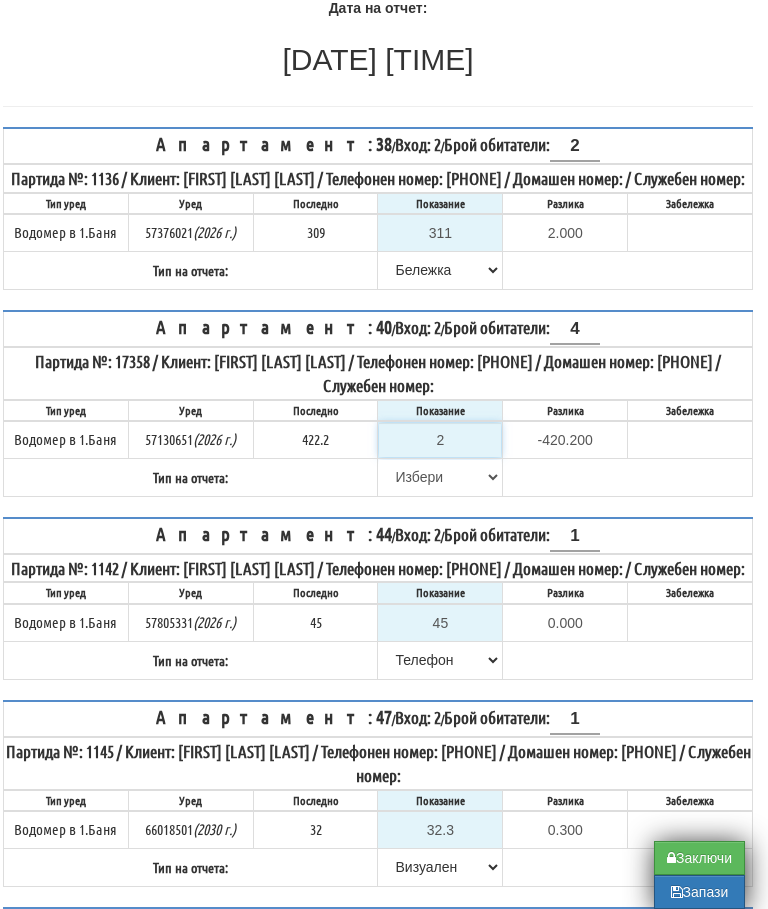 type 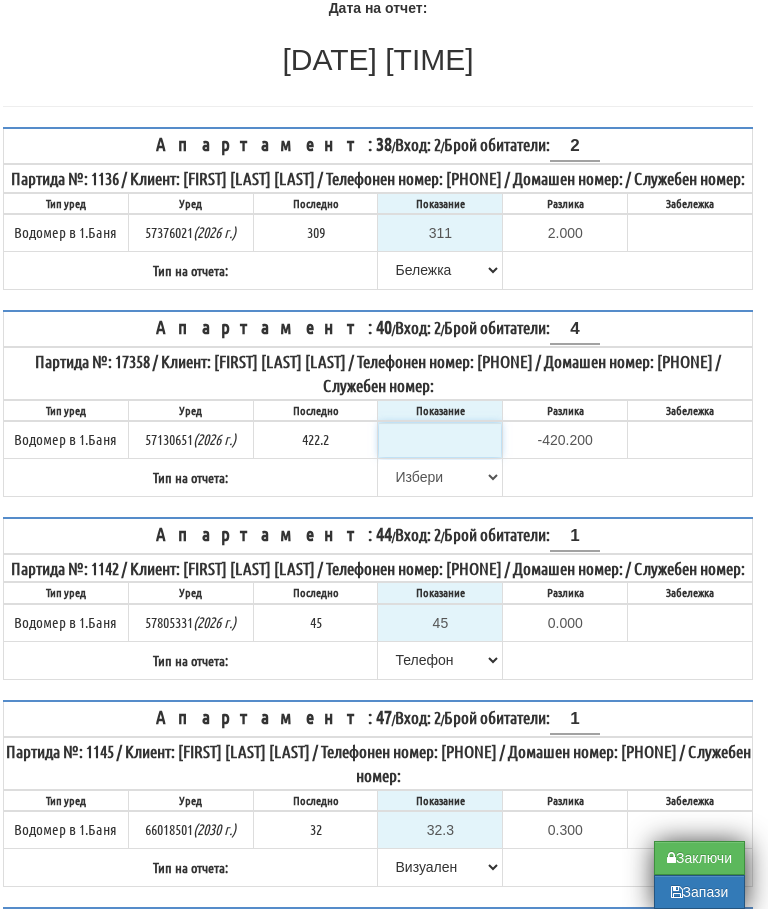 type on "NaN" 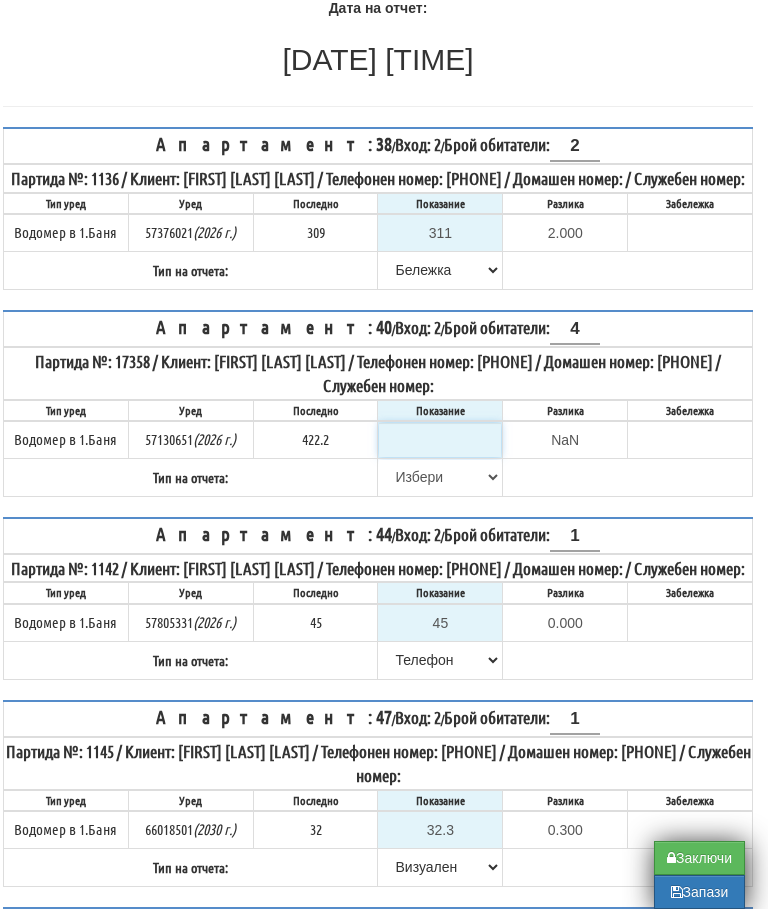 type on "4" 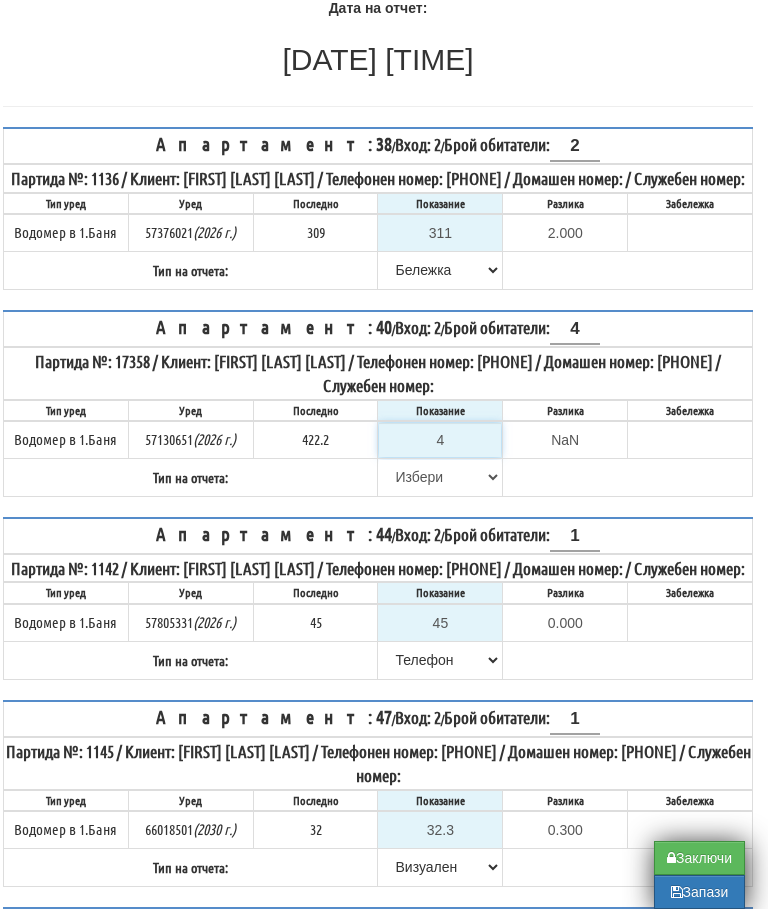 type on "-418.200" 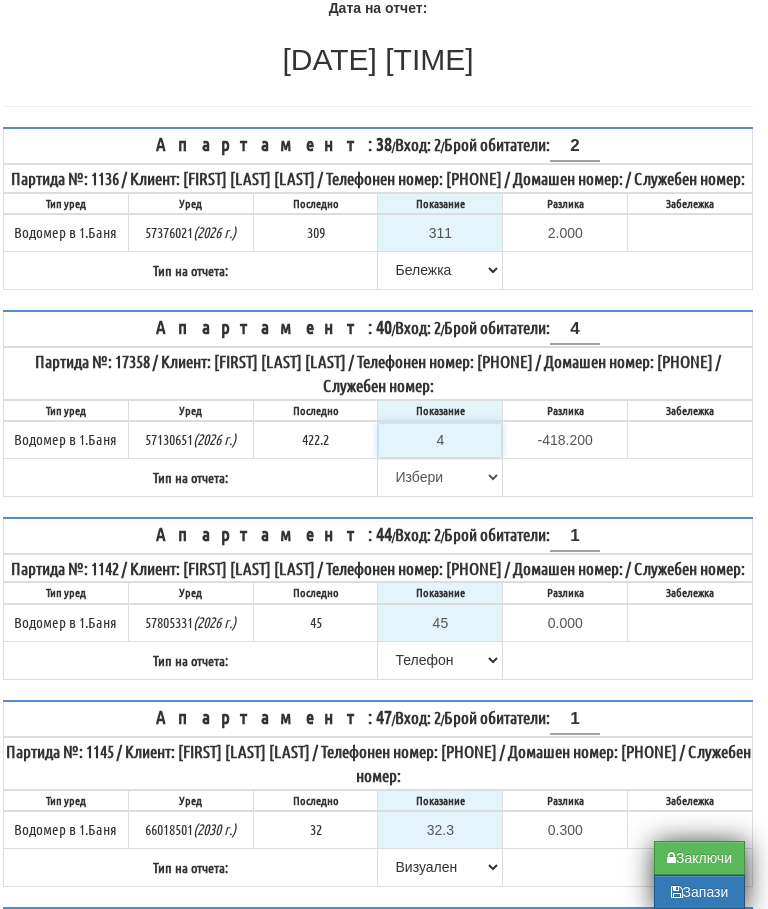 type on "42" 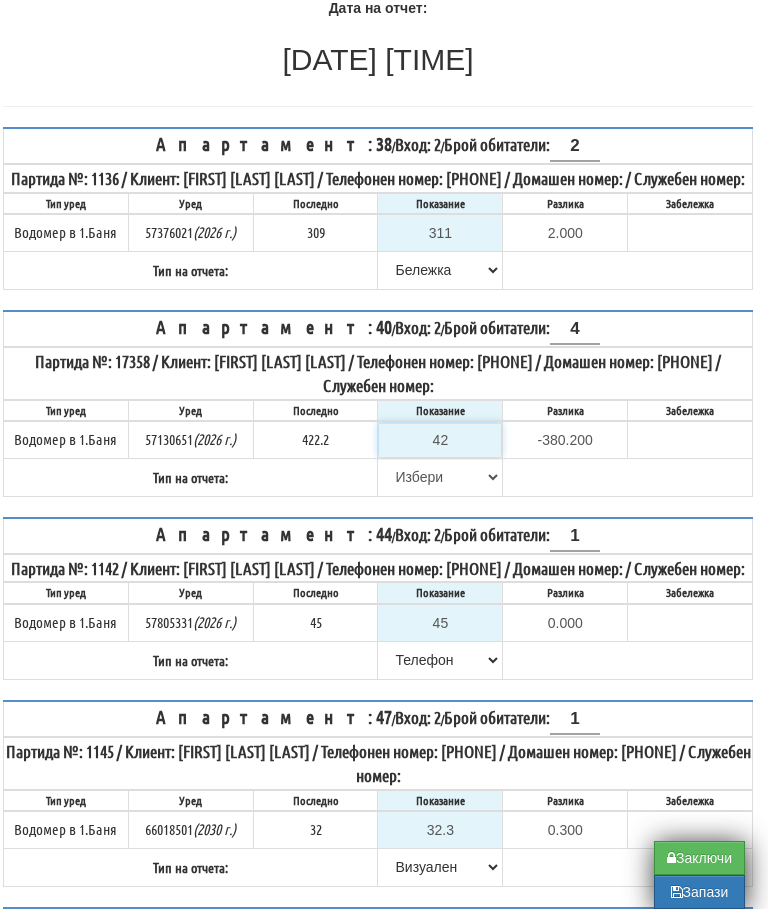 type on "425" 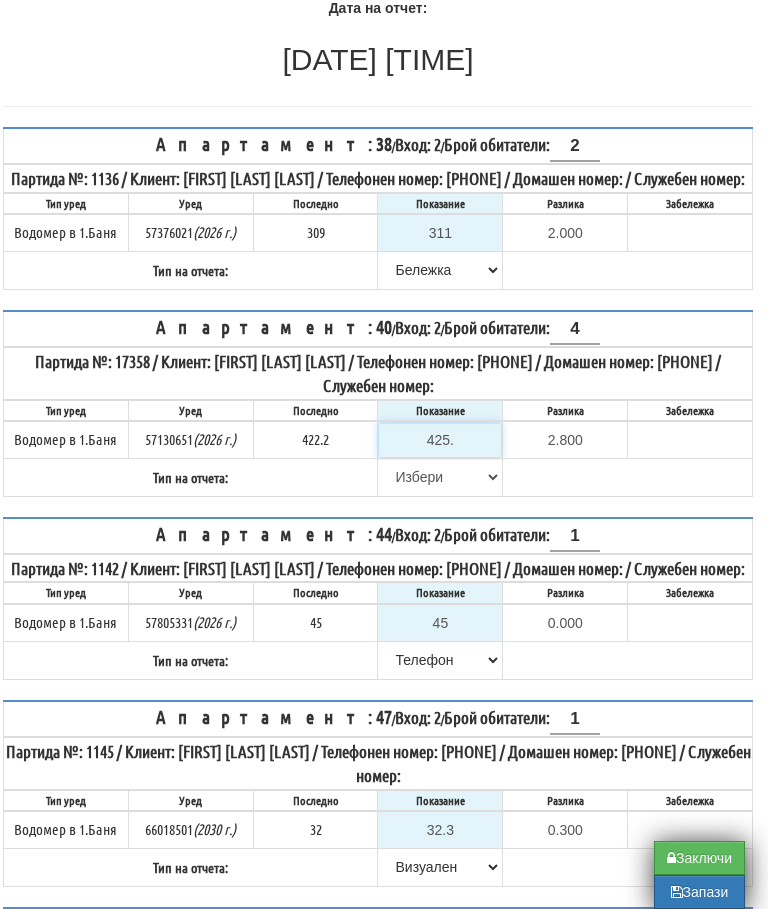 type on "425.2" 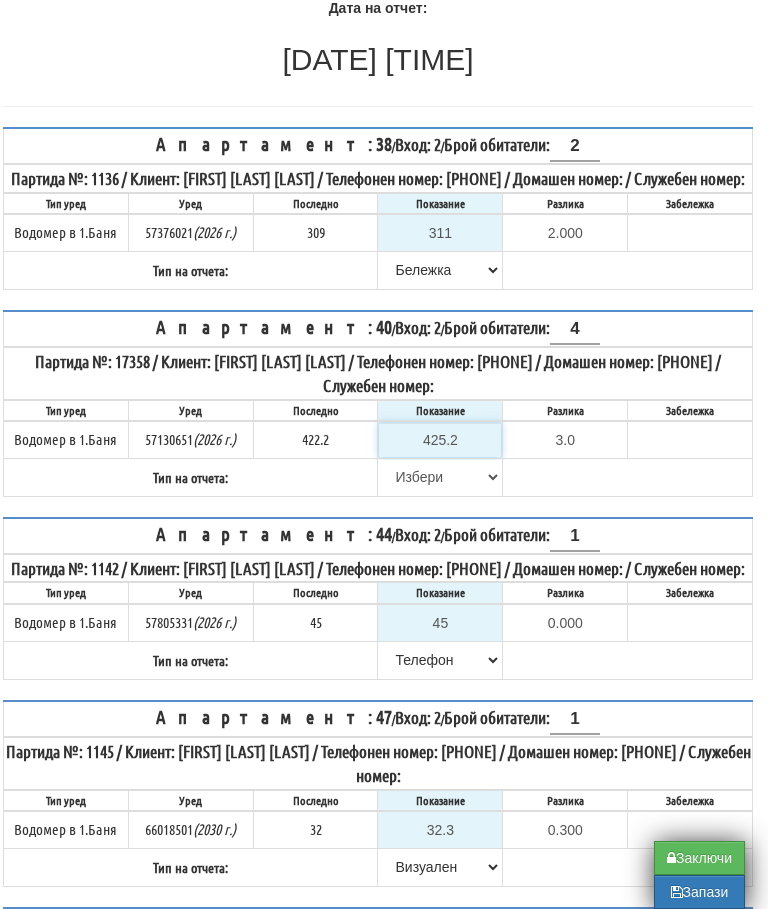 type on "425.2" 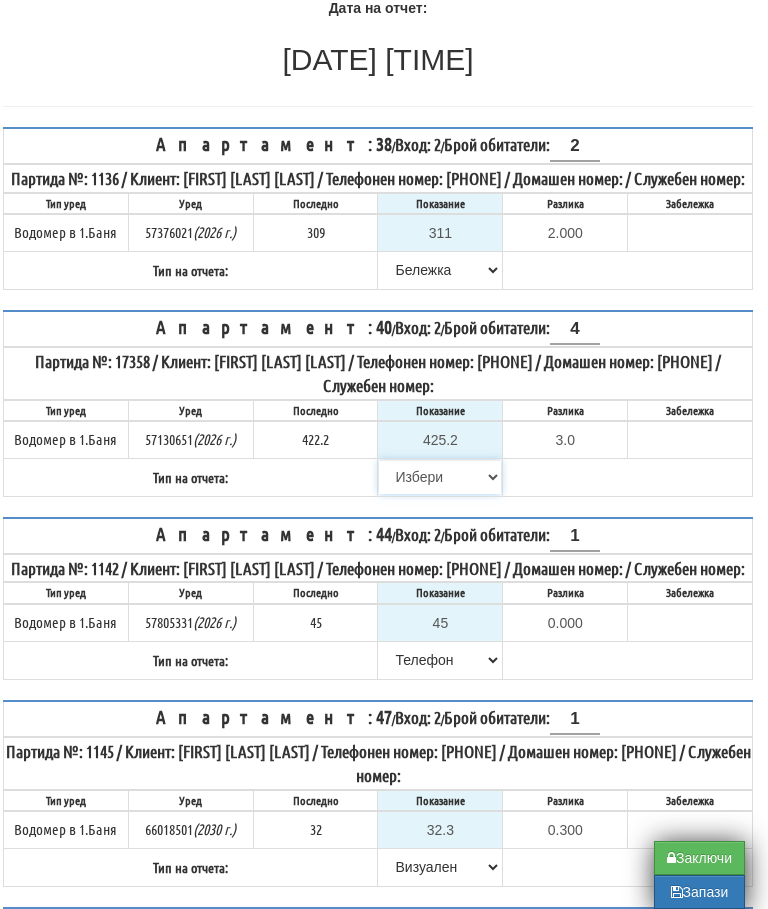 click on "Избери
Визуален
Телефон
Бележка
Неосигурен достъп
Самоотчет
Служебно
Дистанционен" at bounding box center [440, 477] 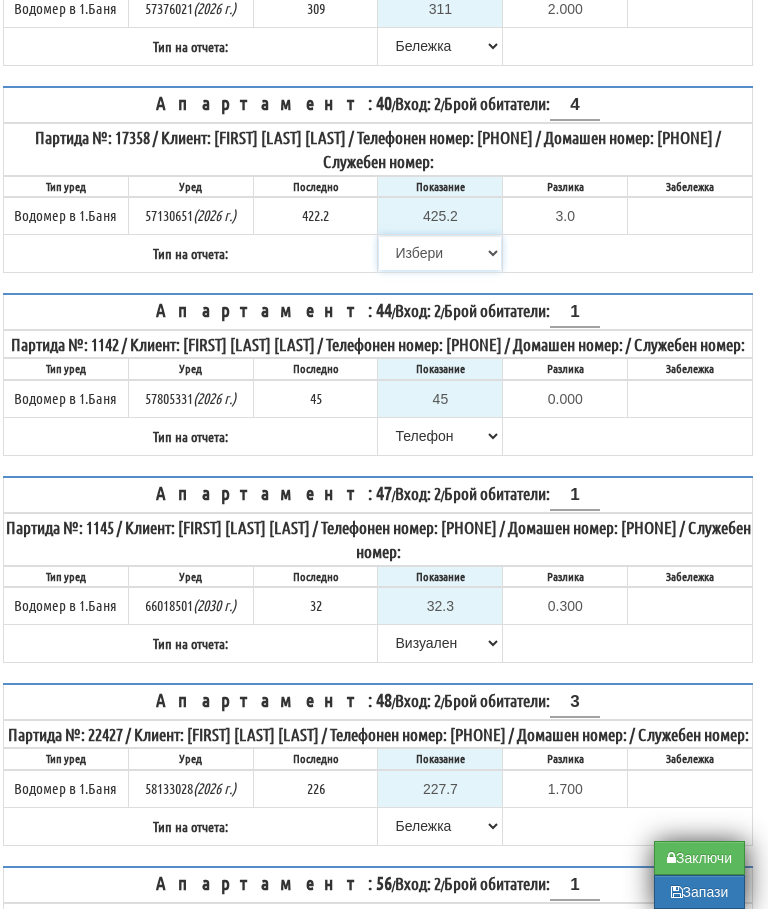 select on "89c75930-9bfd-e511-80be-8d5a1dced85a" 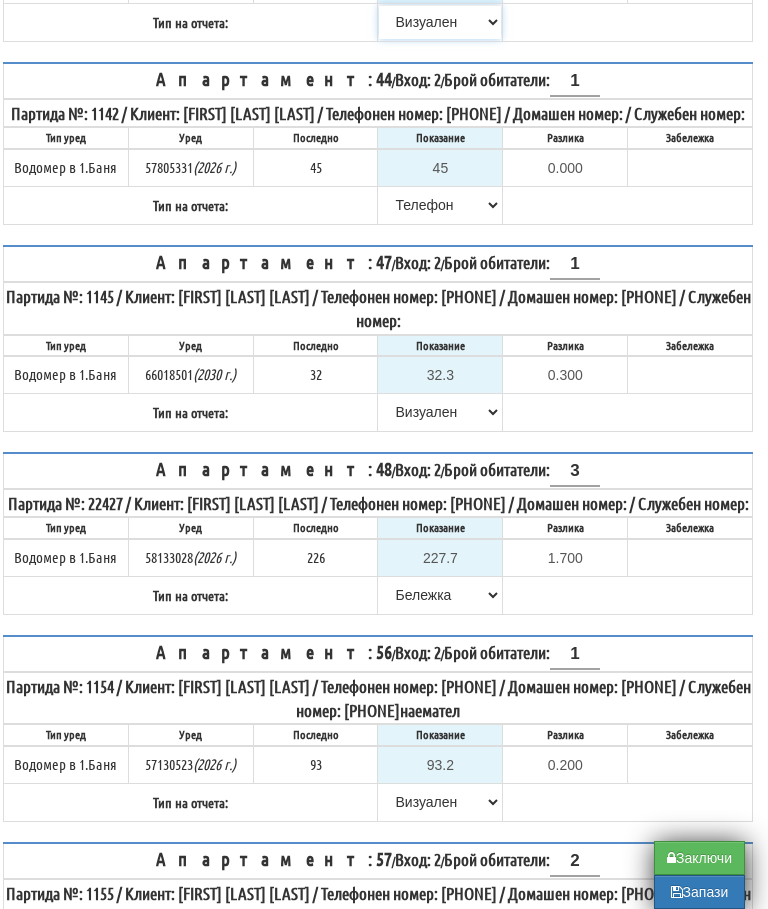 scroll, scrollTop: 649, scrollLeft: 12, axis: both 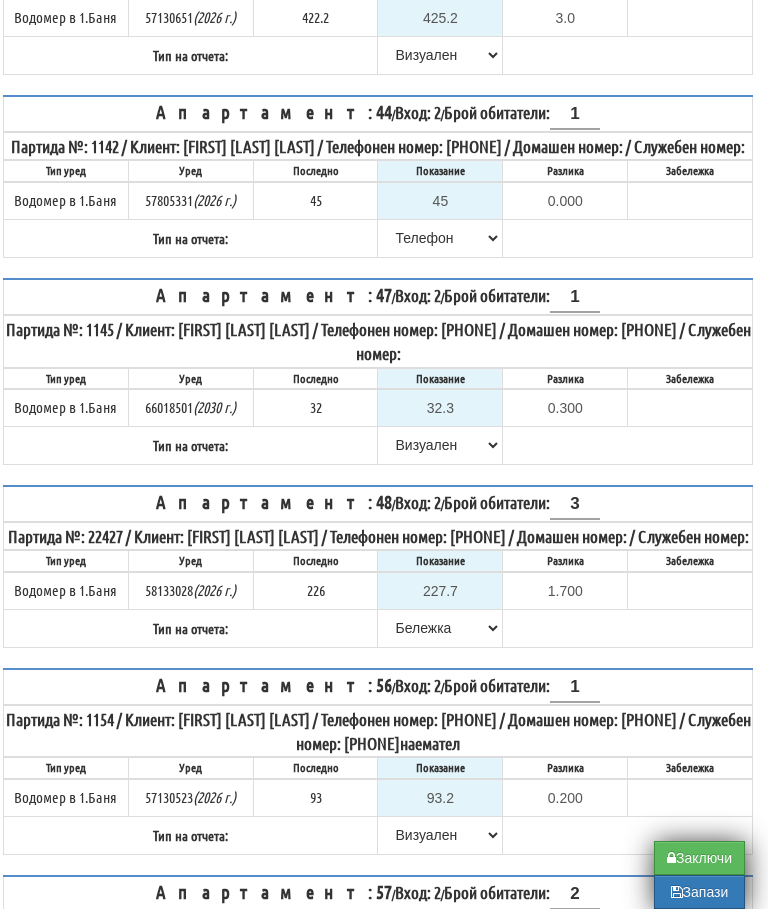 click on "Запази" at bounding box center (699, 892) 